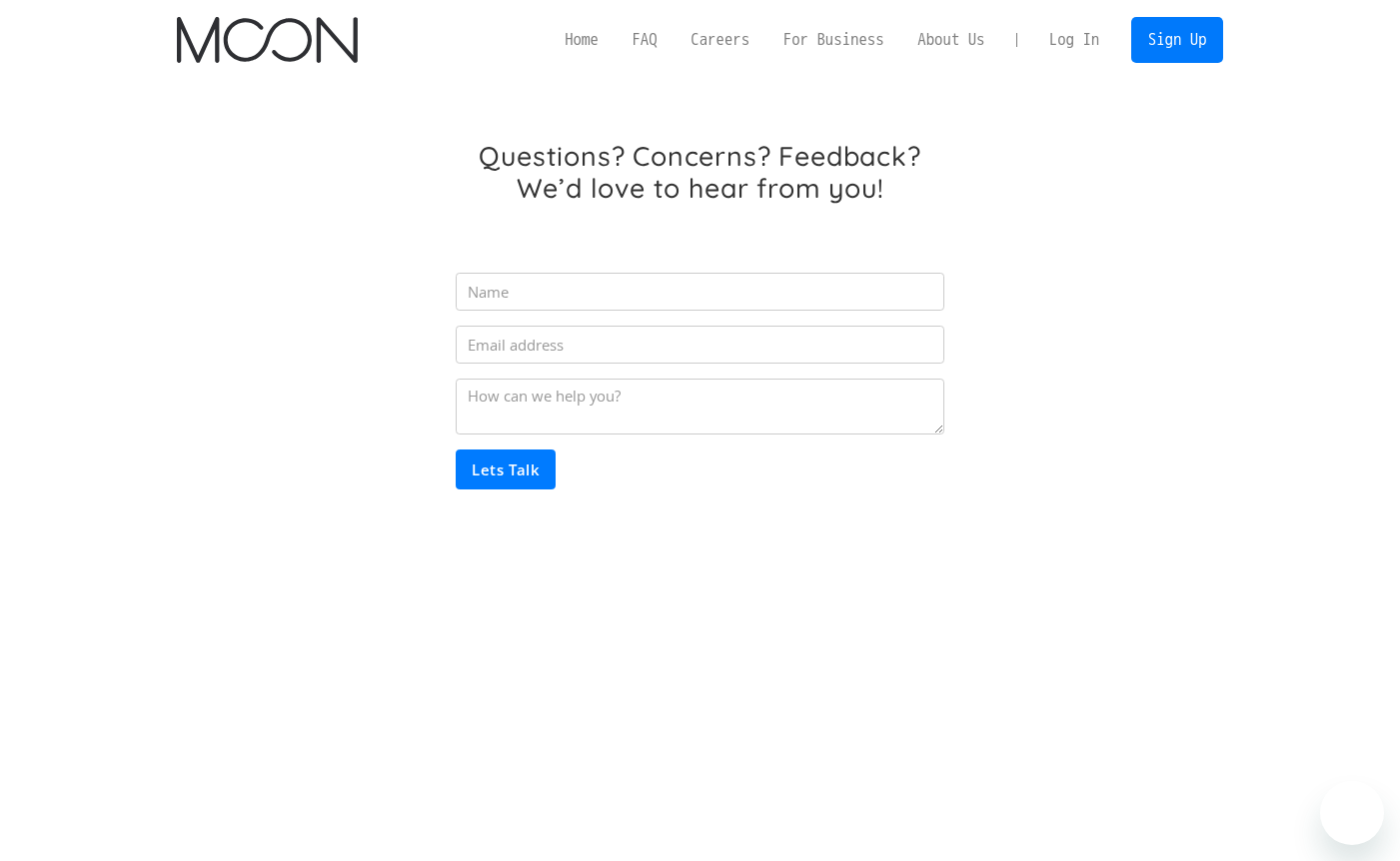 scroll, scrollTop: 0, scrollLeft: 0, axis: both 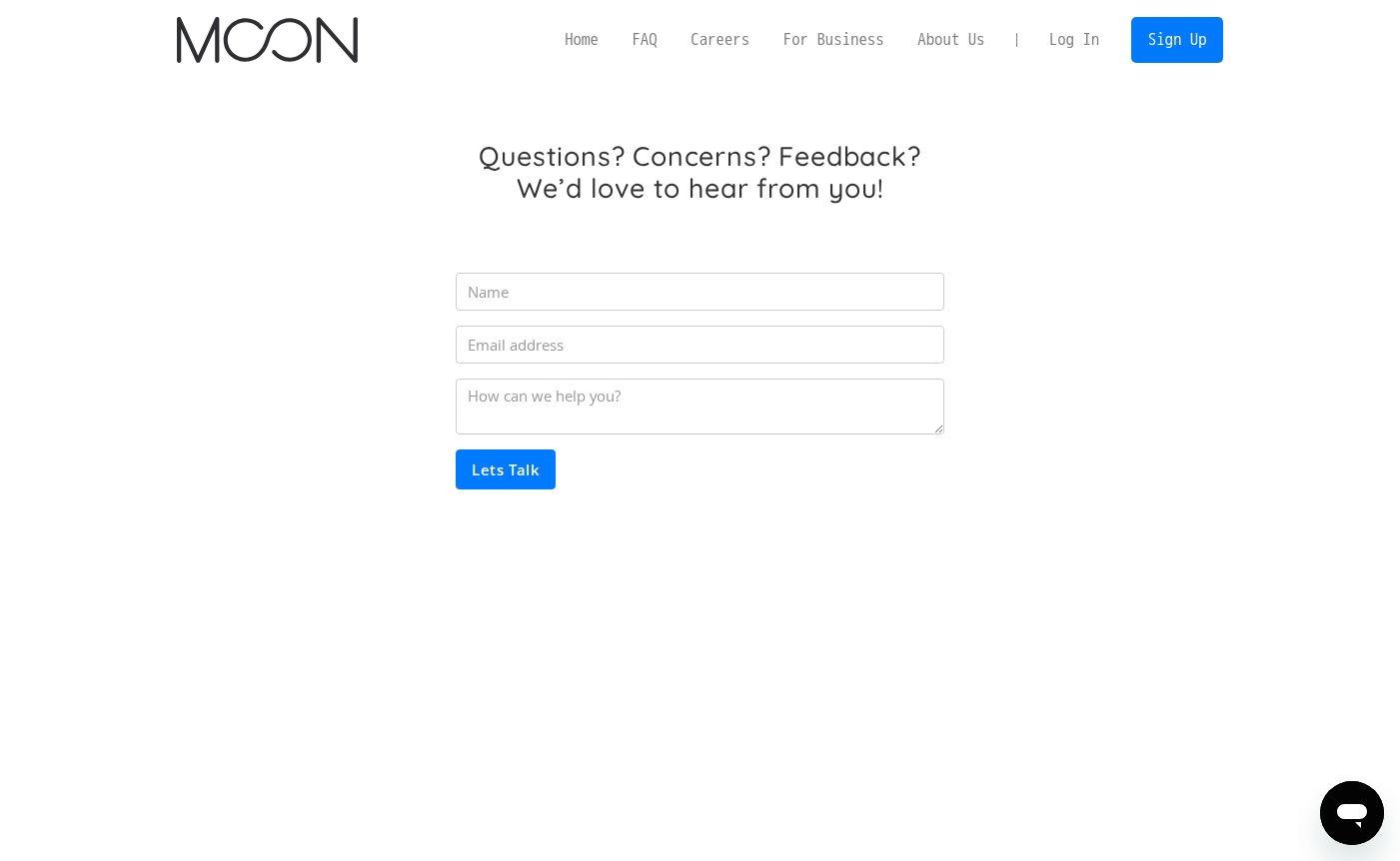 click on "Log In" at bounding box center [1074, 40] 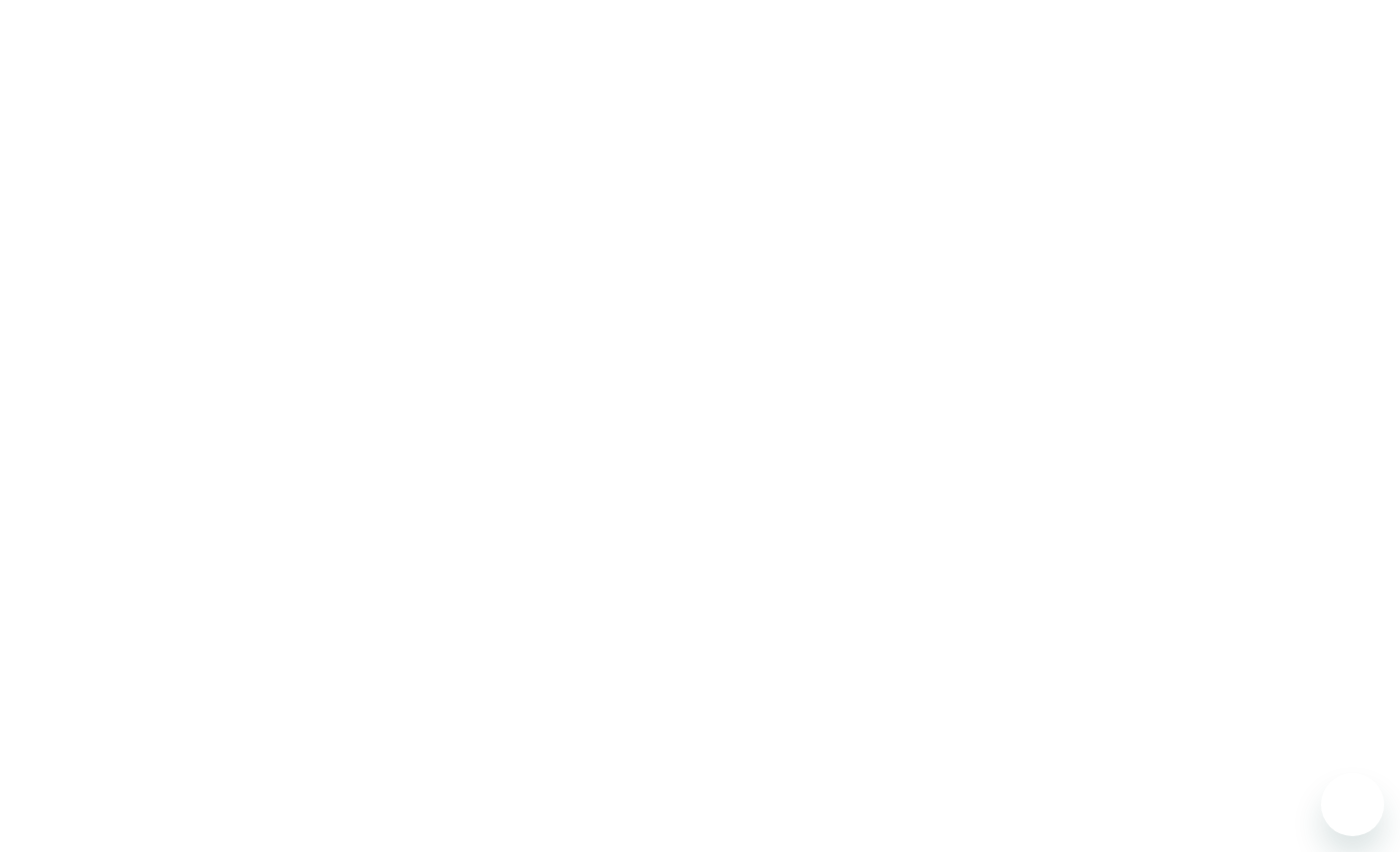 scroll, scrollTop: 0, scrollLeft: 0, axis: both 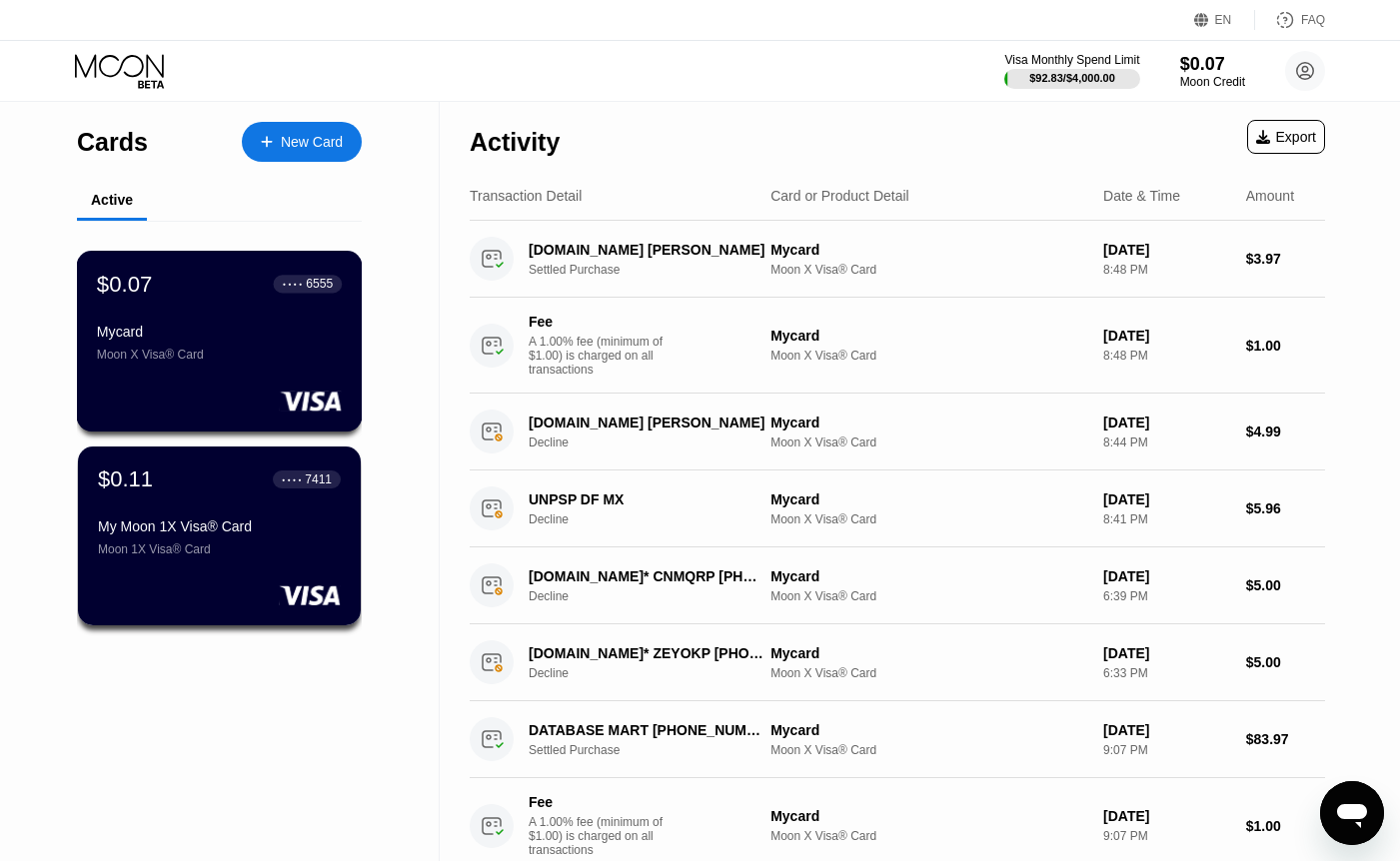 click on "Mycard" at bounding box center (219, 332) 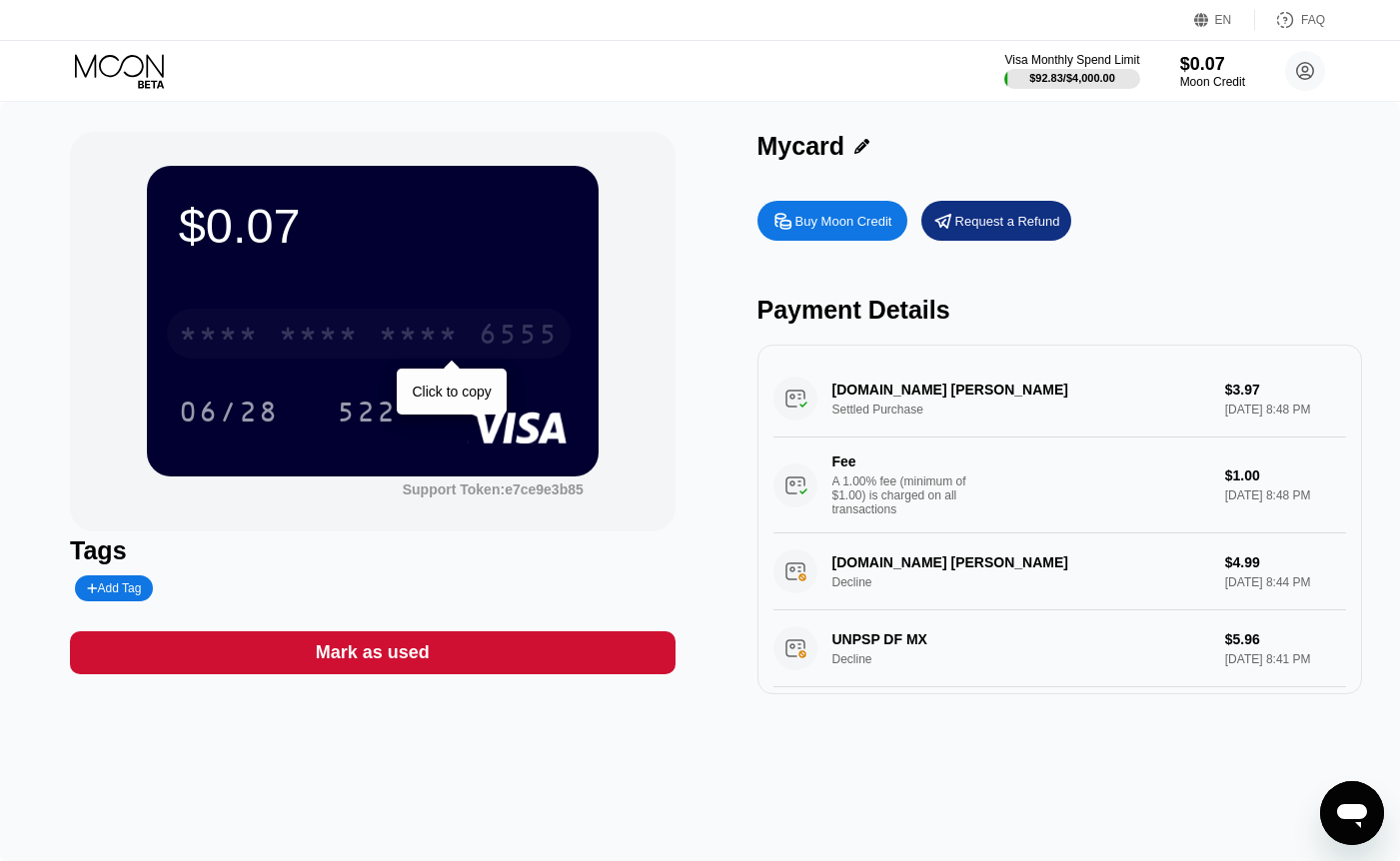 click on "* * * *" at bounding box center (419, 337) 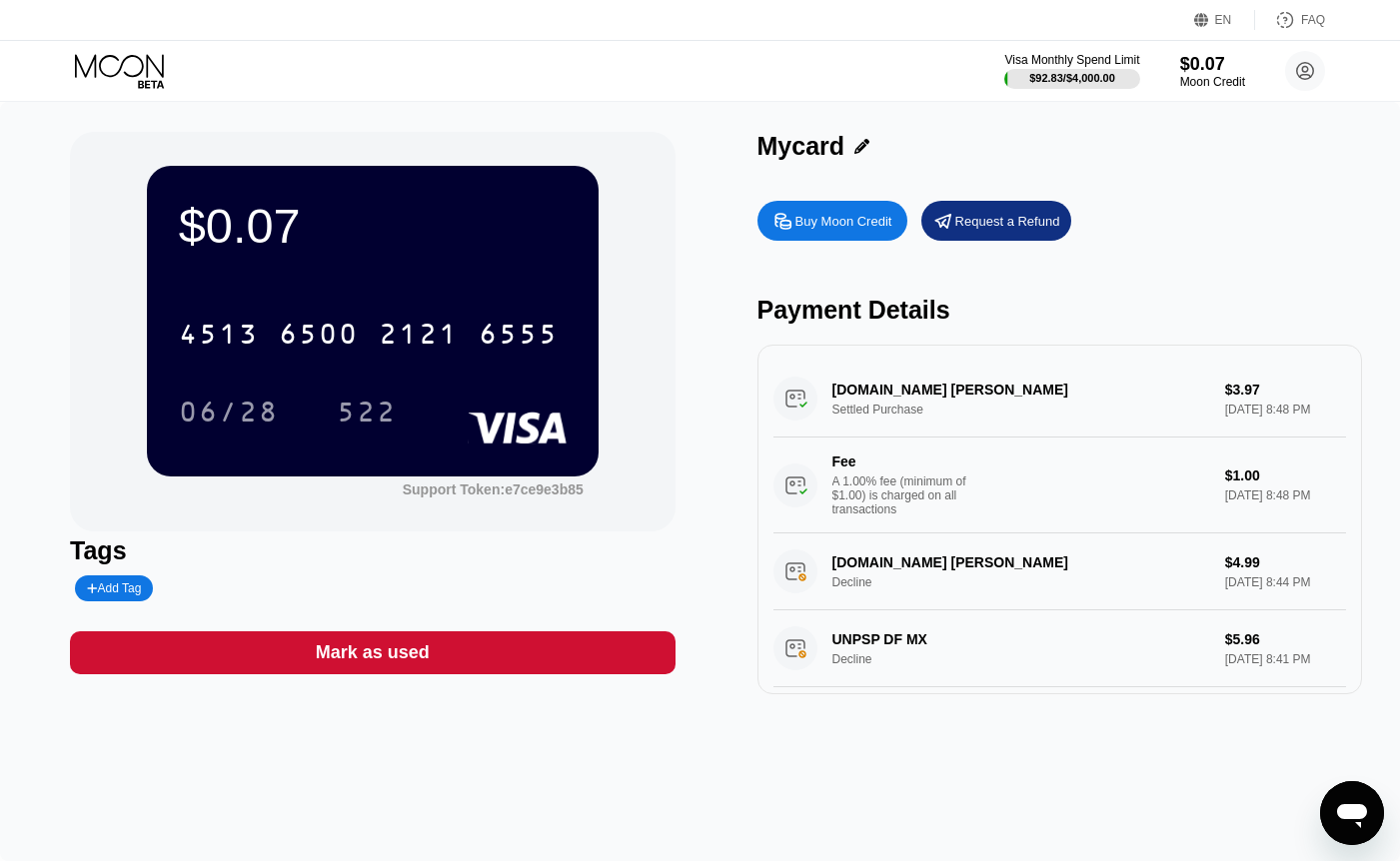 click on "06/28 522" at bounding box center [373, 412] 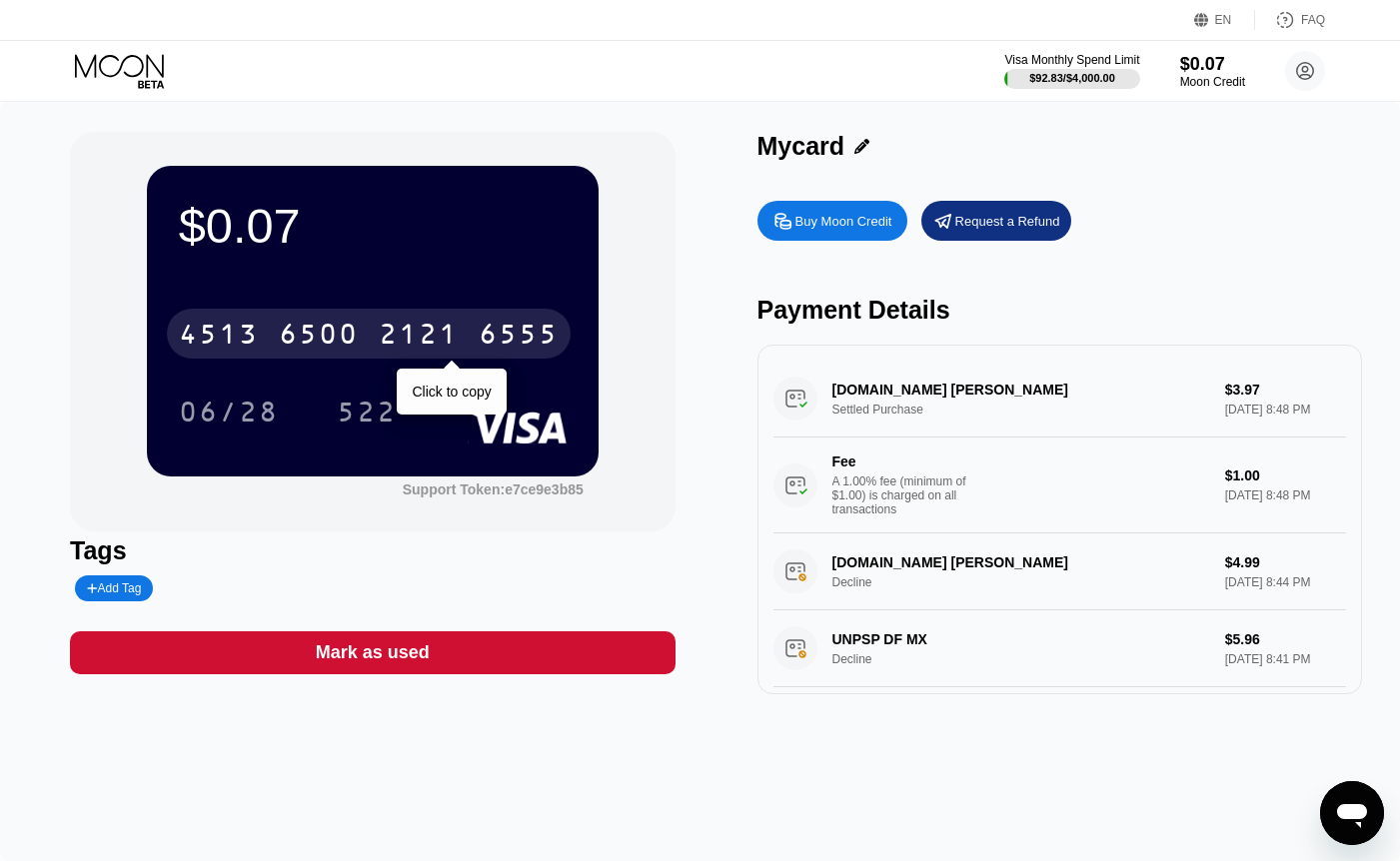 drag, startPoint x: 207, startPoint y: 360, endPoint x: 289, endPoint y: 321, distance: 90.80198 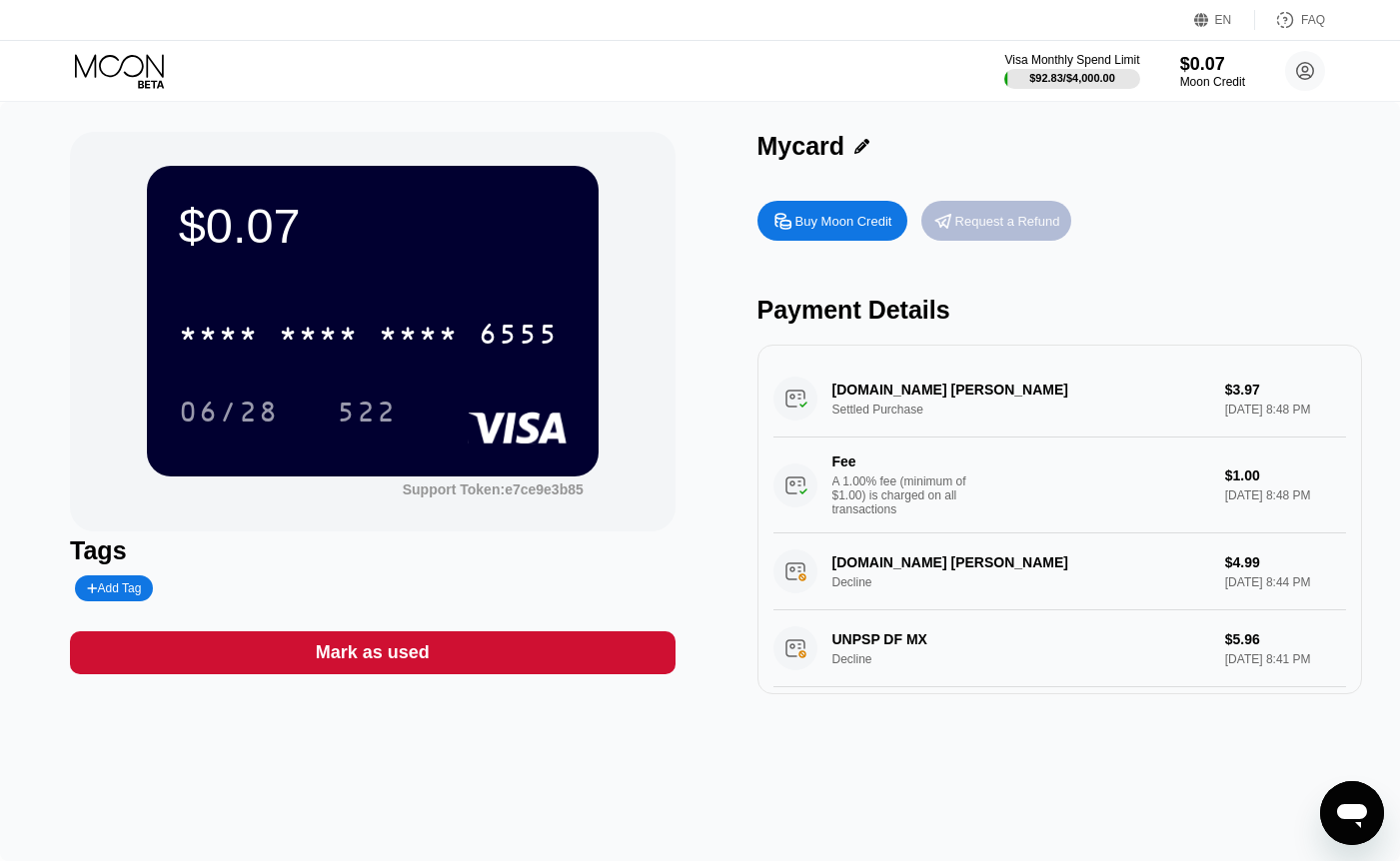 click on "Request a Refund" at bounding box center (1007, 221) 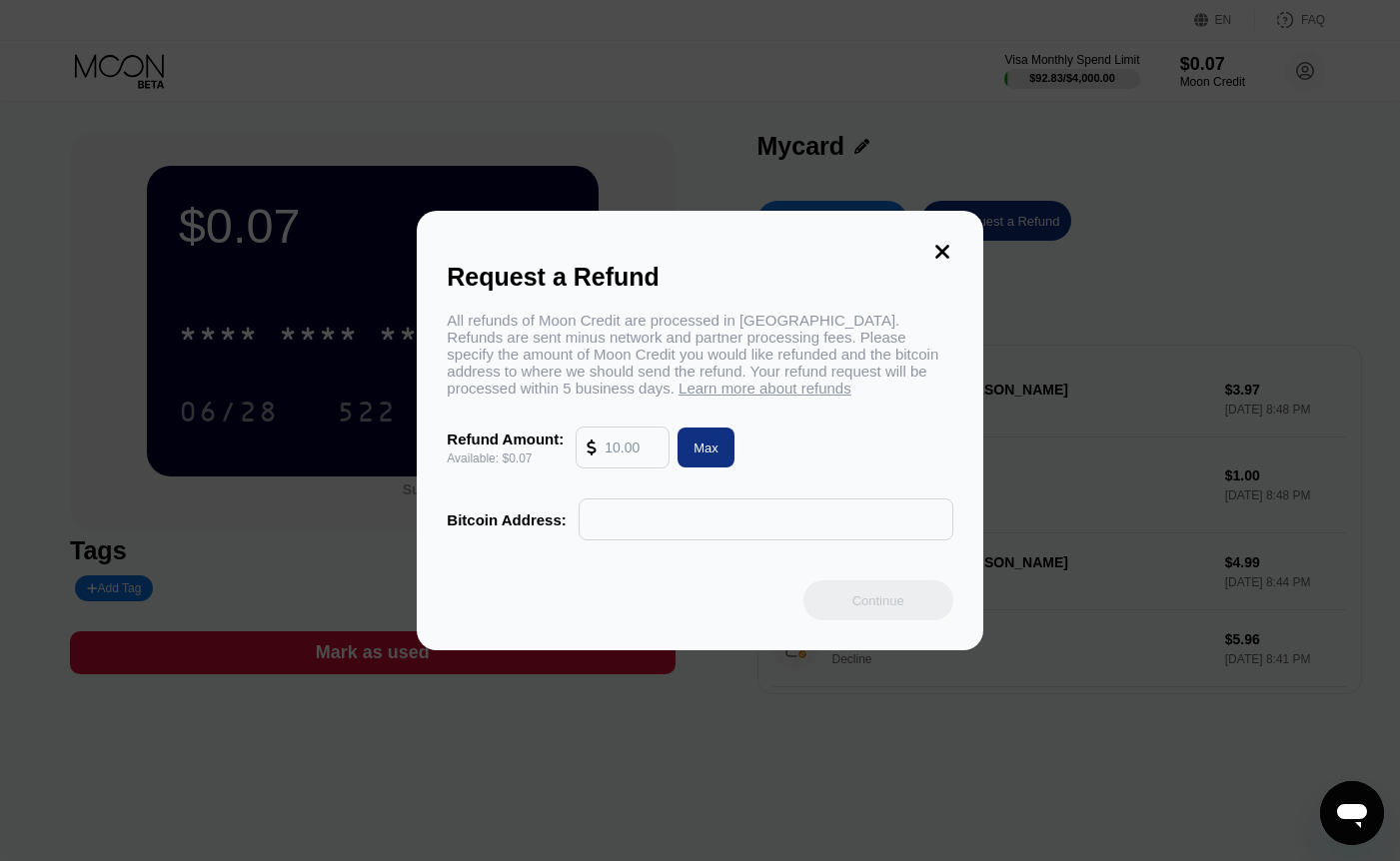 click at bounding box center (632, 447) 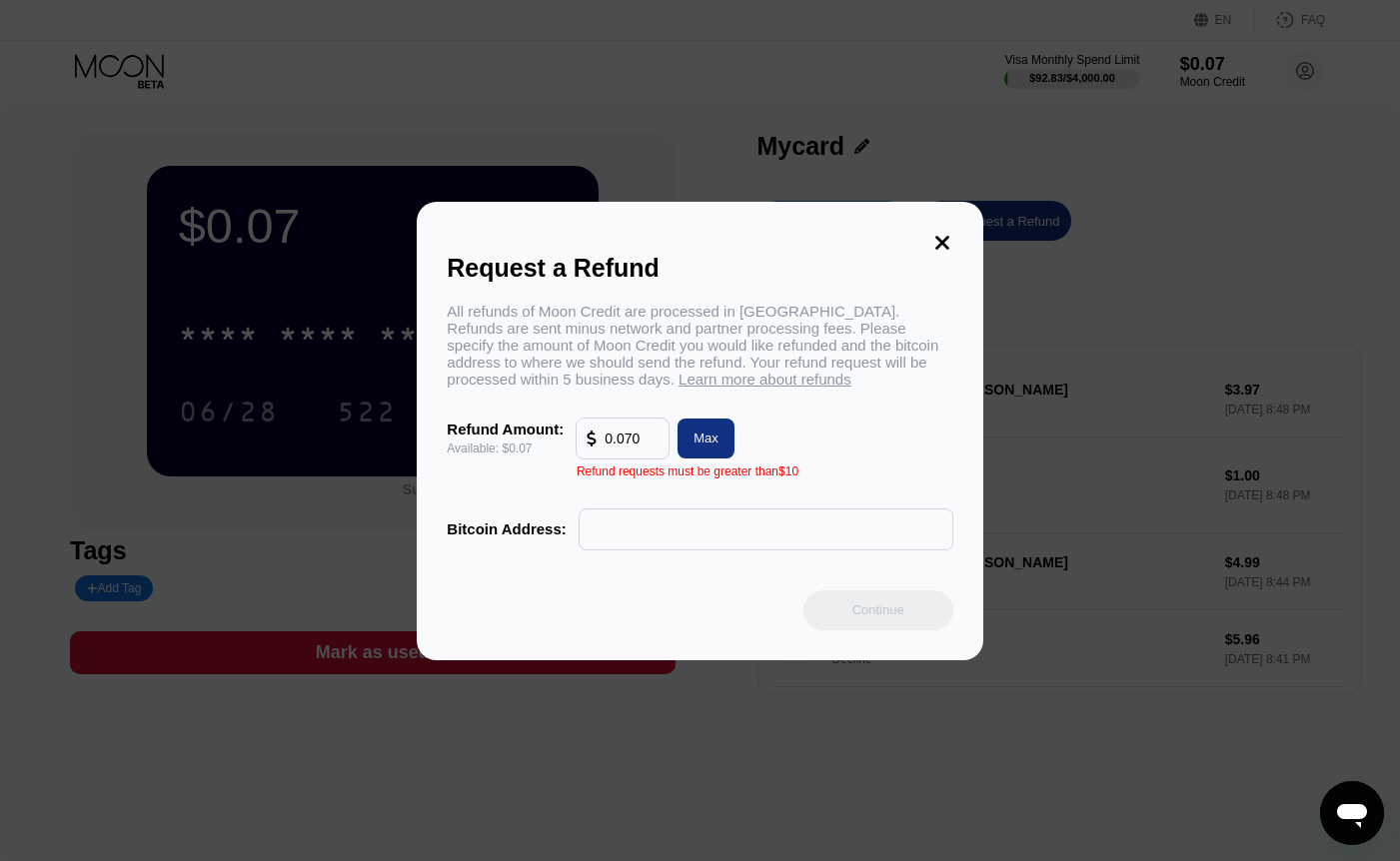 click at bounding box center [765, 529] 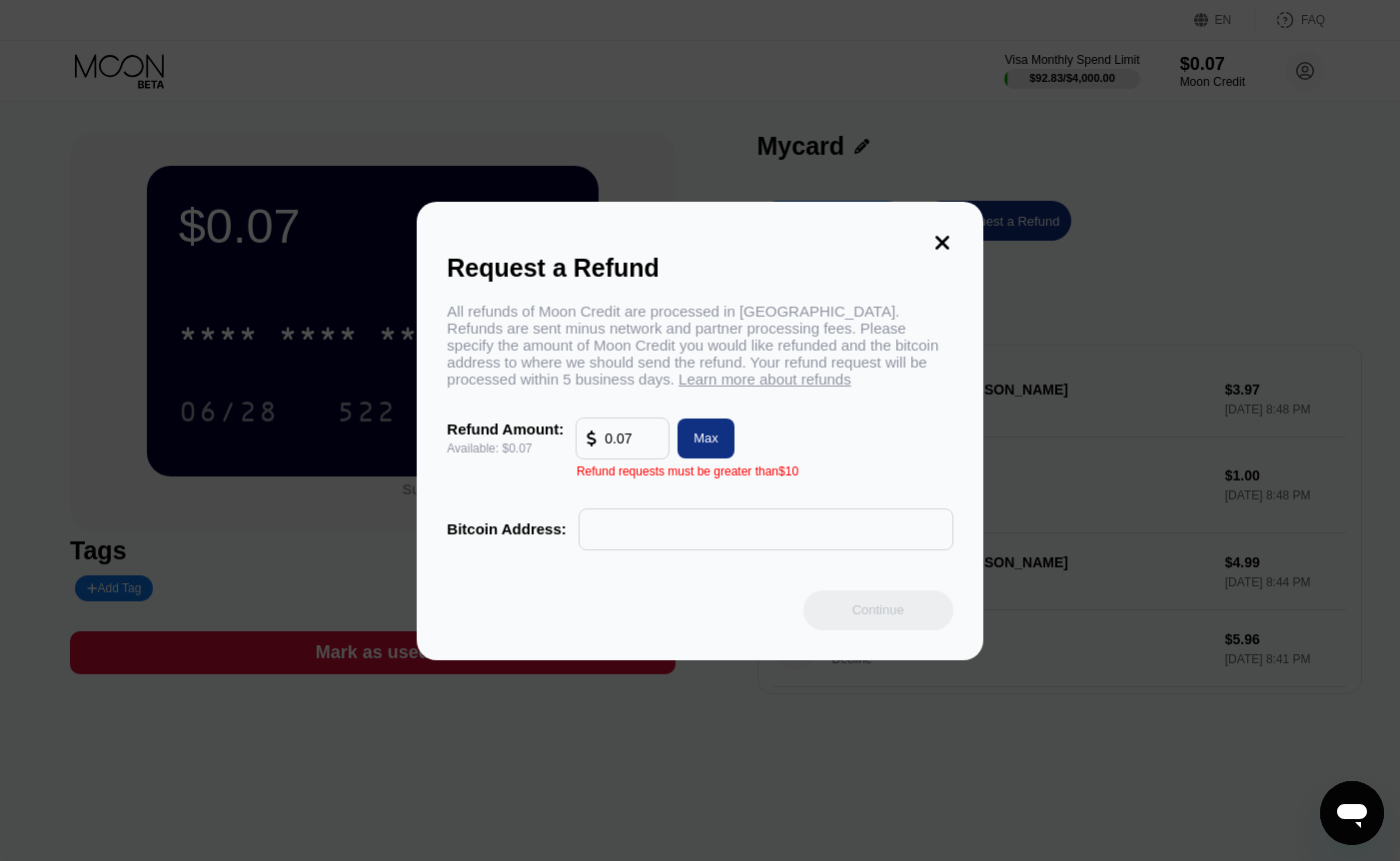 drag, startPoint x: 648, startPoint y: 449, endPoint x: 598, endPoint y: 446, distance: 50.08992 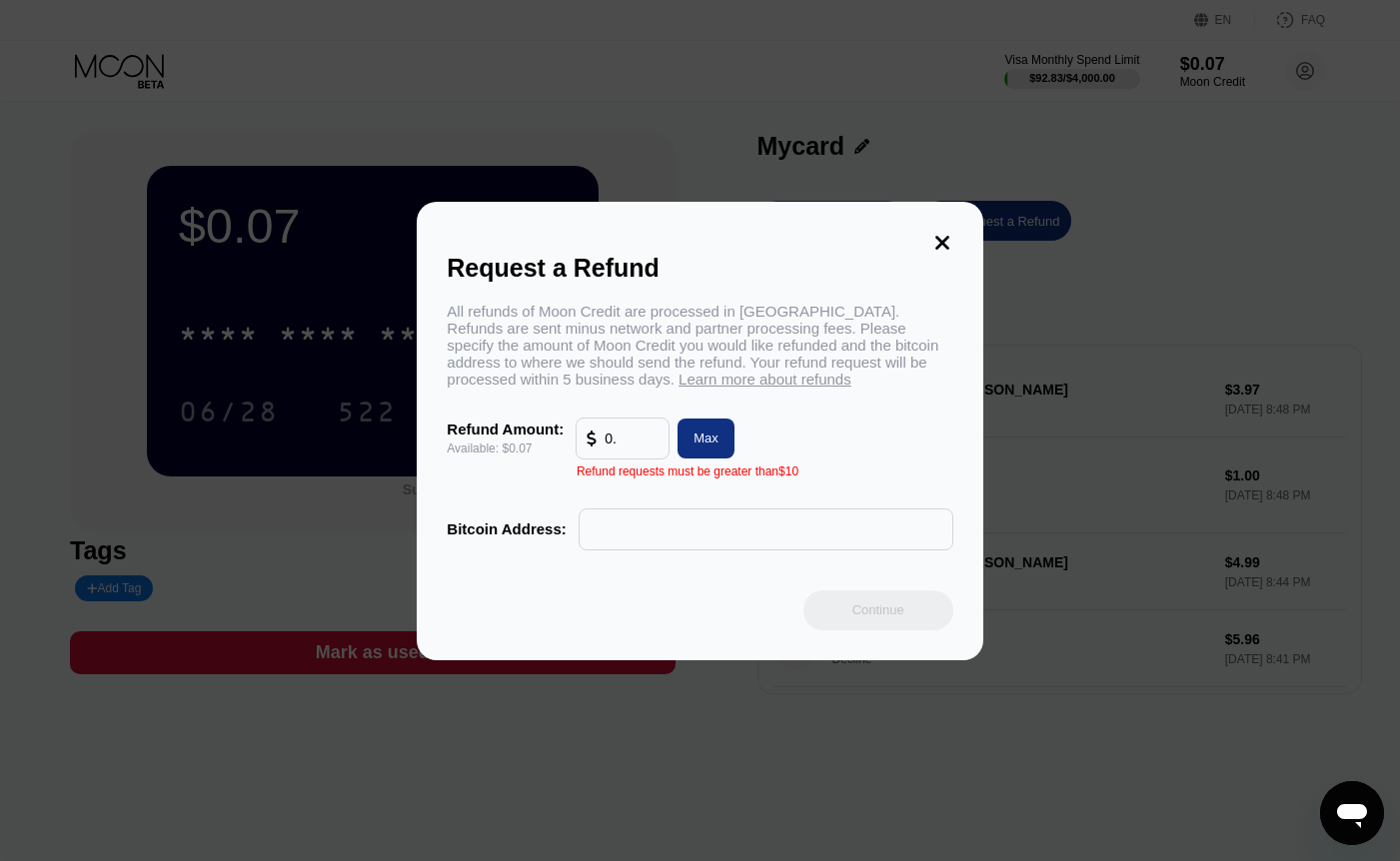 type on "0" 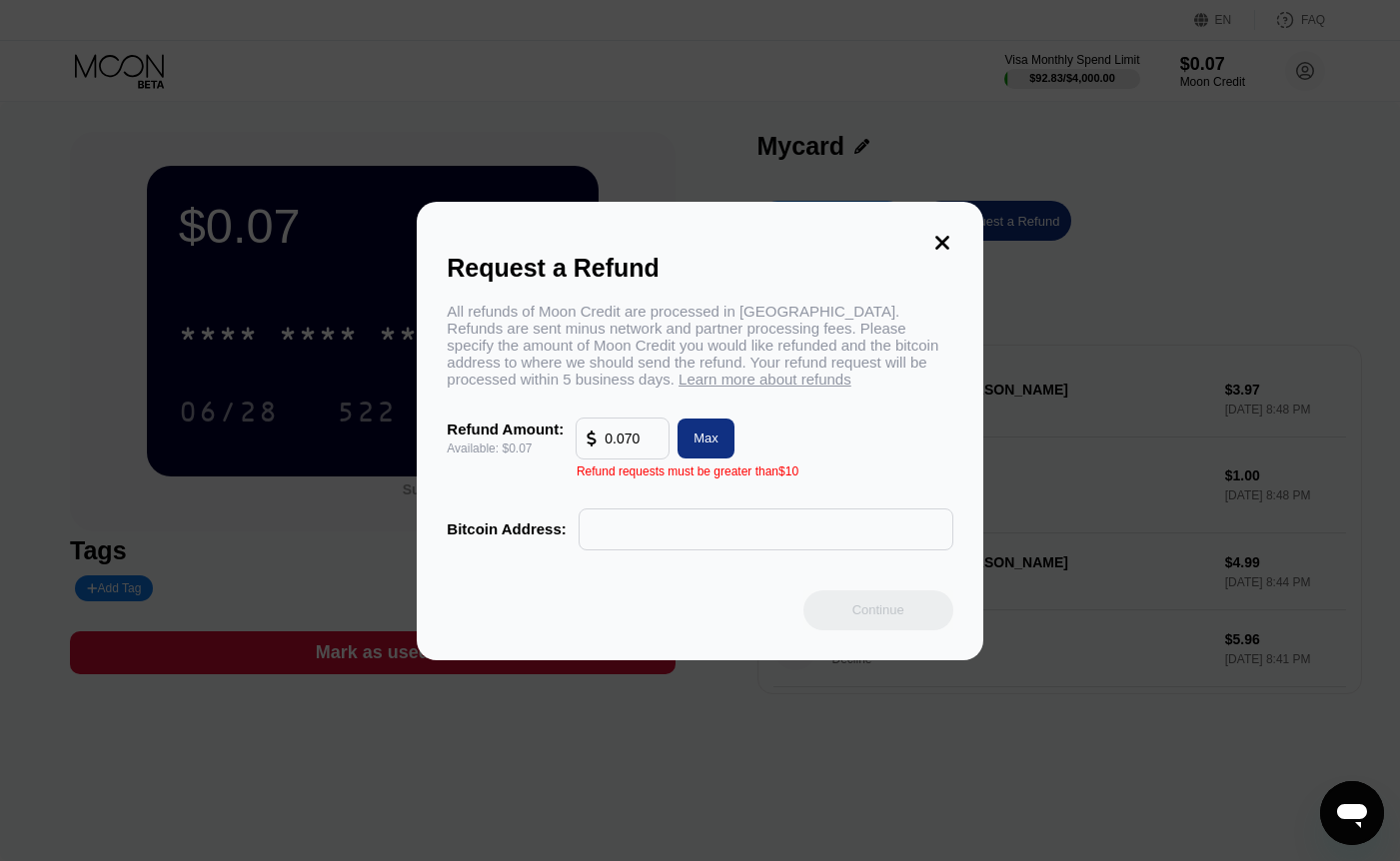 type on "0.07" 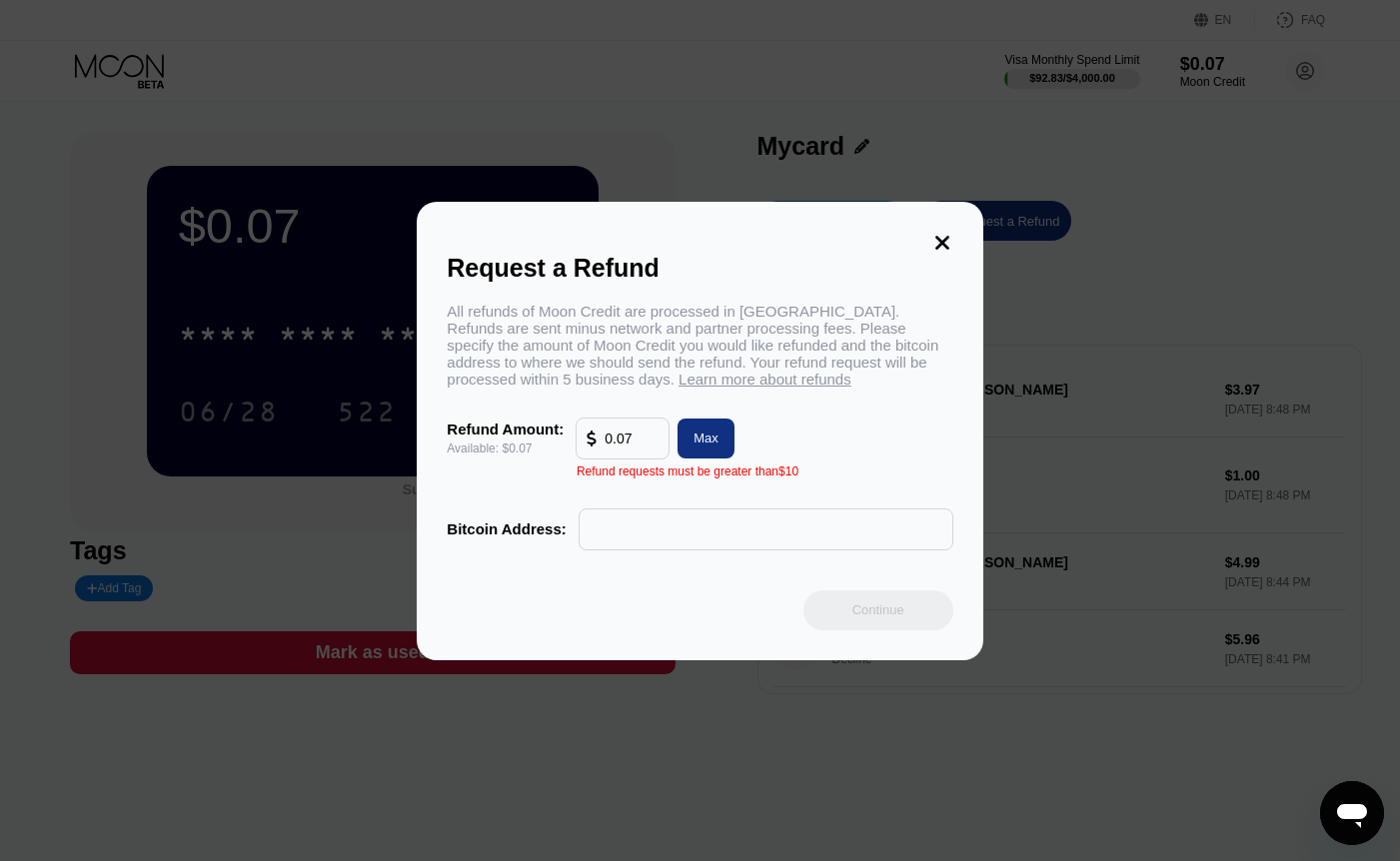 click 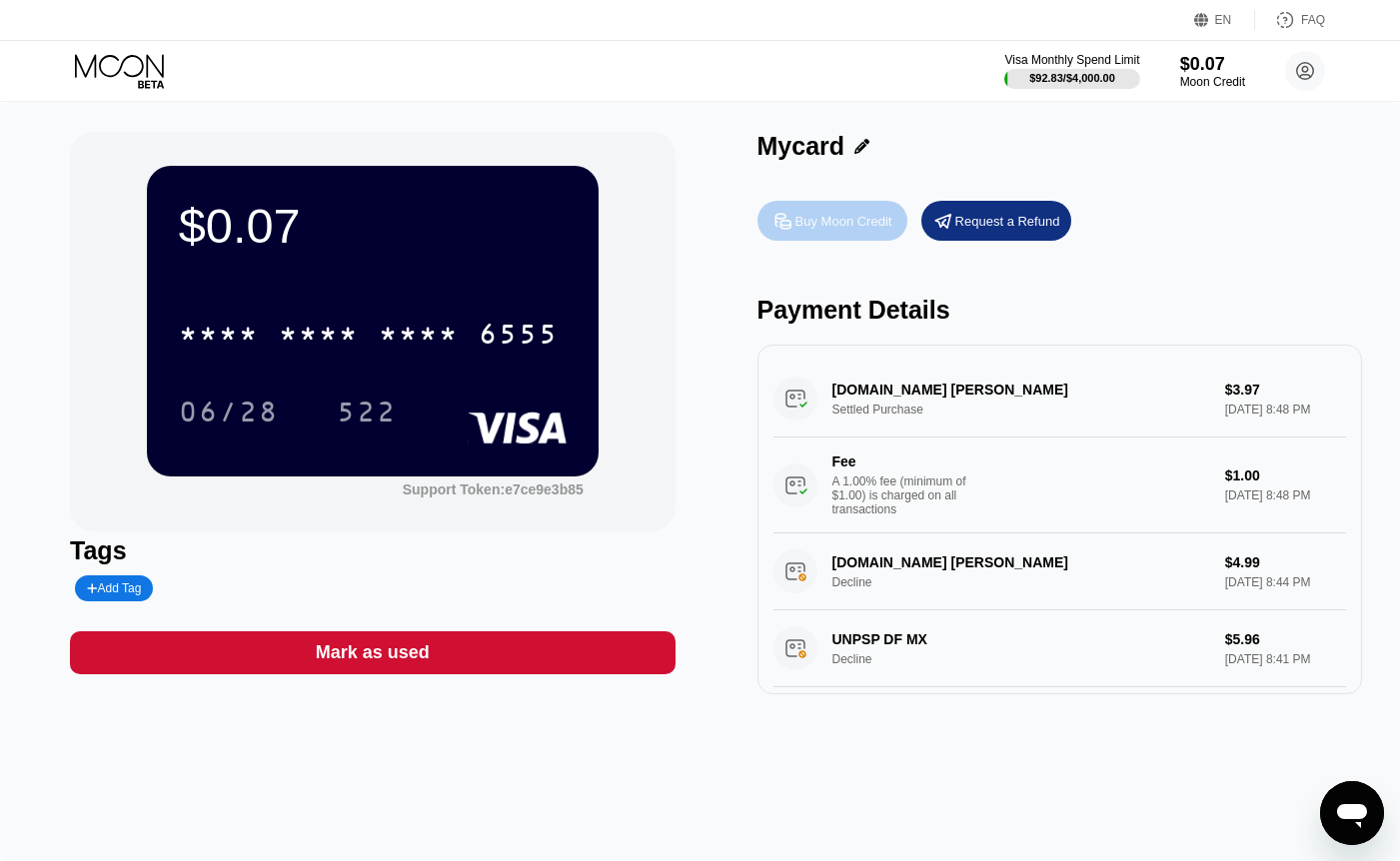 click on "Buy Moon Credit" at bounding box center (843, 221) 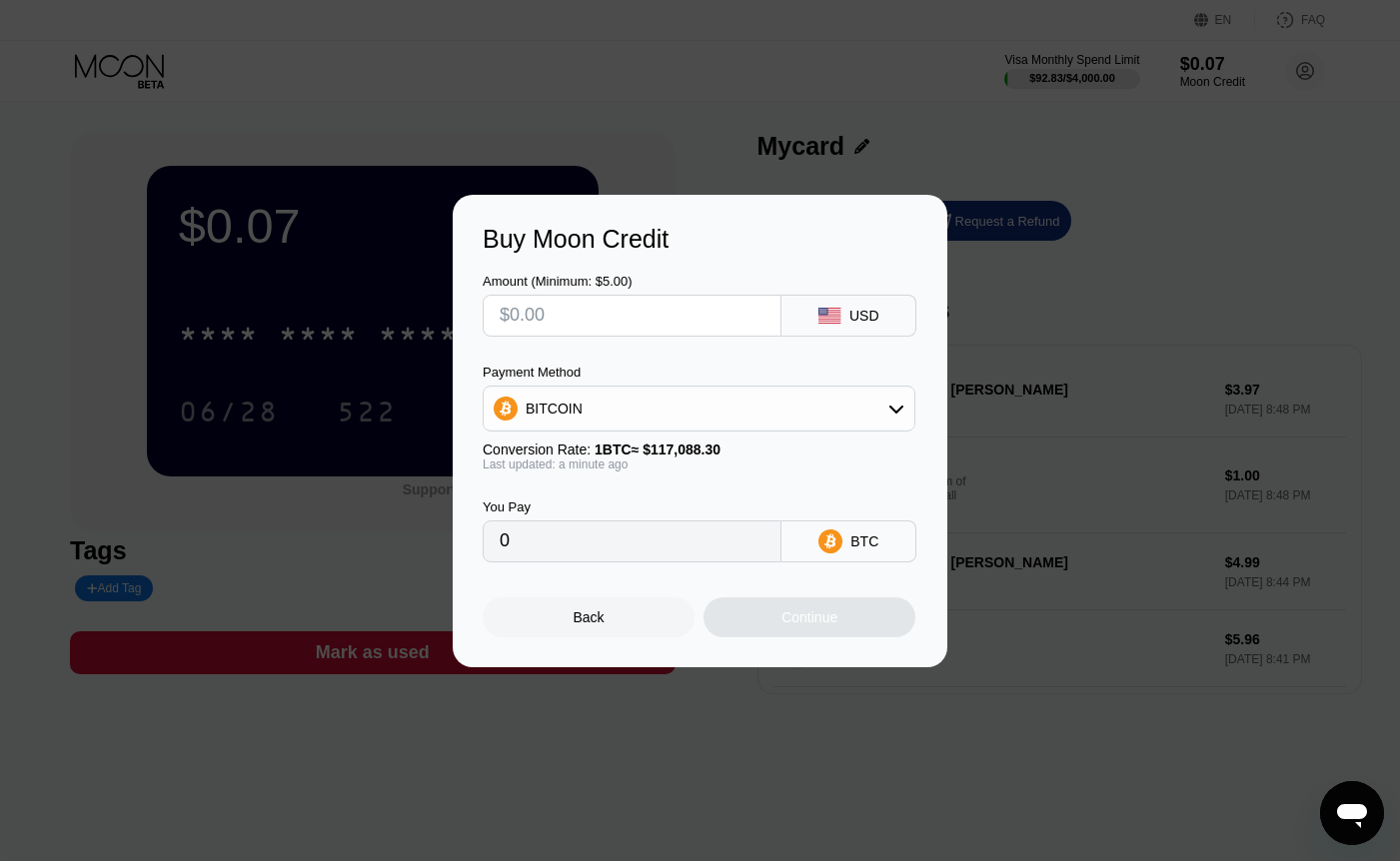 click at bounding box center (632, 316) 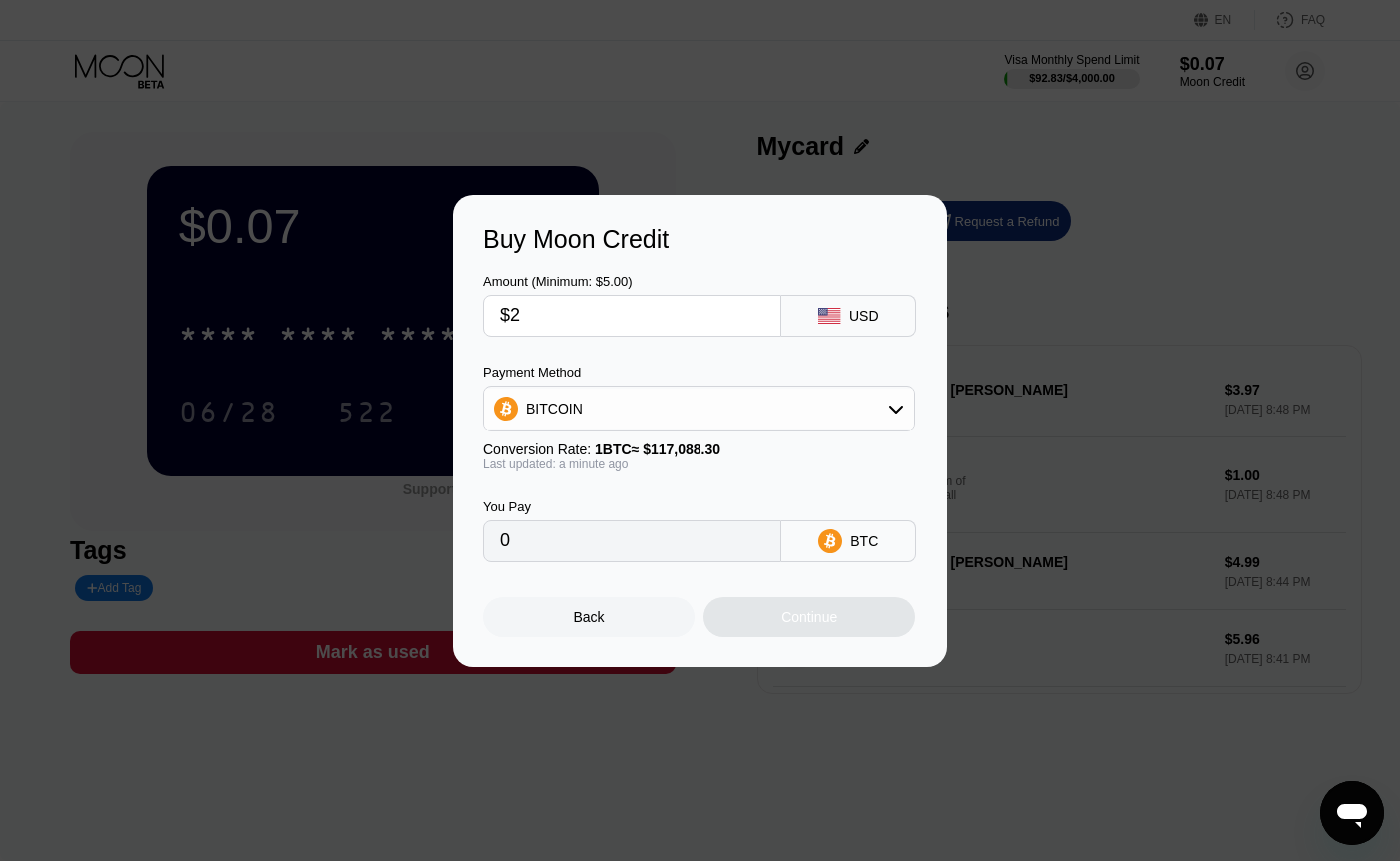 type on "$20" 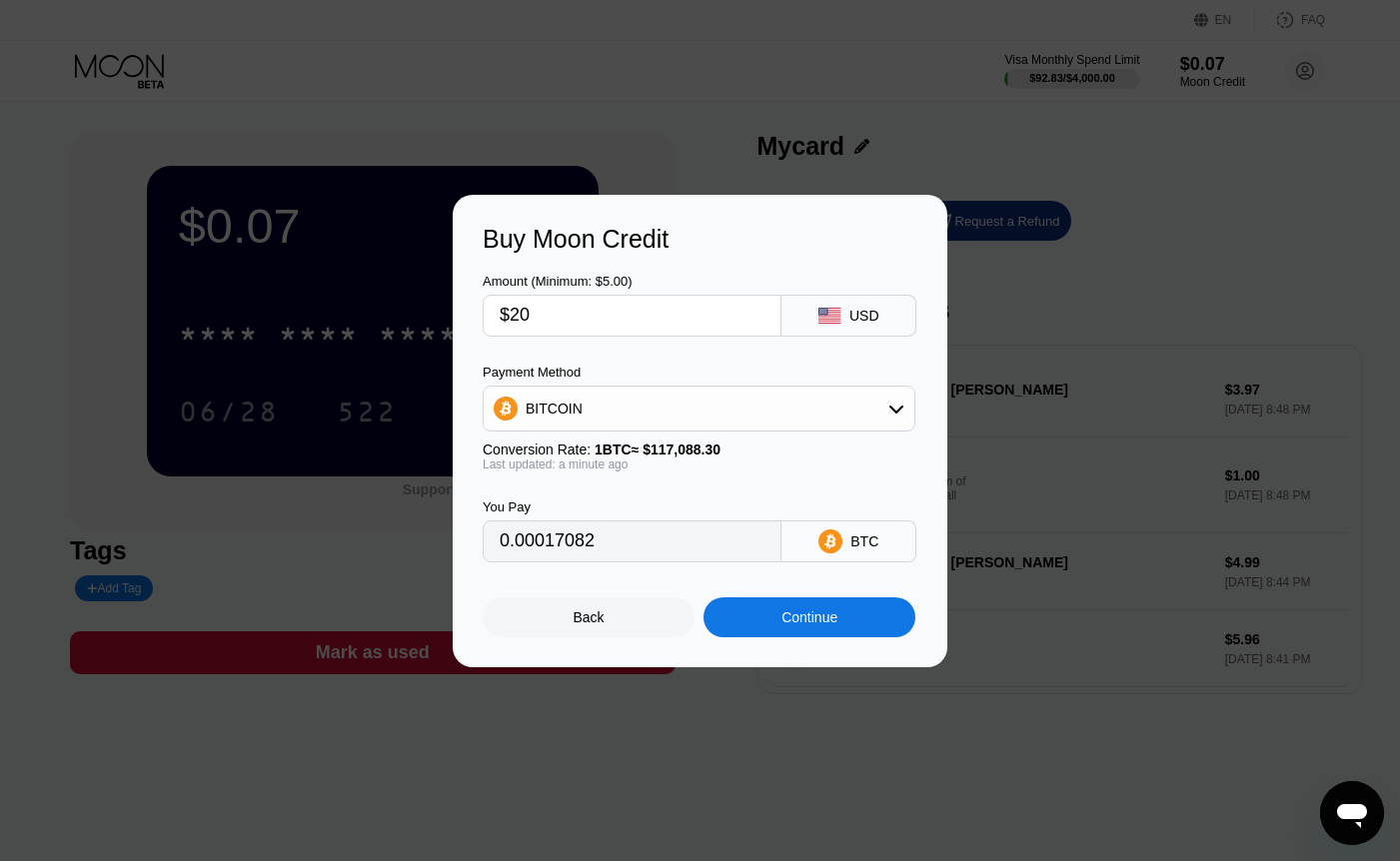 type on "0.00017082" 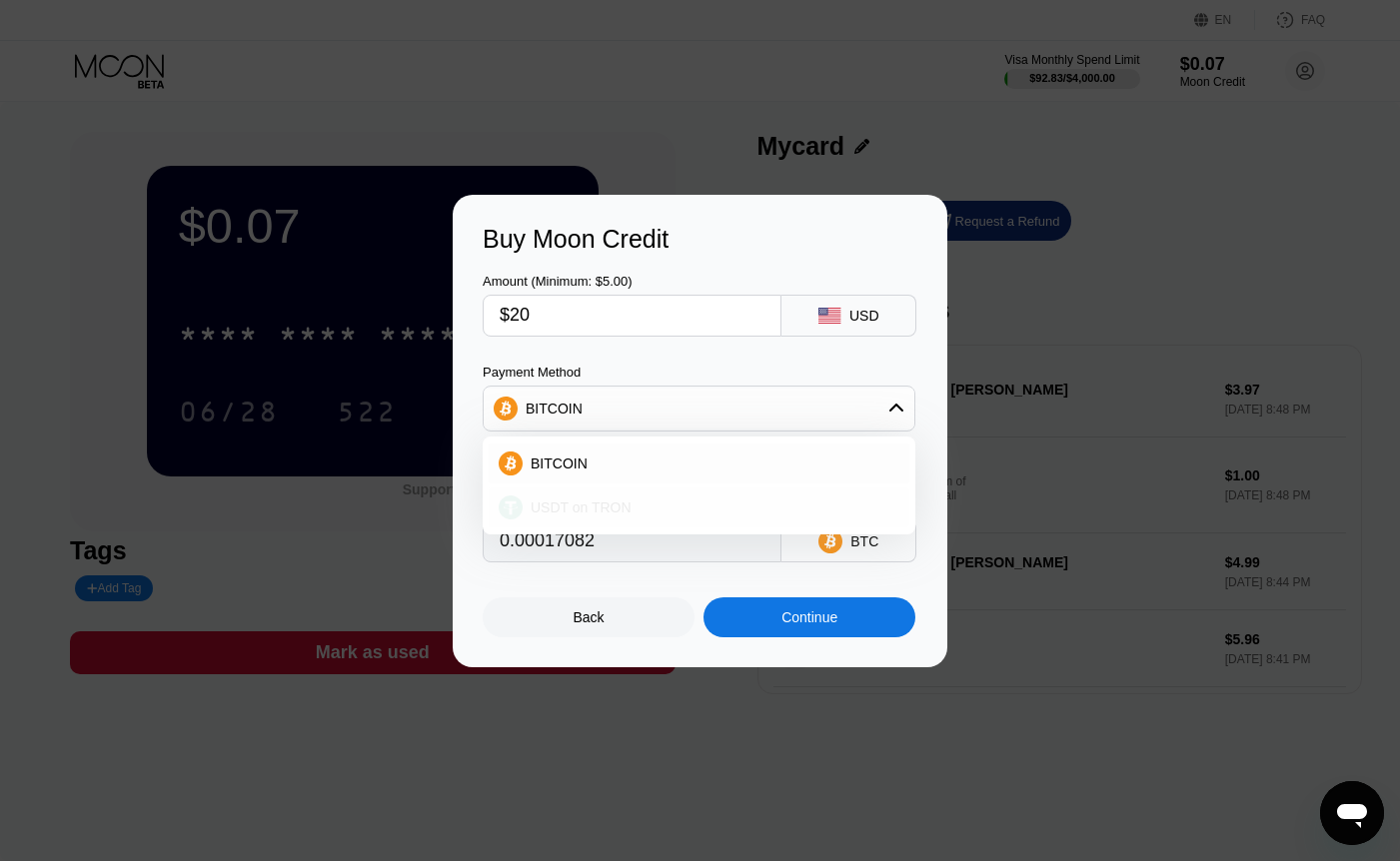 click on "USDT on TRON" at bounding box center [710, 507] 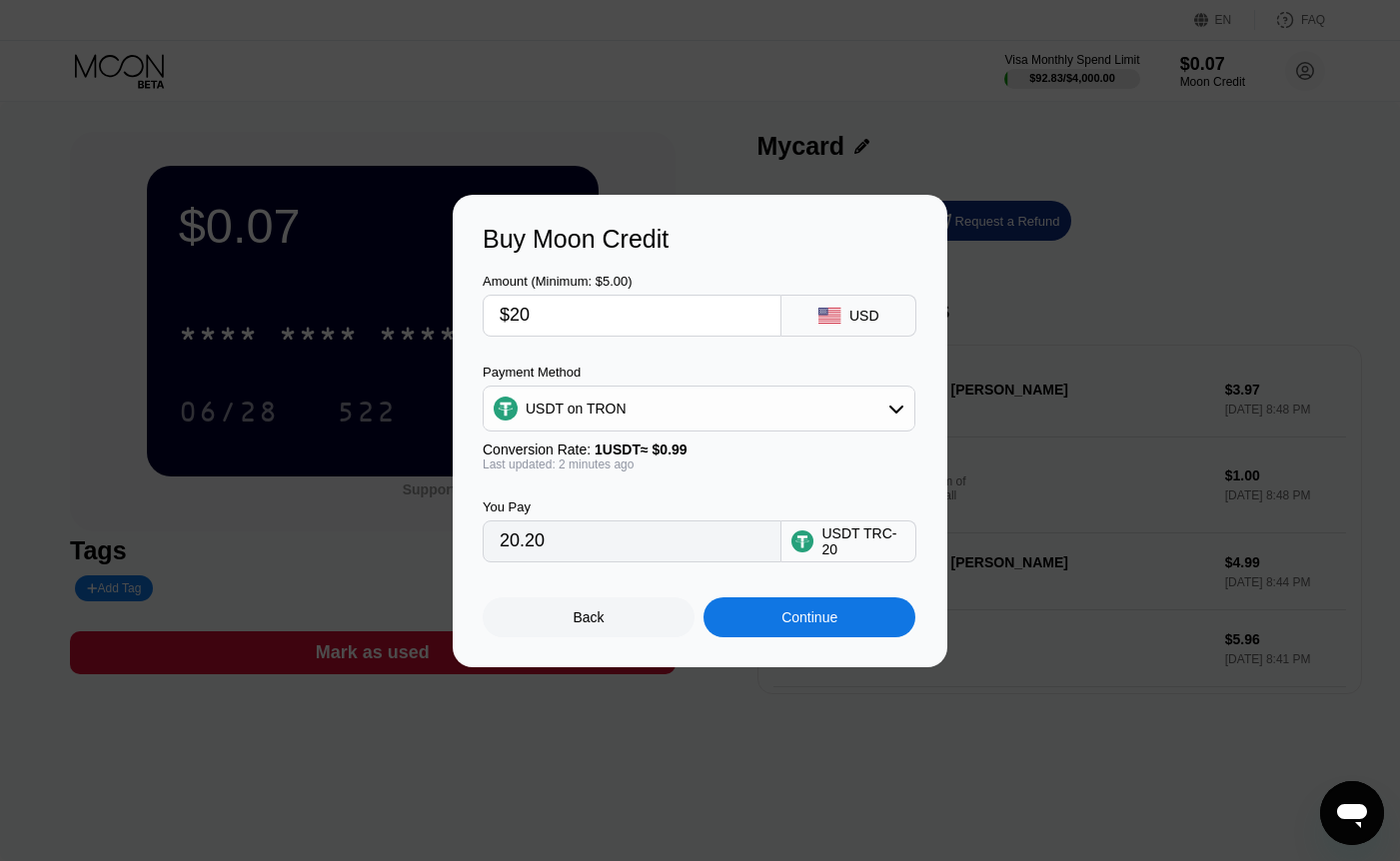 click on "USDT TRC-20" at bounding box center [863, 541] 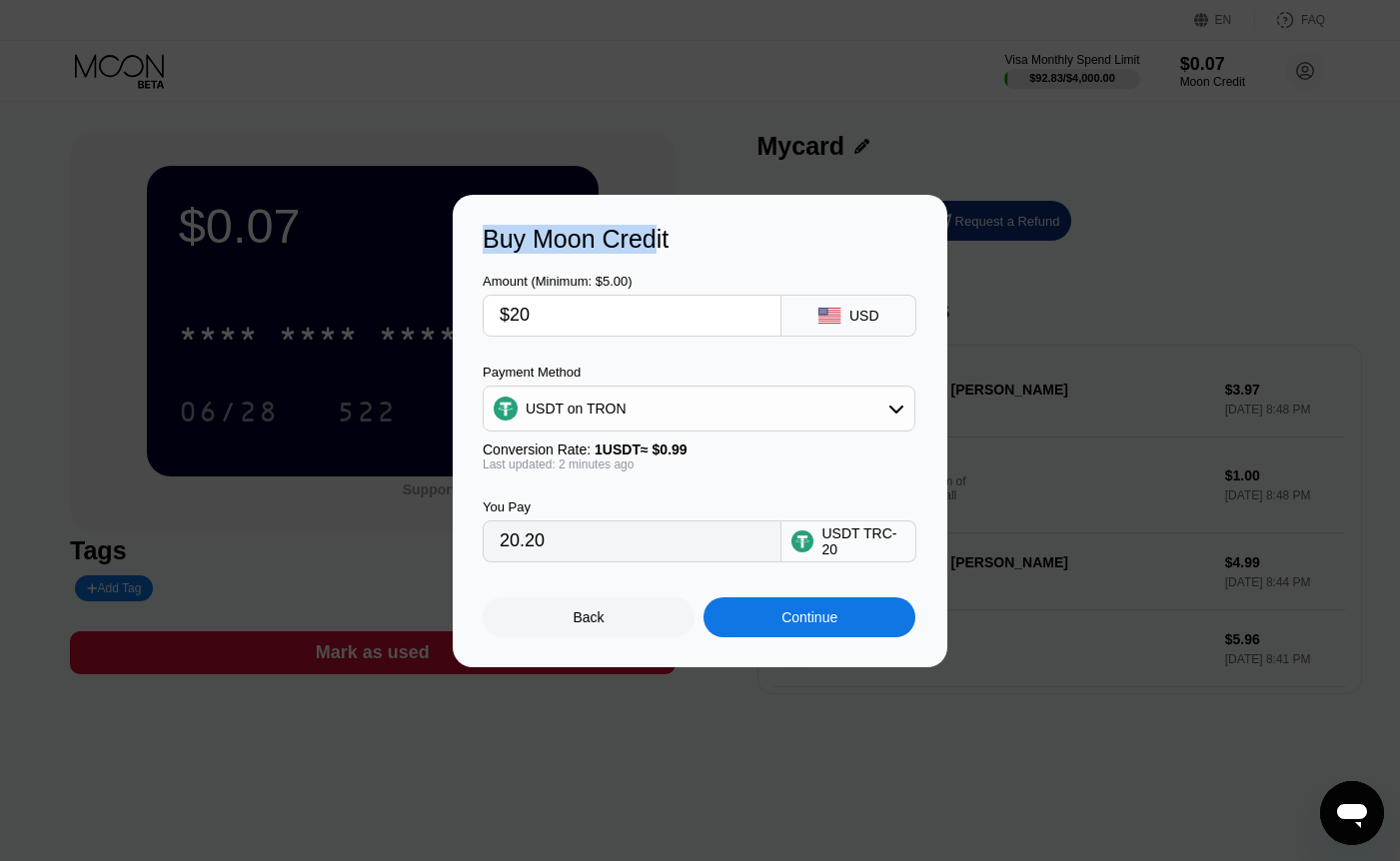 drag, startPoint x: 672, startPoint y: 198, endPoint x: 715, endPoint y: 158, distance: 58.728187 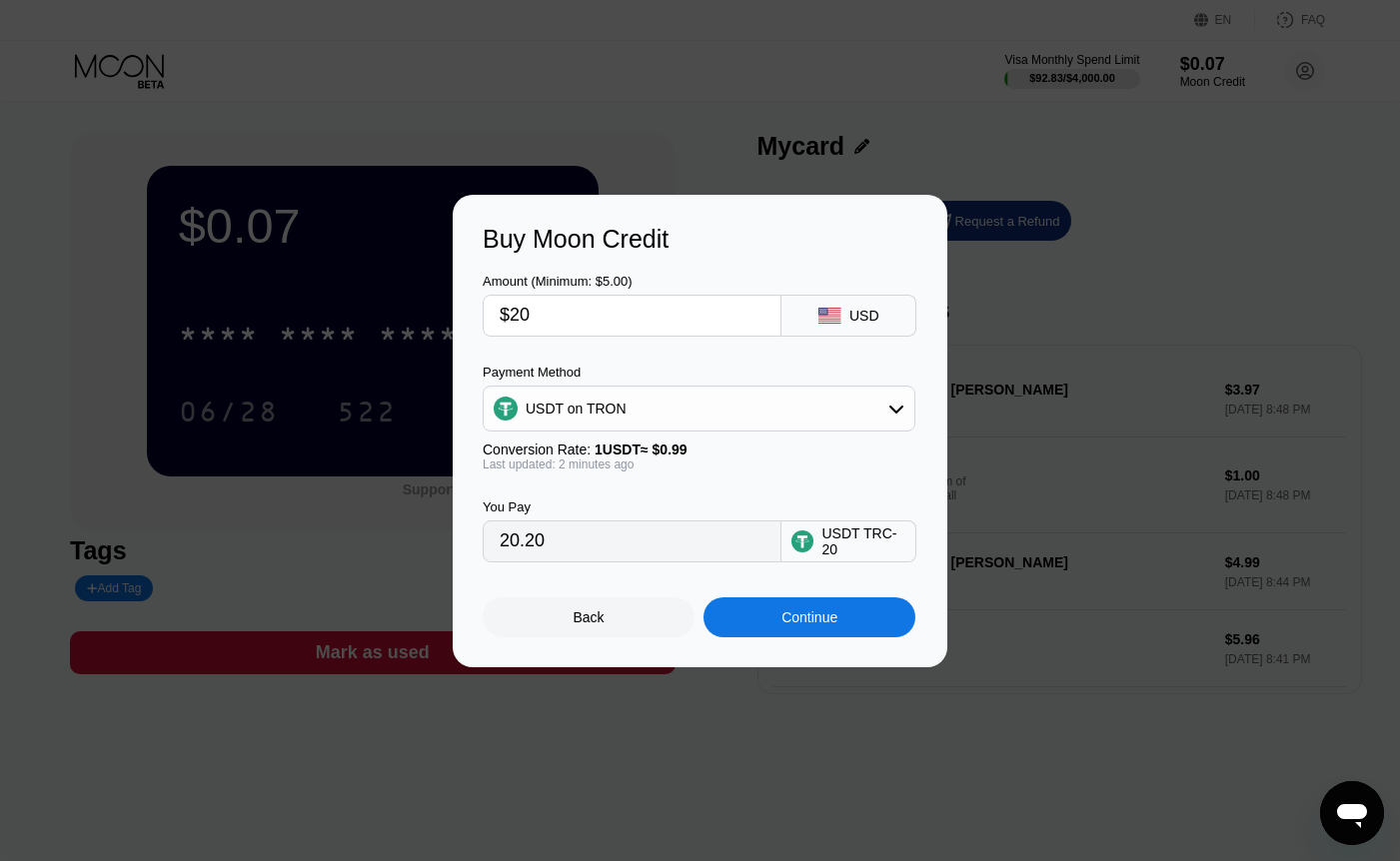click on "Buy Moon Credit" at bounding box center (700, 239) 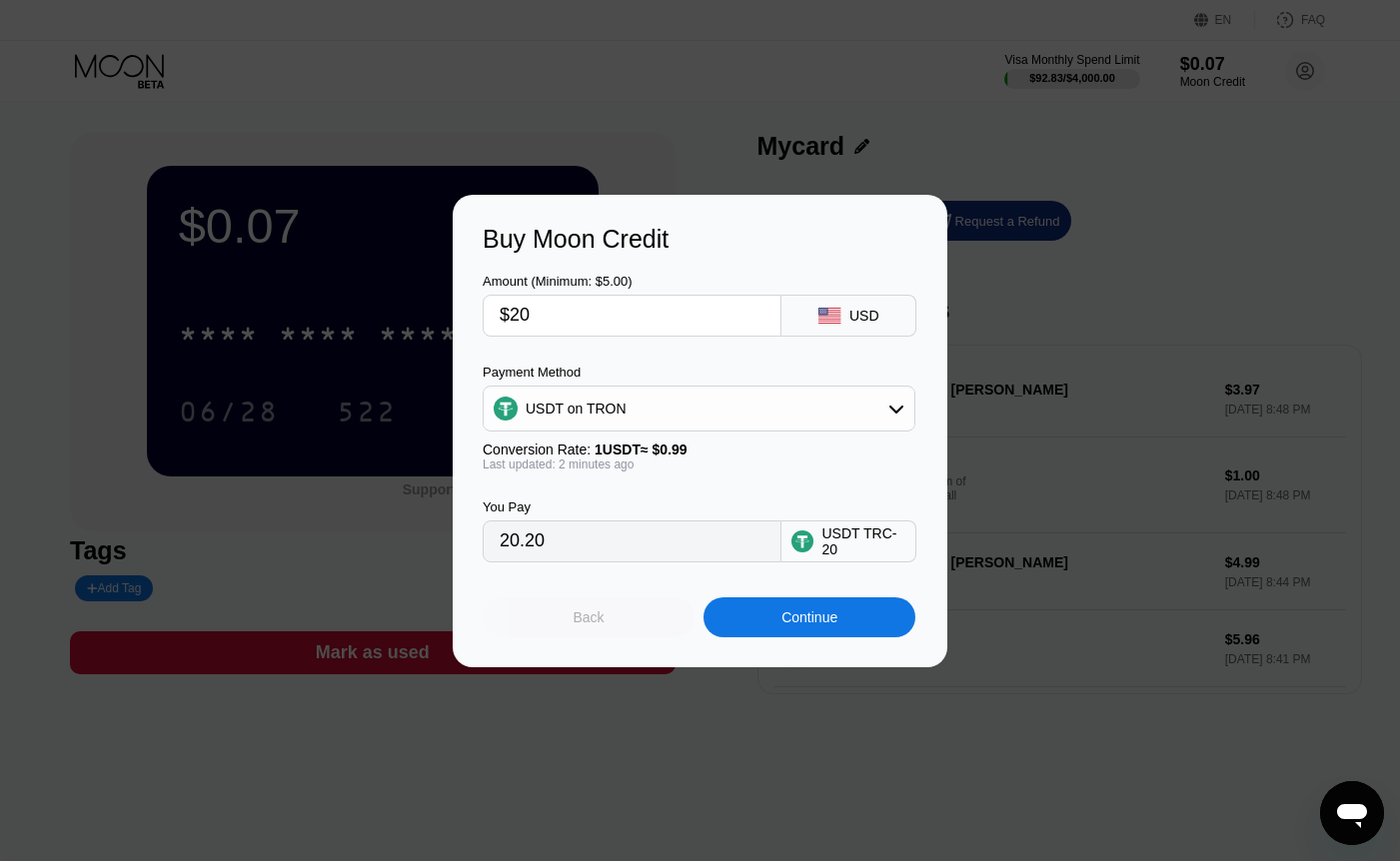 click on "Back" at bounding box center [589, 617] 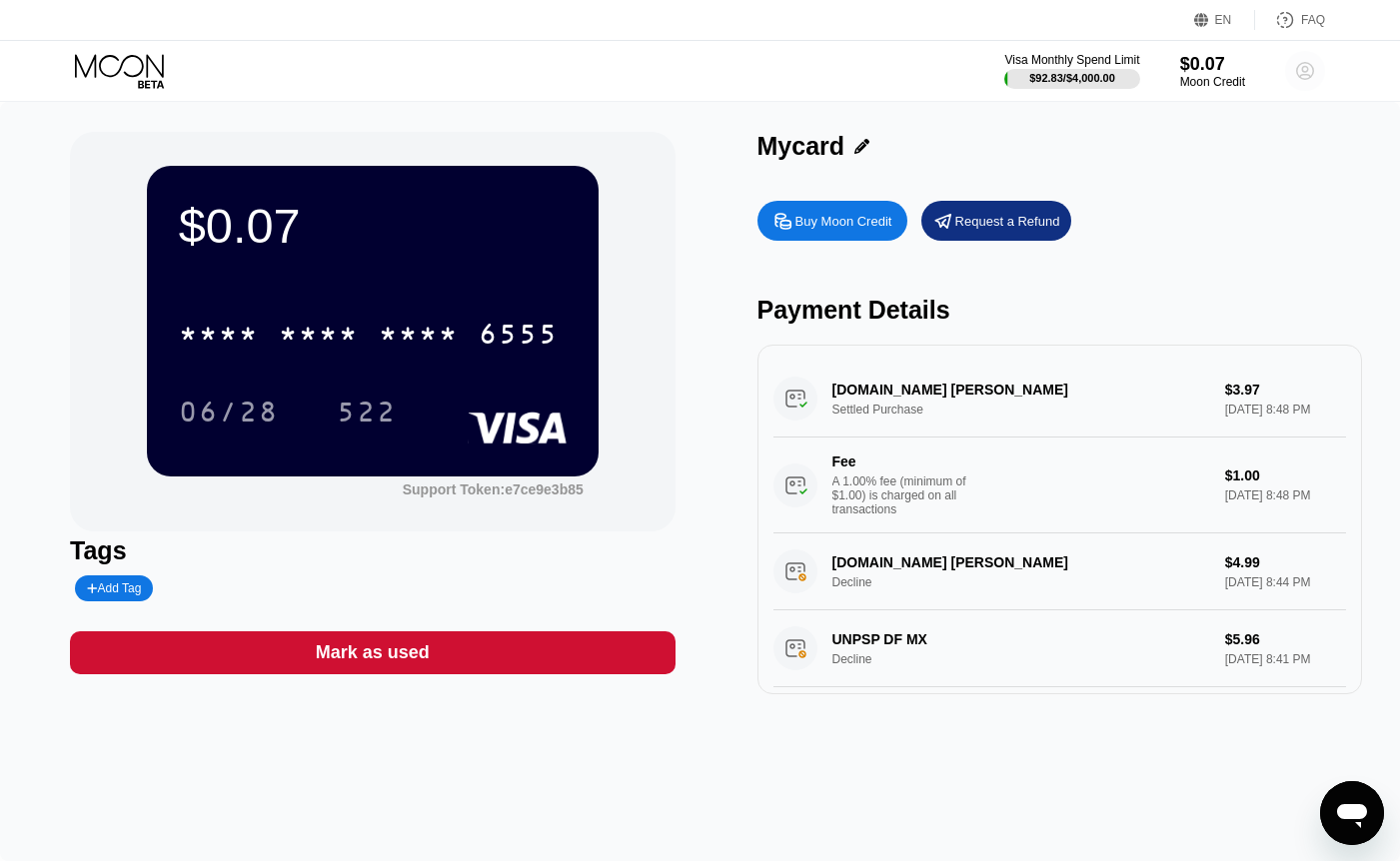 click 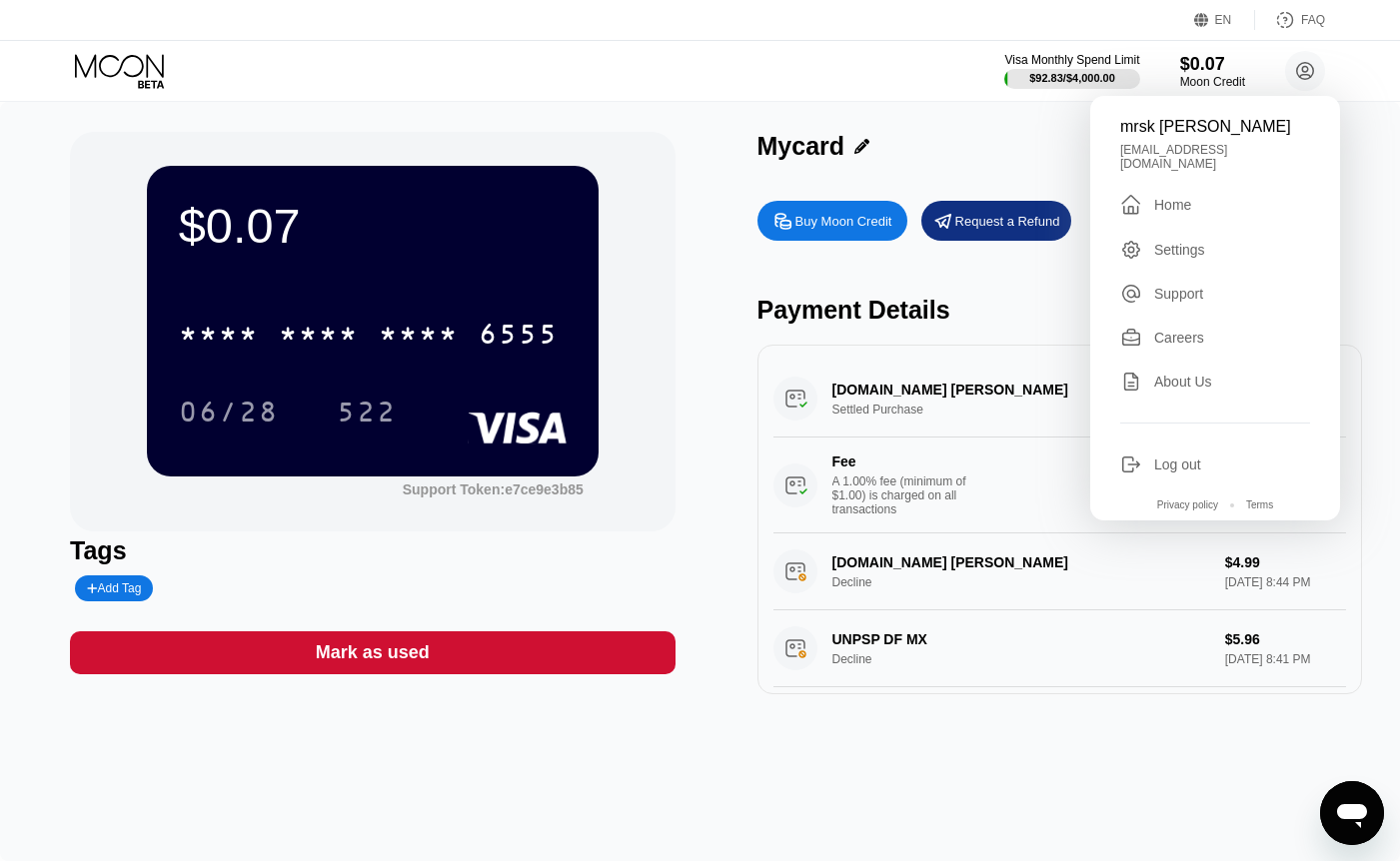 click on "$0.07 * * * * * * * * * * * * 6555 06/28 522 Support Token:  e7ce9e3b85 Tags  Add Tag Mark as used Mycard Buy Moon Credit Request a Refund Payment Details prime2key.com            Nicosia      CY Settled Purchase $3.97 Jul 08, 2025 8:48 PM Fee A 1.00% fee (minimum of $1.00) is charged on all transactions $1.00 Jul 08, 2025 8:48 PM prime2key.com            Nicosia      CY Decline $4.99 Jul 08, 2025 8:44 PM UNPSP                    DF           MX Decline $5.96 Jul 08, 2025 8:41 PM NAME-CHEAP.COM* CNMQRP   +13233752822 US Decline $5.00 Jul 07, 2025 6:39 PM NAME-CHEAP.COM* ZEYOKP   +13233752822 US Decline $5.00 Jul 07, 2025 6:33 PM DATABASE MART            +14098774238 US Settled Purchase $83.97 Jul 02, 2025 9:07 PM Fee A 1.00% fee (minimum of $1.00) is charged on all transactions $1.00 Jul 02, 2025 9:07 PM" at bounding box center [700, 481] 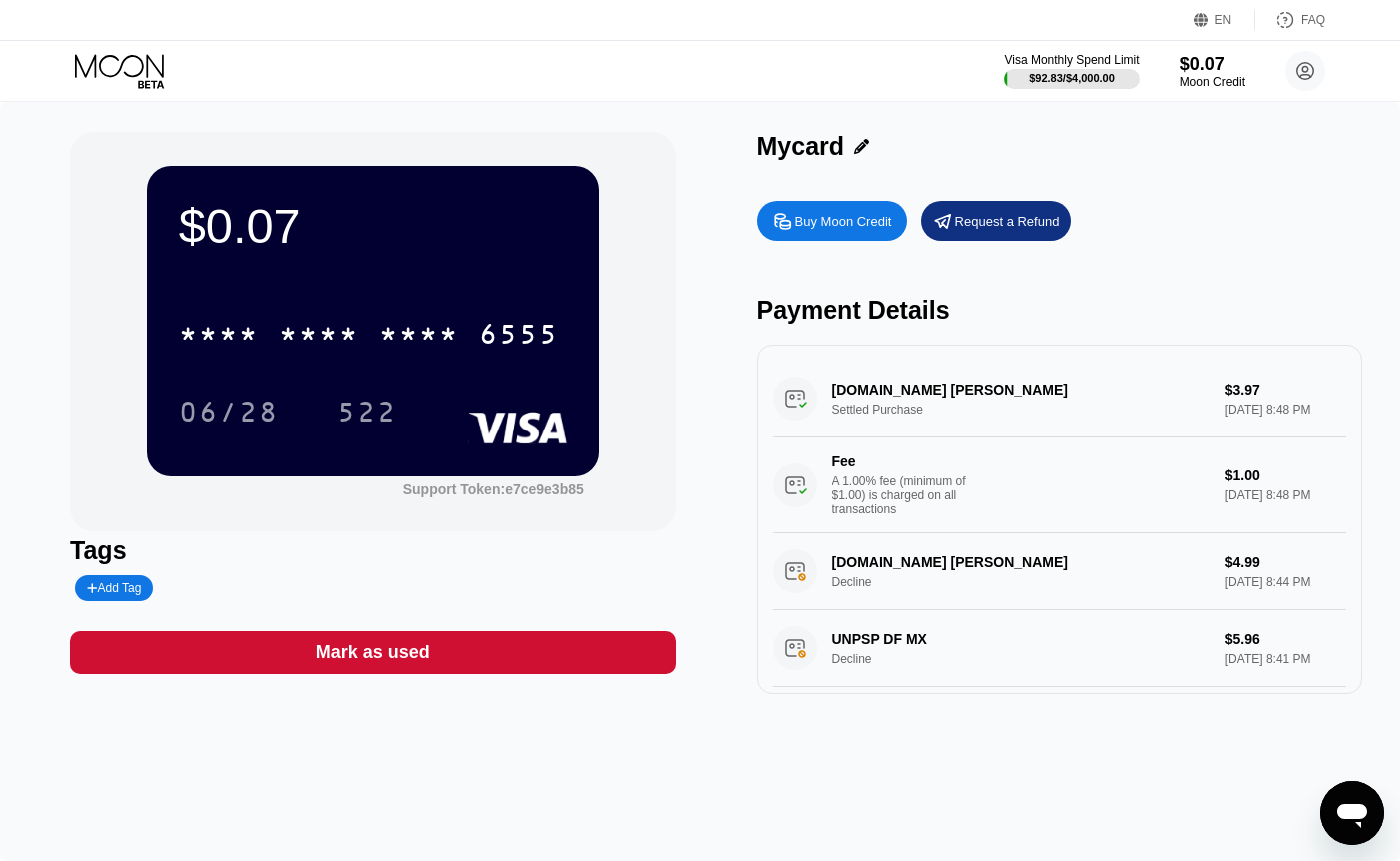 click 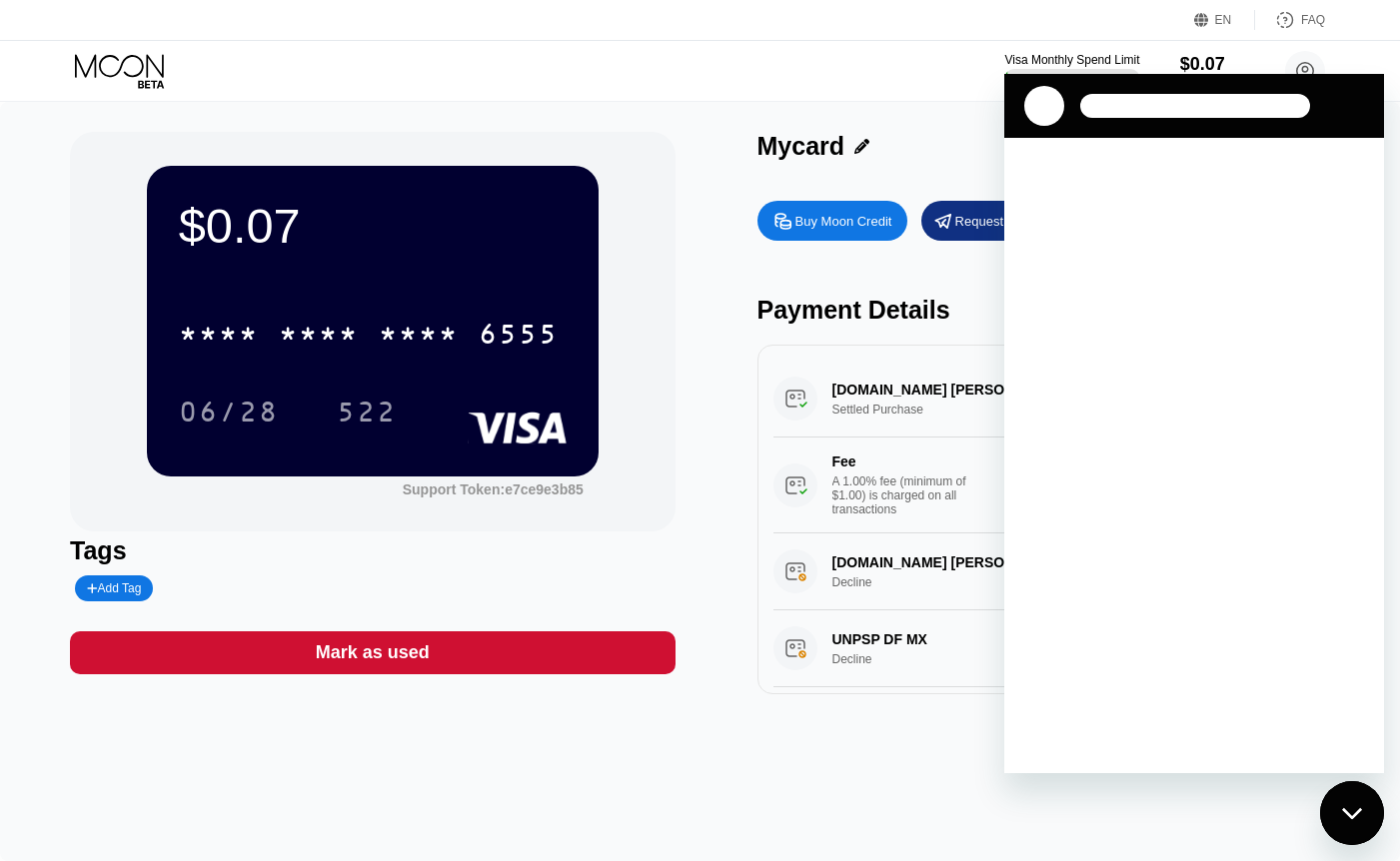 scroll, scrollTop: 0, scrollLeft: 0, axis: both 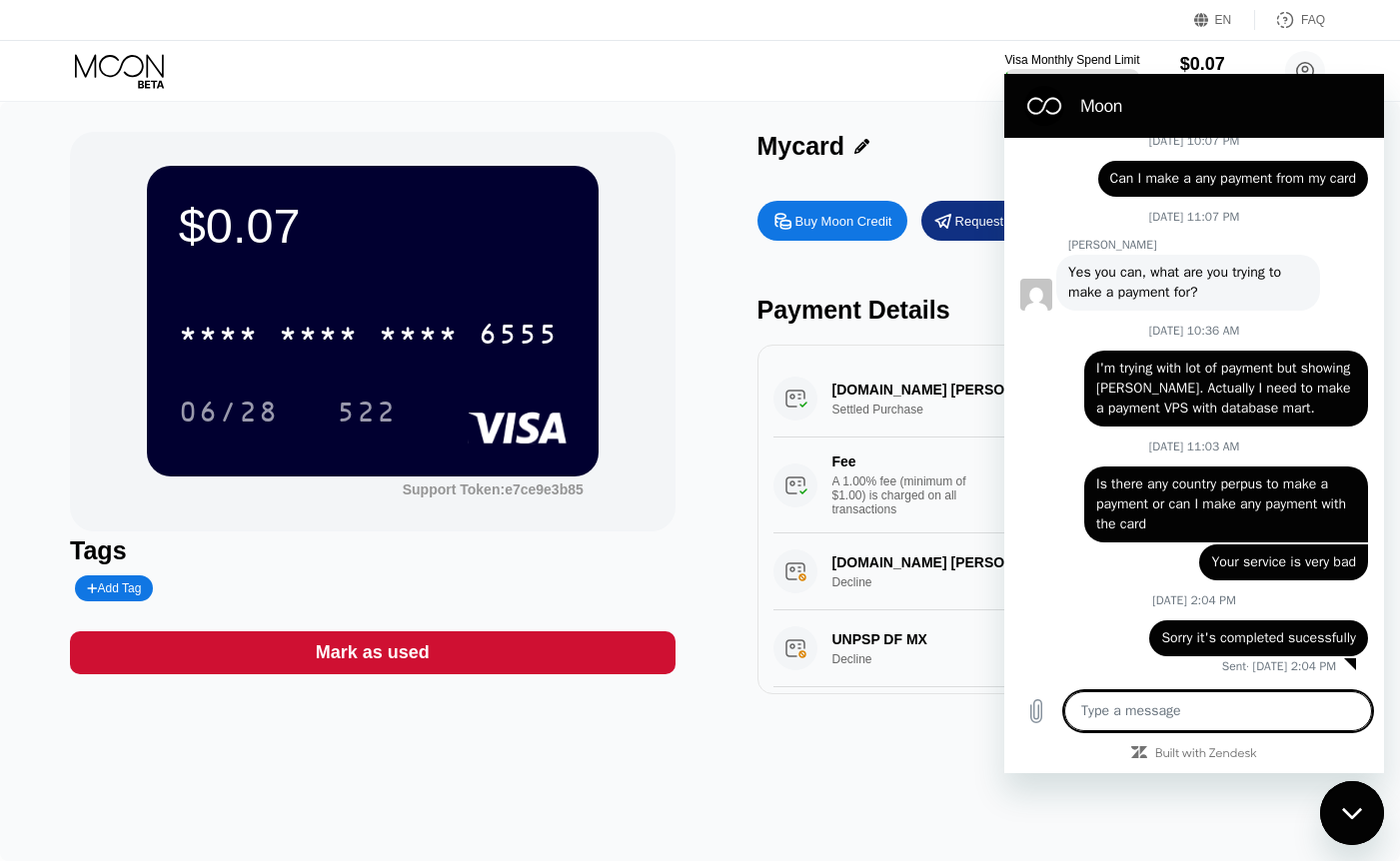 click at bounding box center [1218, 711] 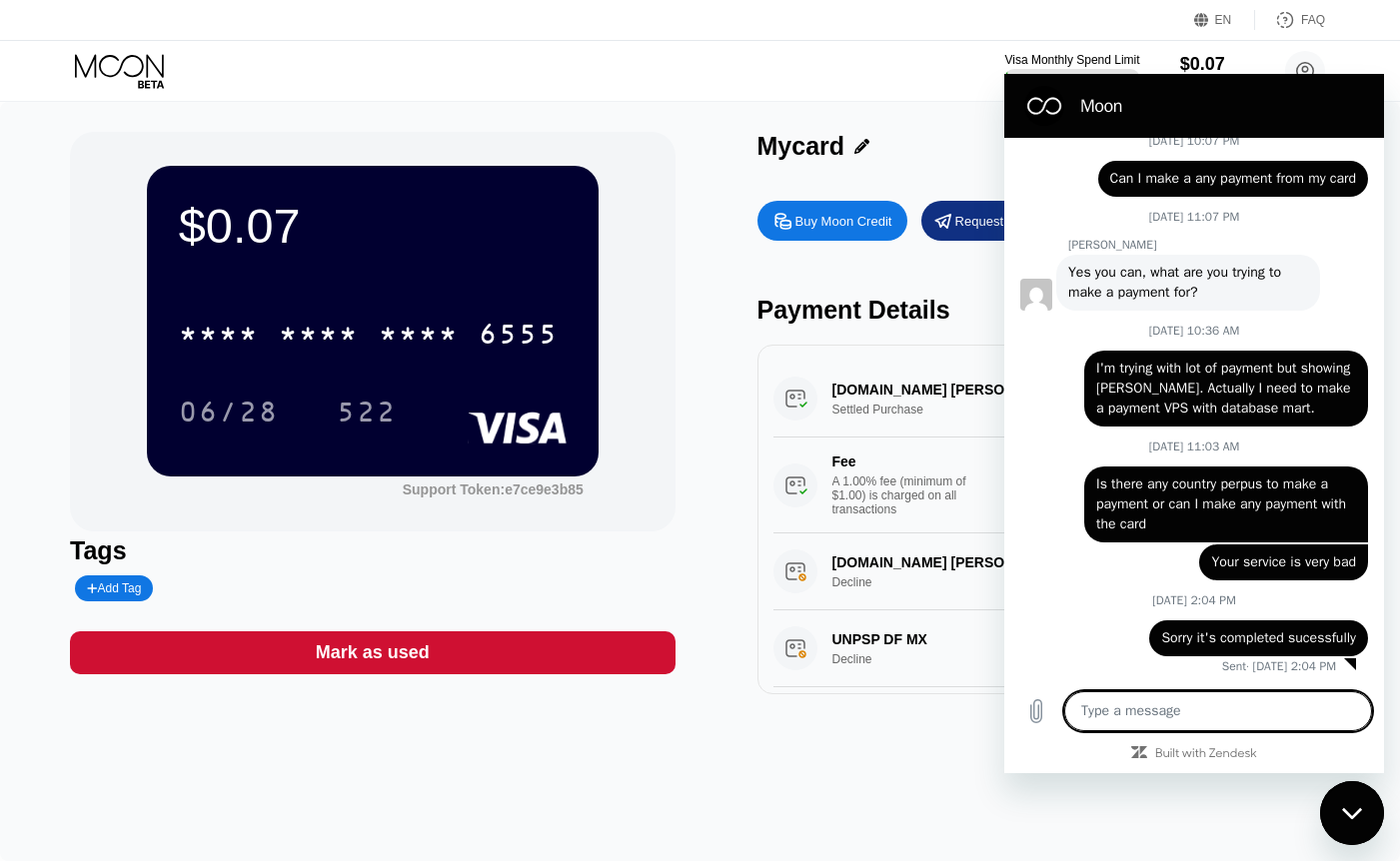 type on "H" 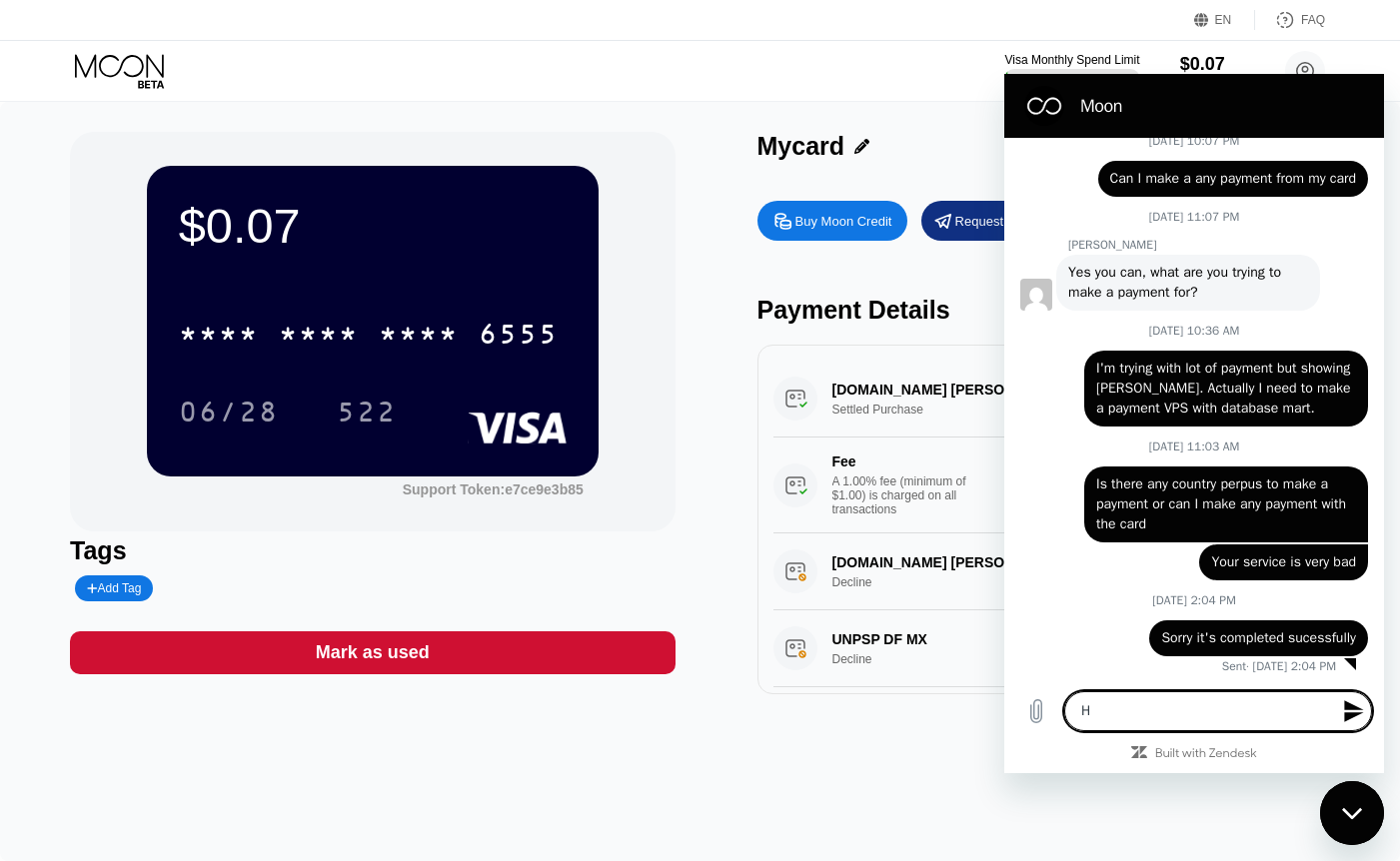 type on "Hi" 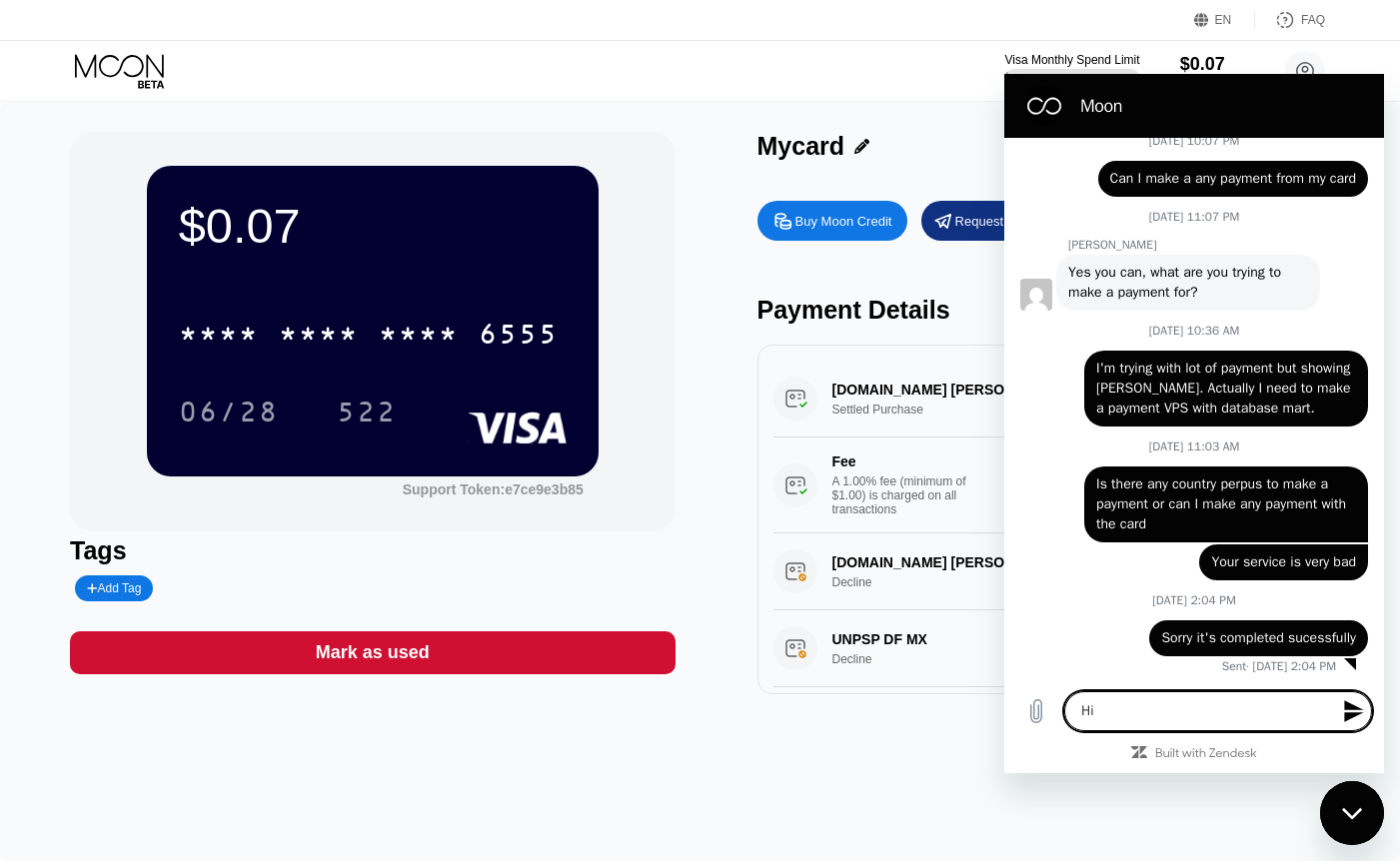 type on "x" 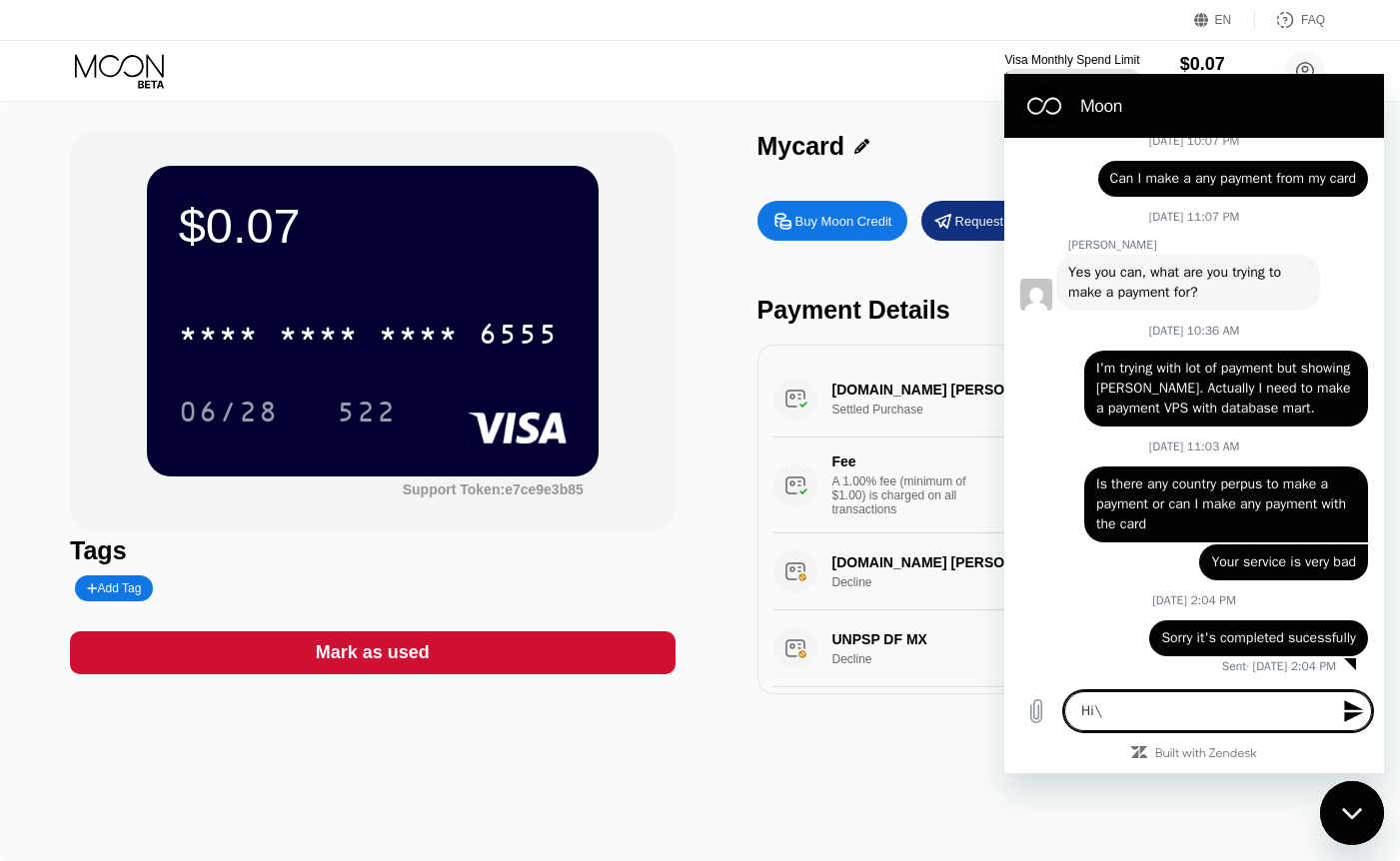 type on "x" 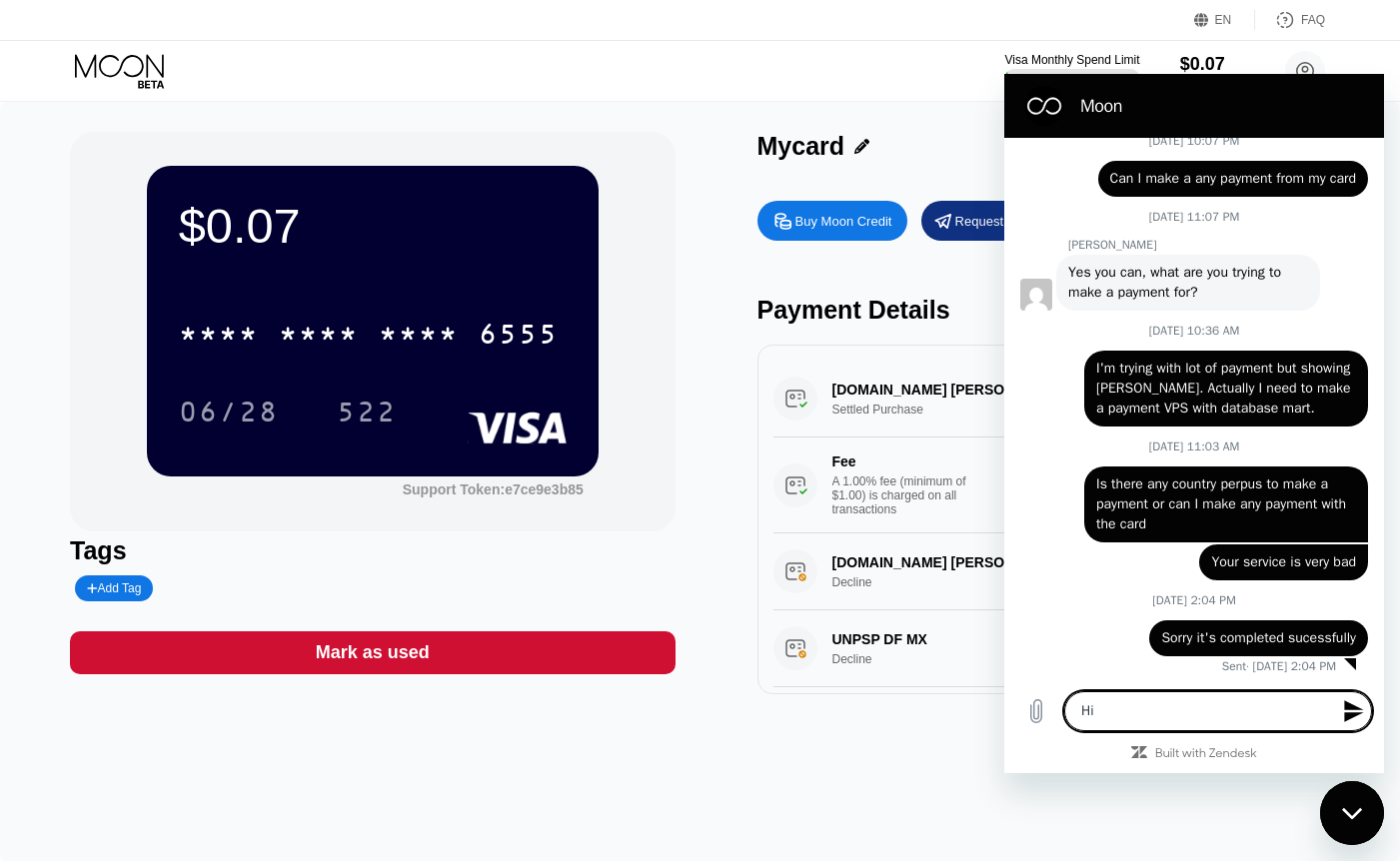 type 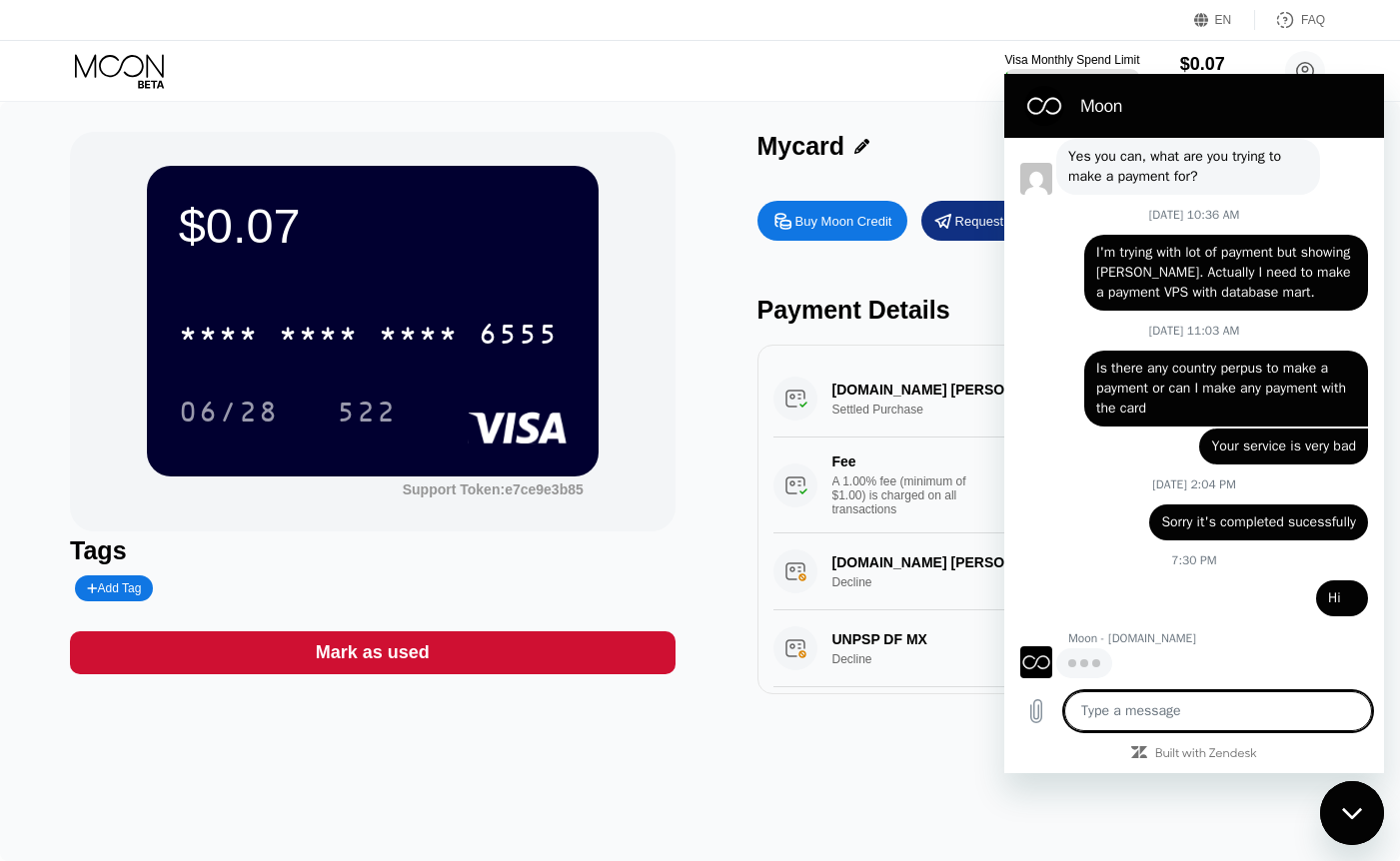 scroll, scrollTop: 658, scrollLeft: 0, axis: vertical 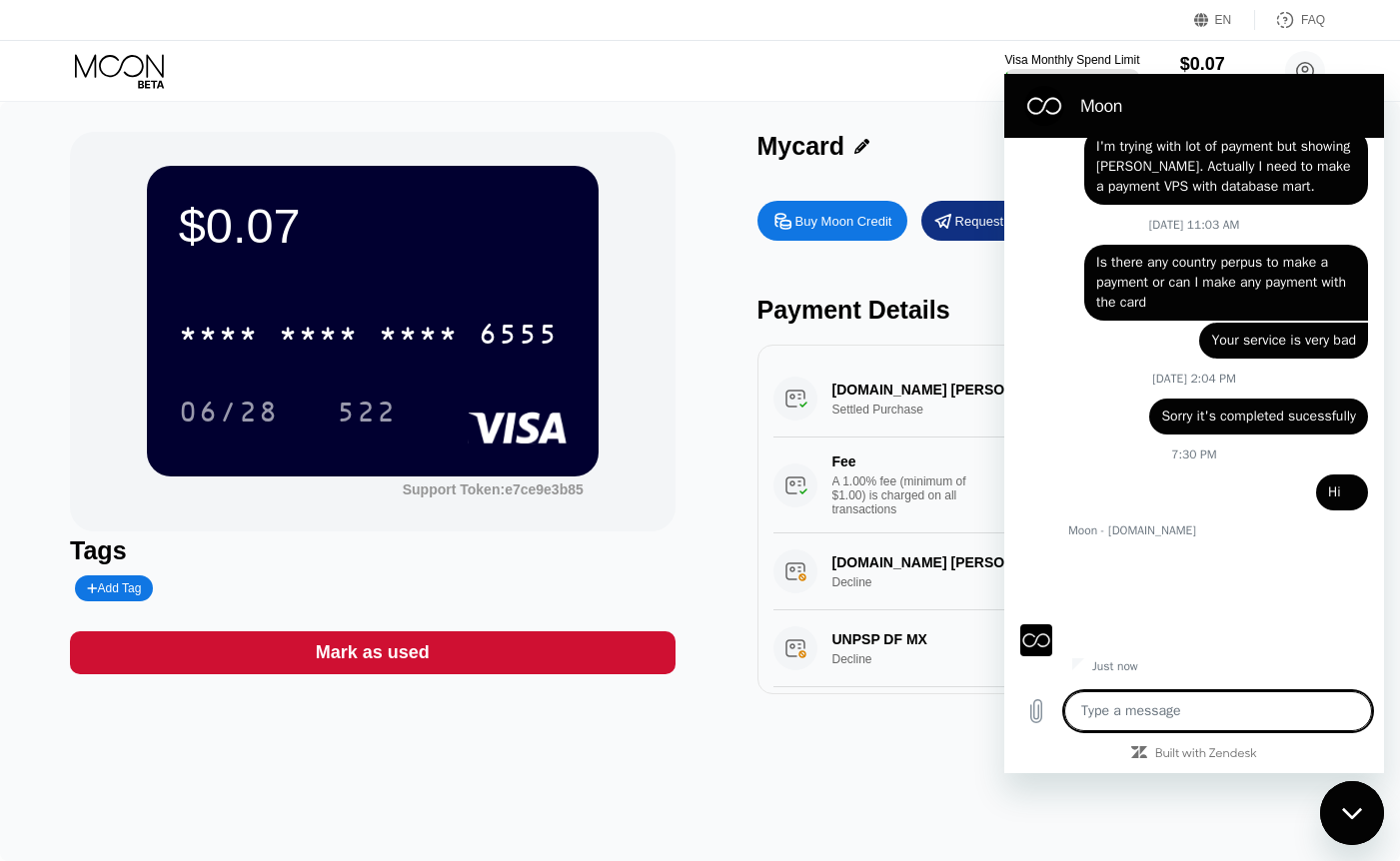 type on "x" 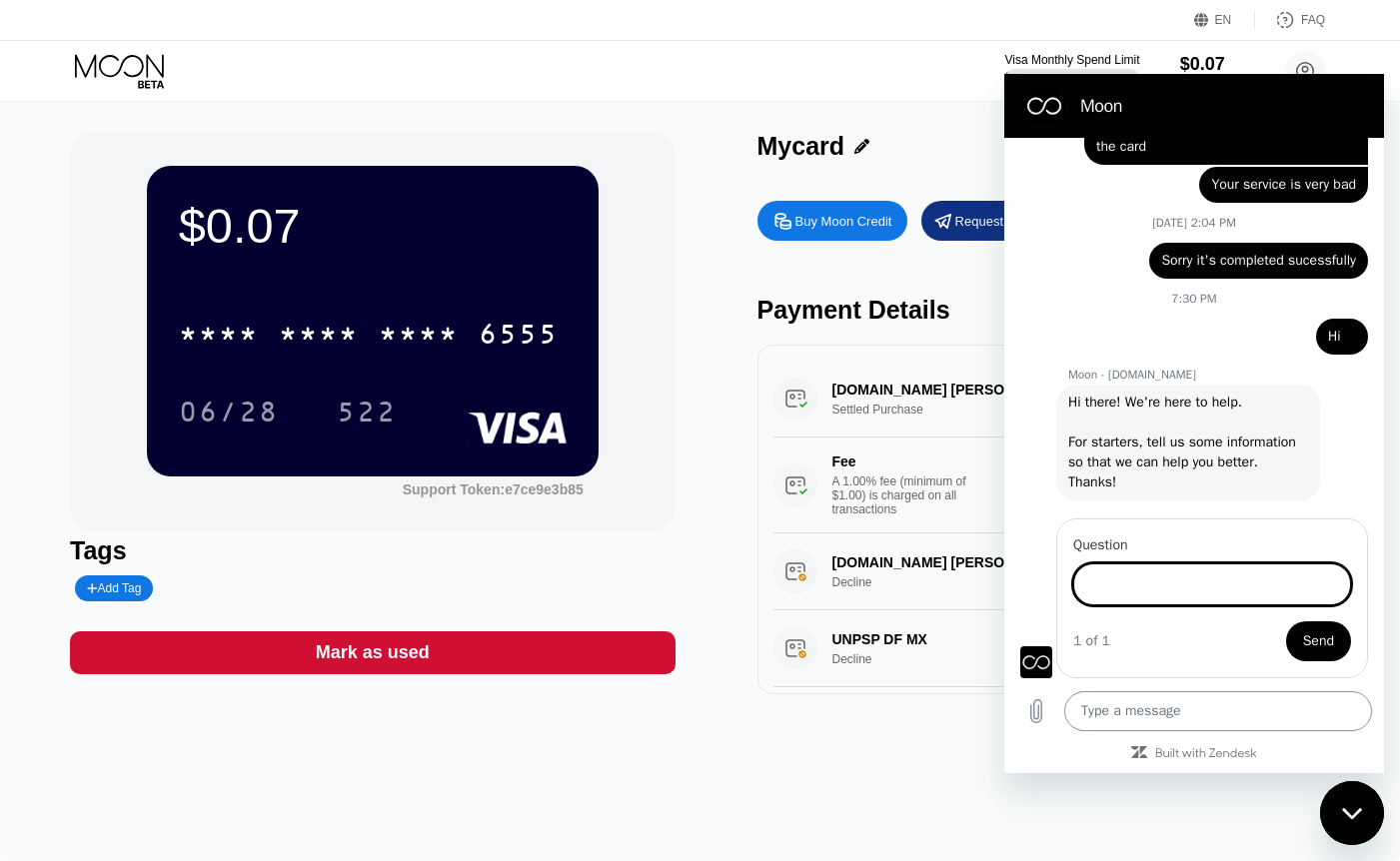 scroll, scrollTop: 920, scrollLeft: 0, axis: vertical 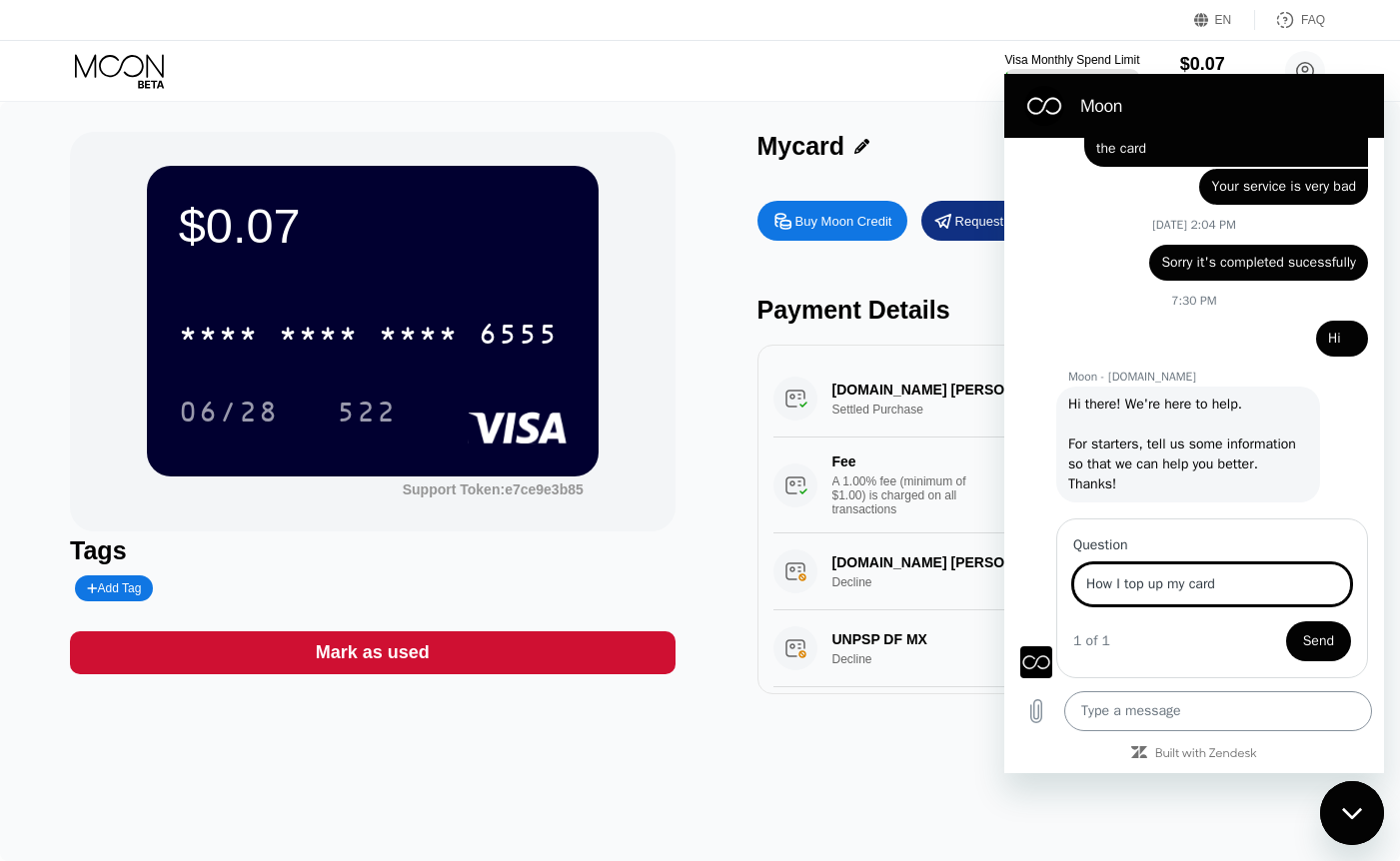type on "How I top up my card" 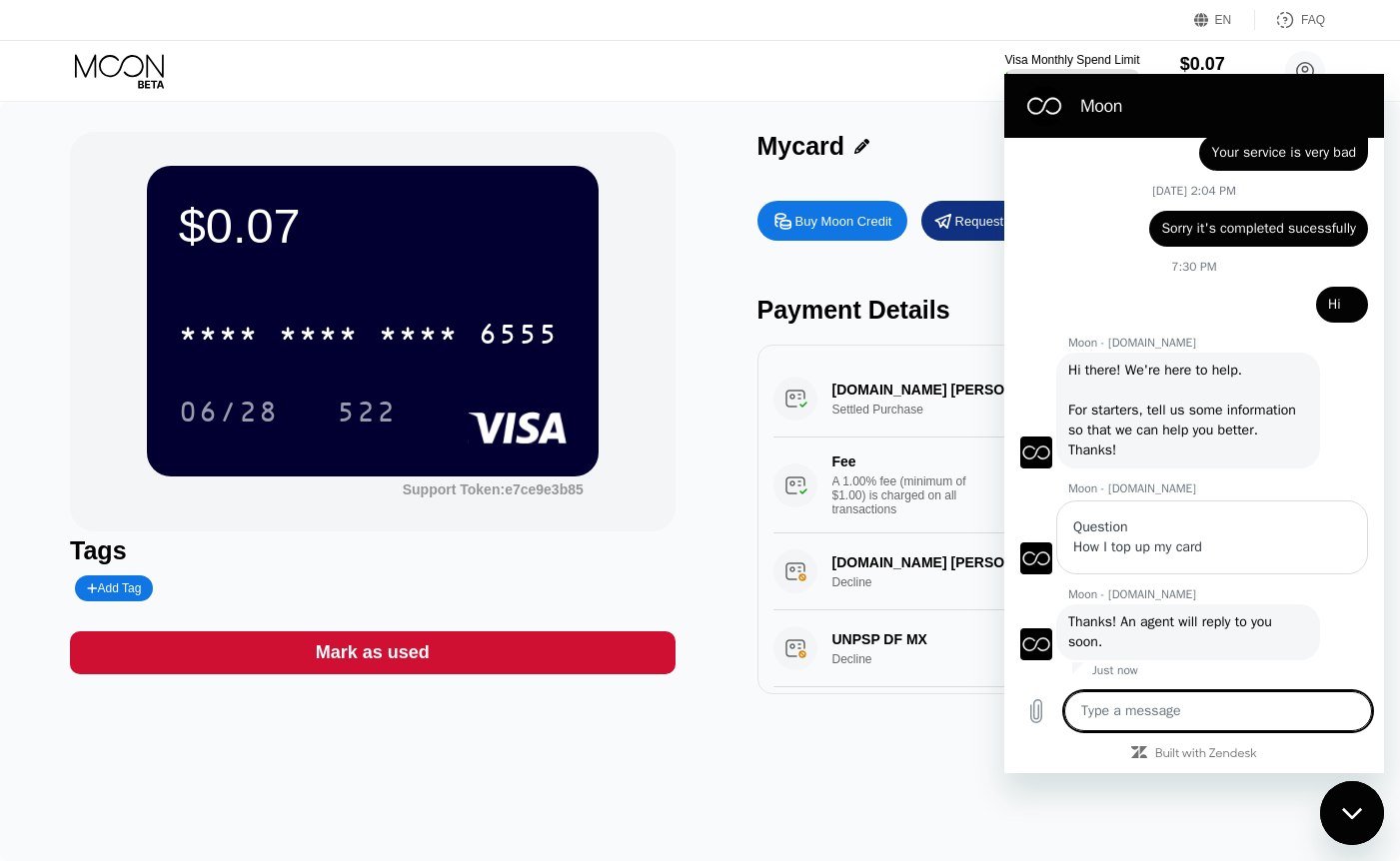 scroll, scrollTop: 958, scrollLeft: 0, axis: vertical 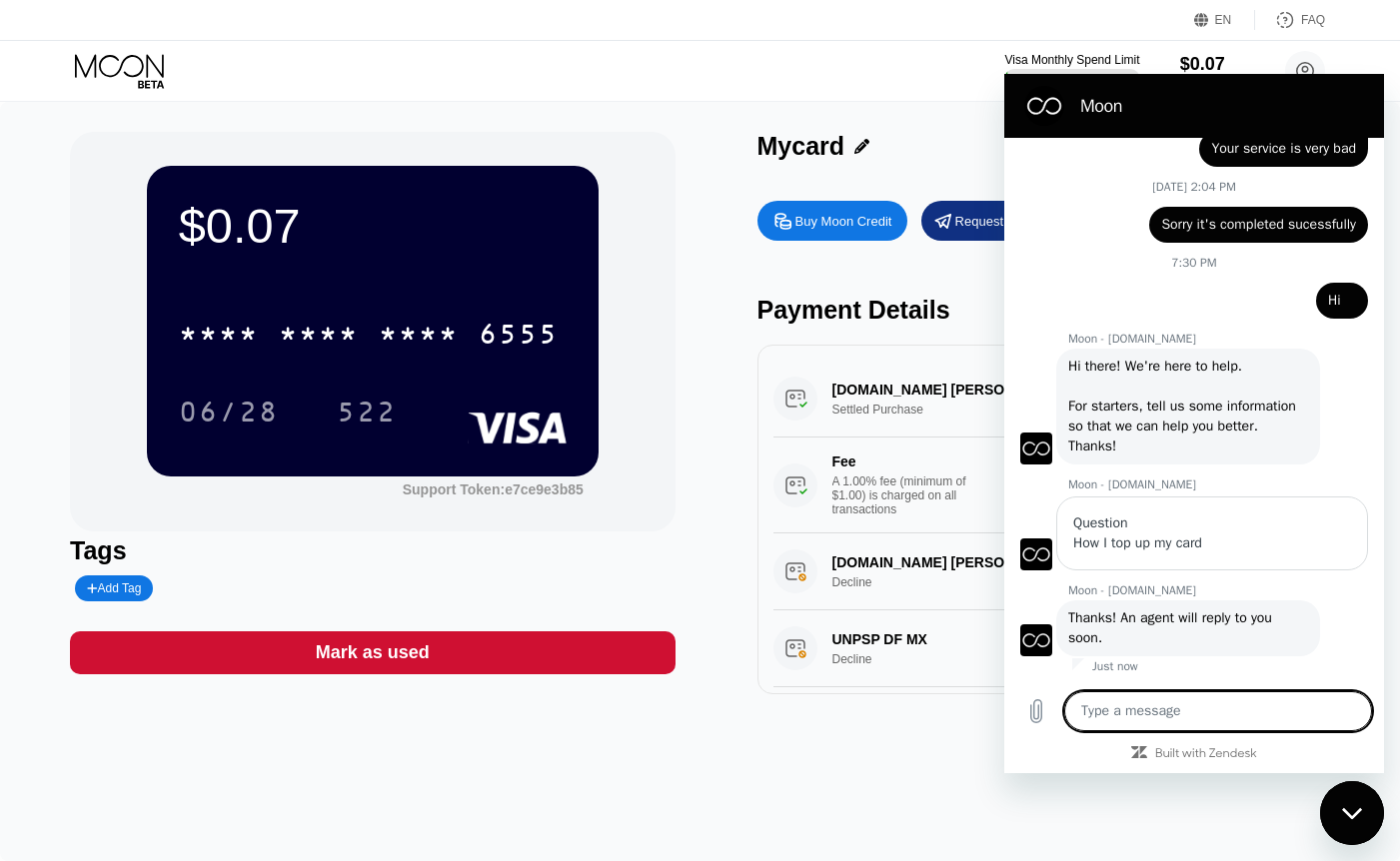 click 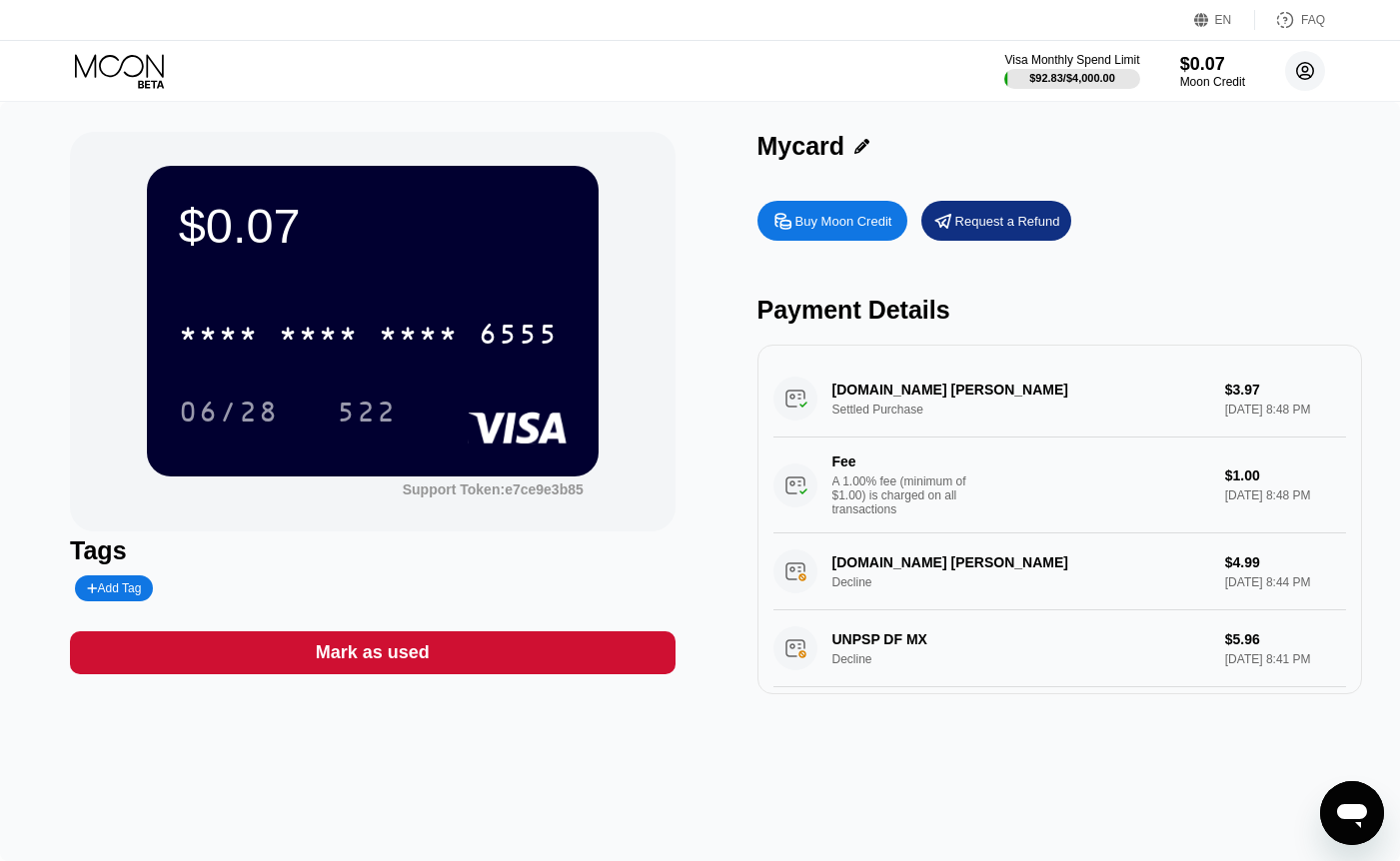 click 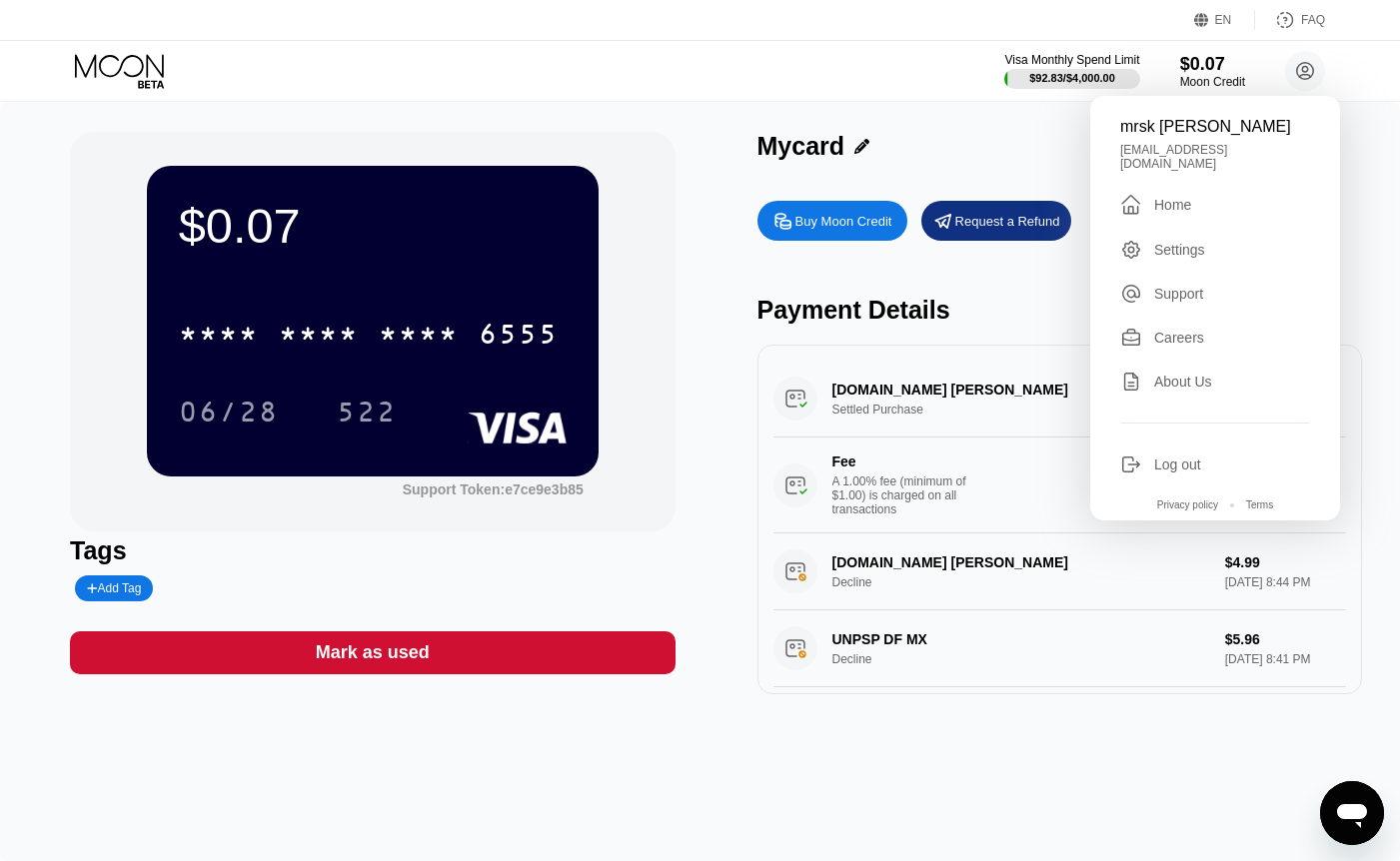 click 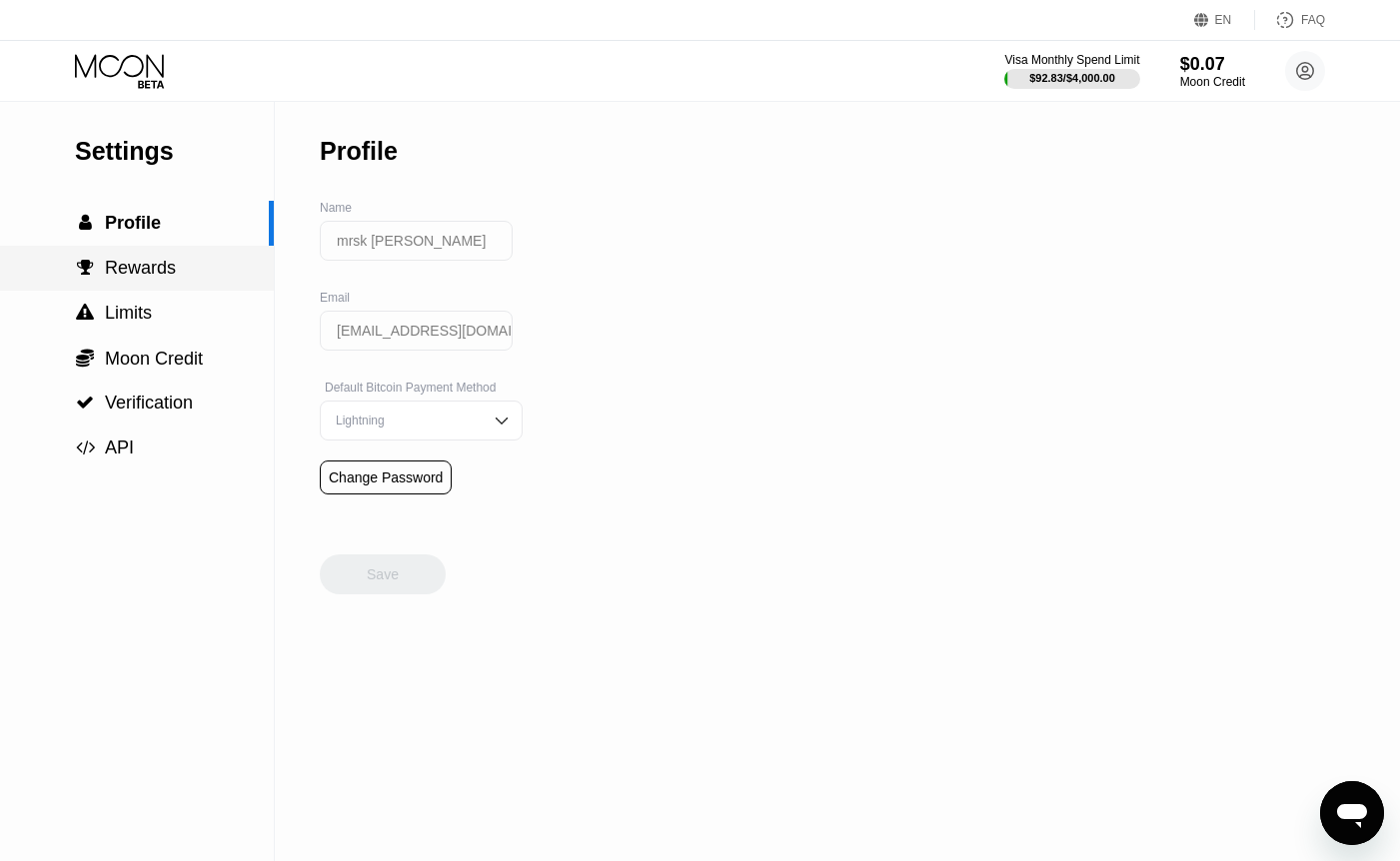click on "Rewards" at bounding box center [140, 268] 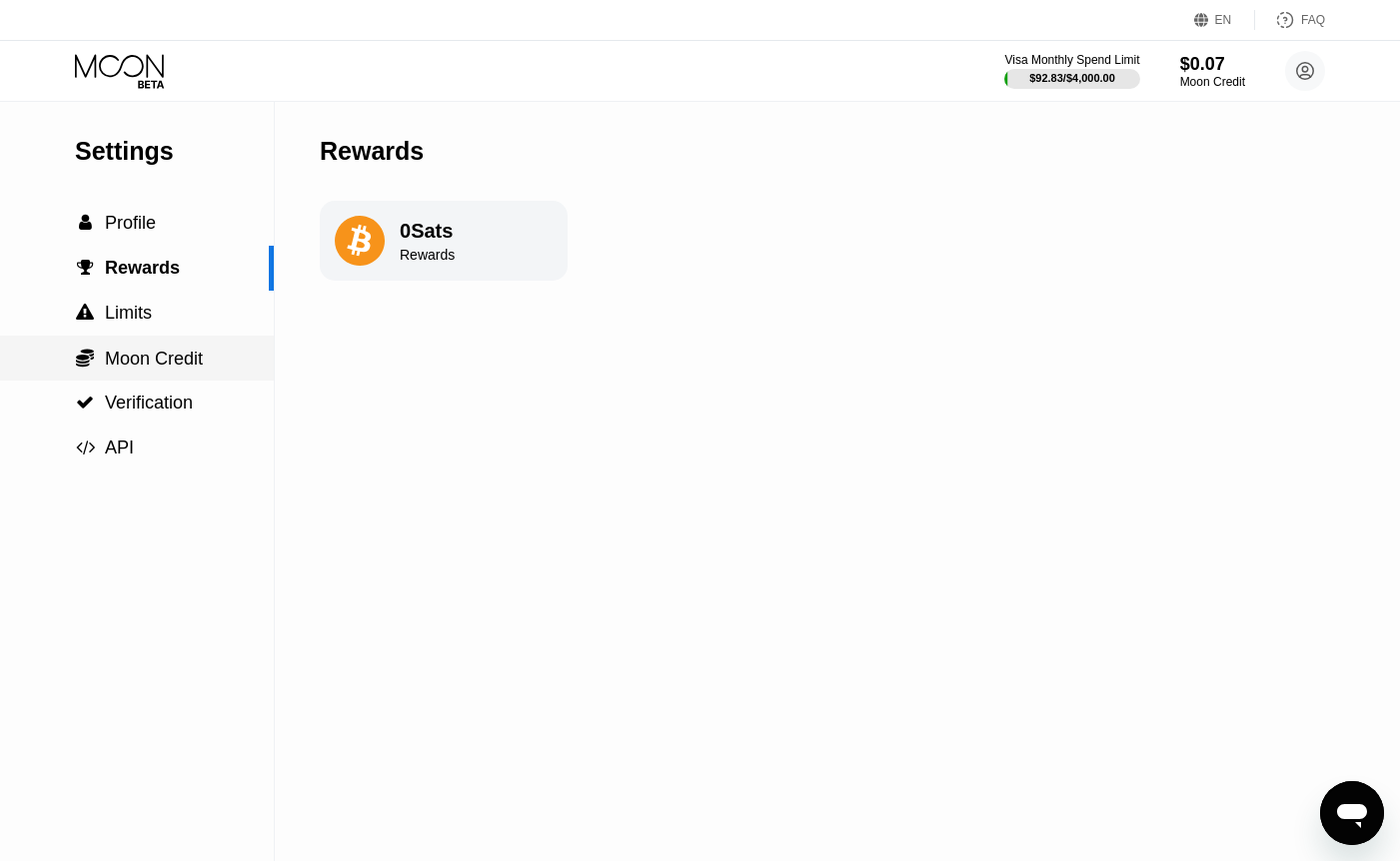 click on "Moon Credit" at bounding box center (154, 359) 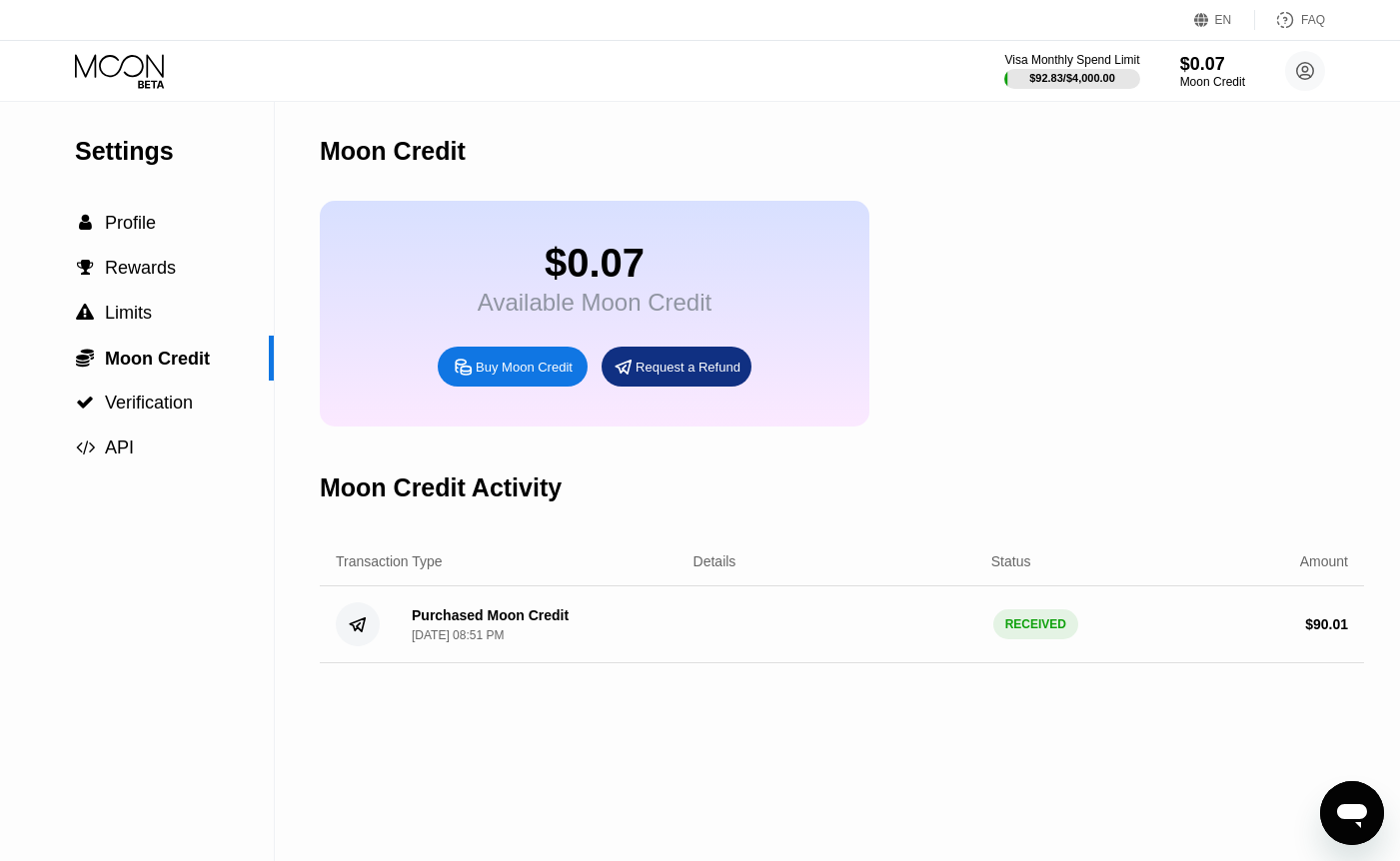 click on "RECEIVED" at bounding box center [1035, 624] 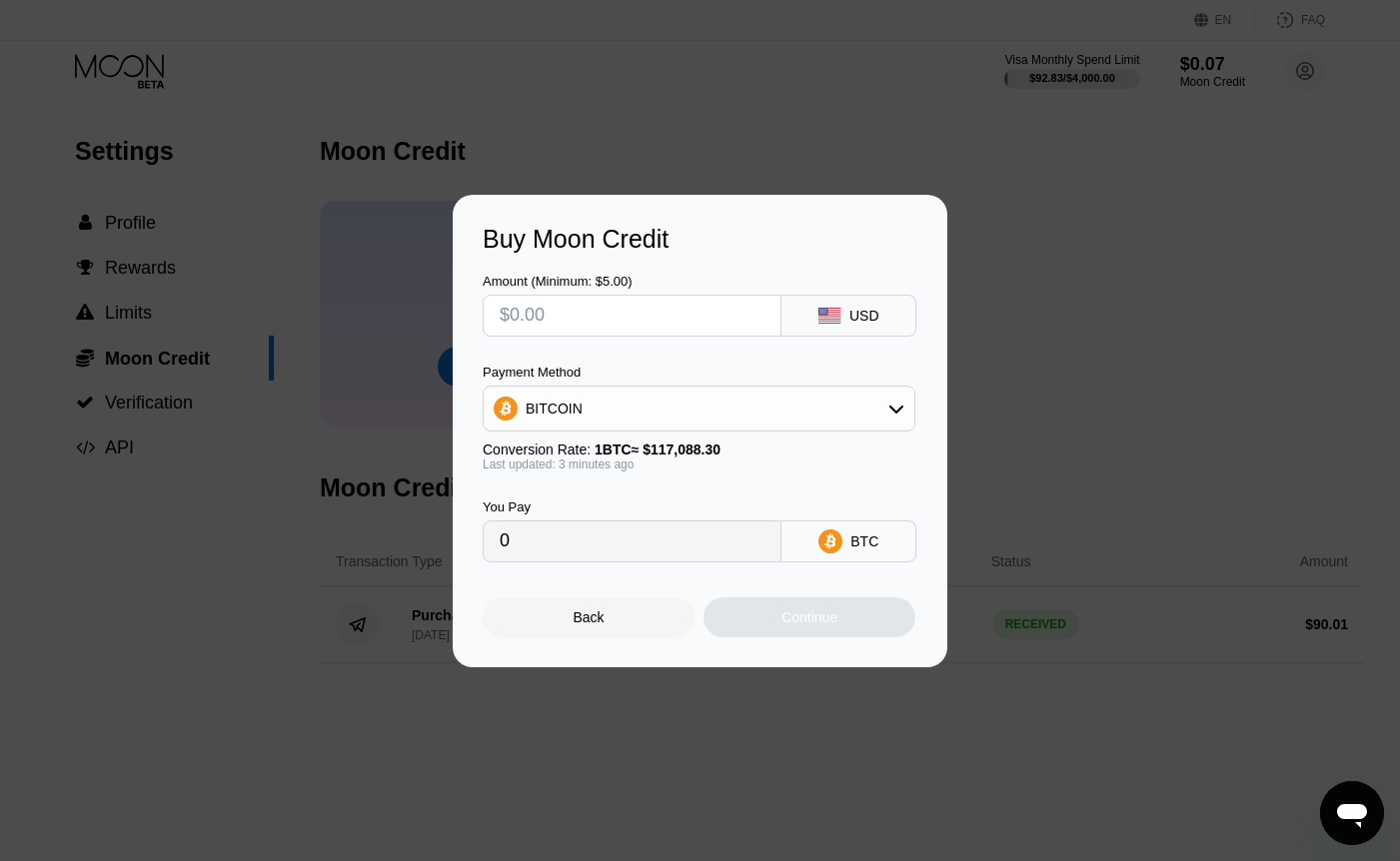 click on "Buy Moon Credit Amount (Minimum: $5.00) USD Payment Method BITCOIN Conversion Rate:   1  BTC  ≈   $117,088.30 Last updated:   3 minutes ago You Pay 0 BTC Back Continue" at bounding box center [700, 430] 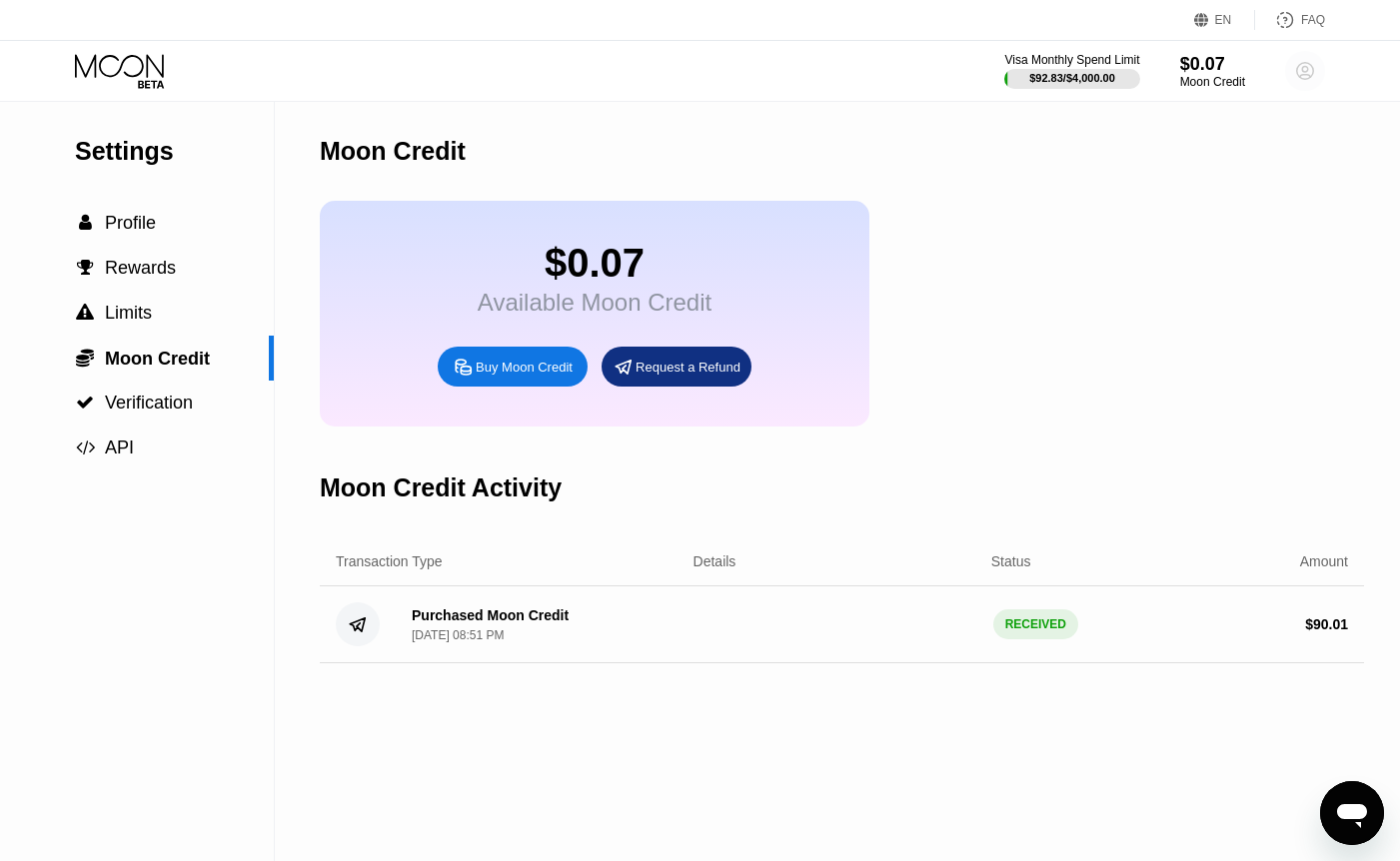 click 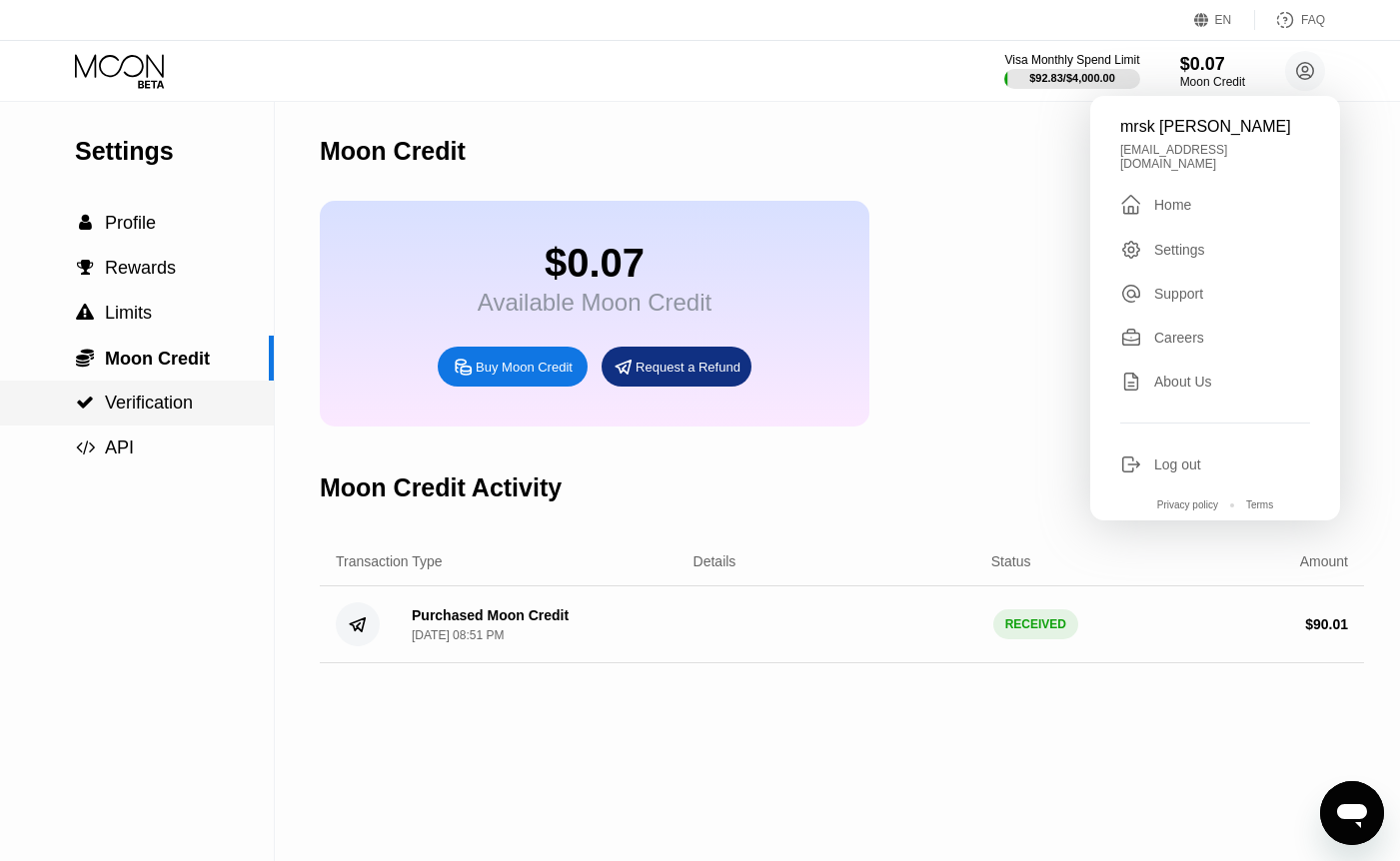 click on "Verification" at bounding box center [149, 403] 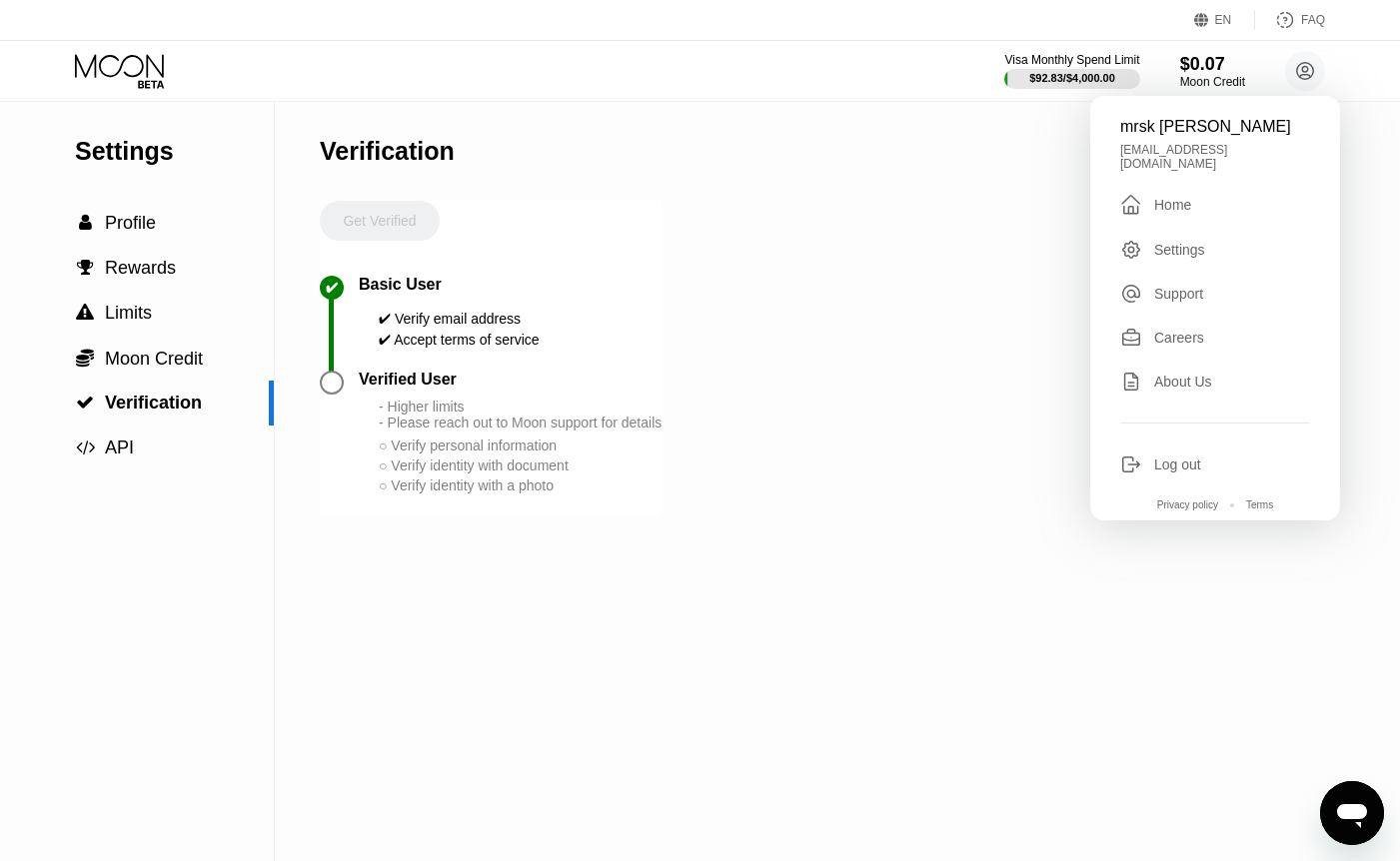 click on "○   Verify personal information" at bounding box center [520, 445] 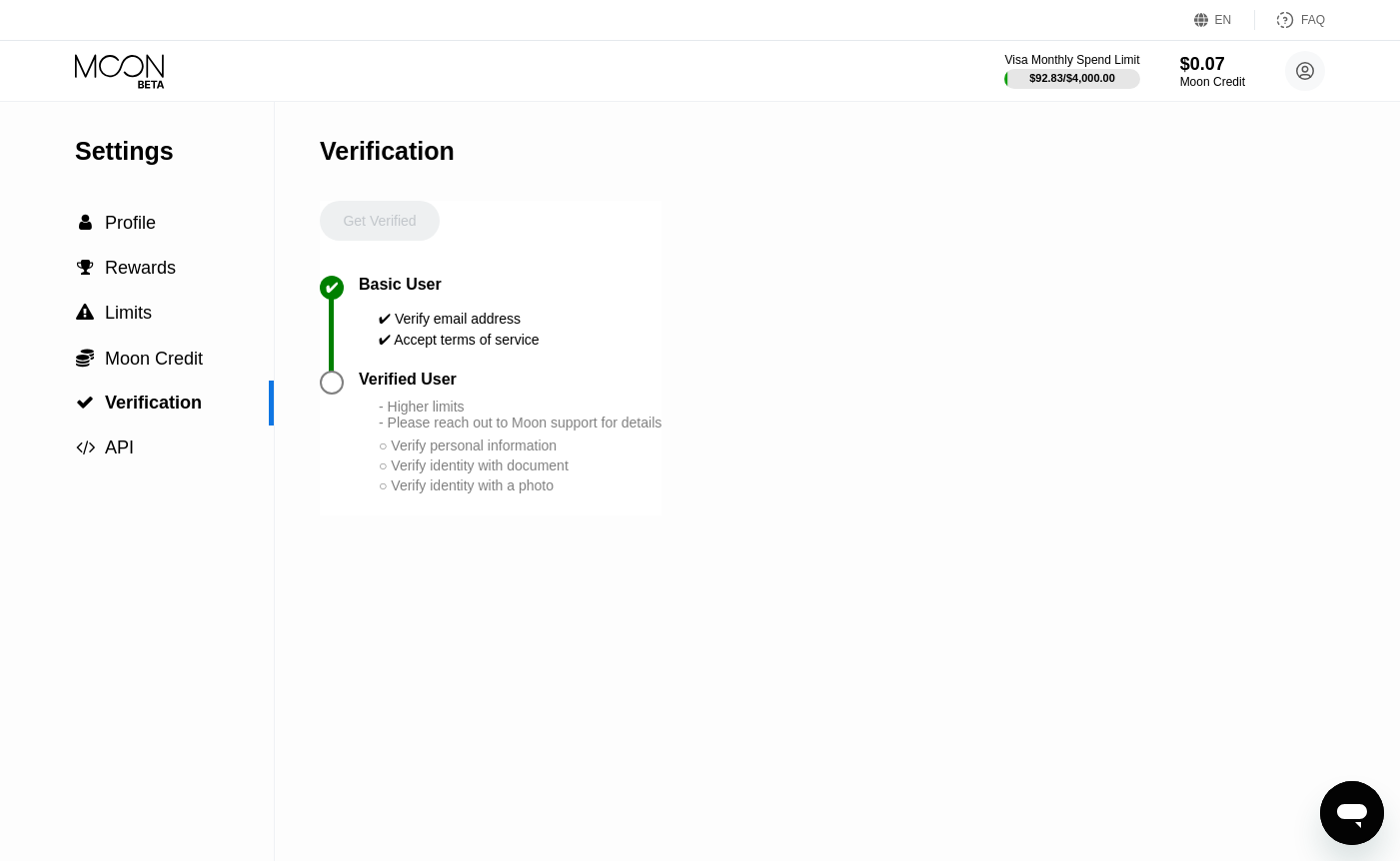 click at bounding box center (332, 383) 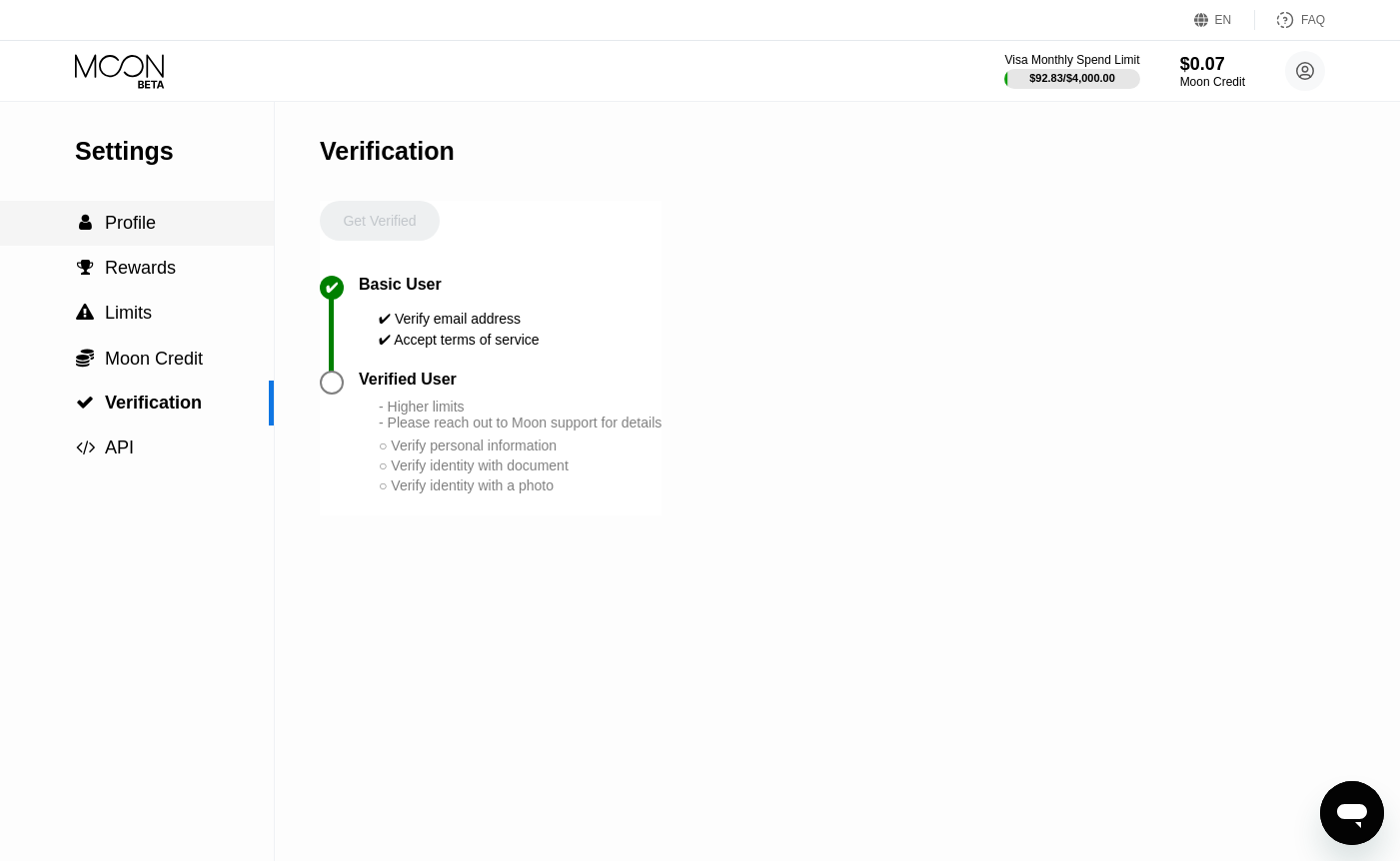click on " Profile" at bounding box center (137, 223) 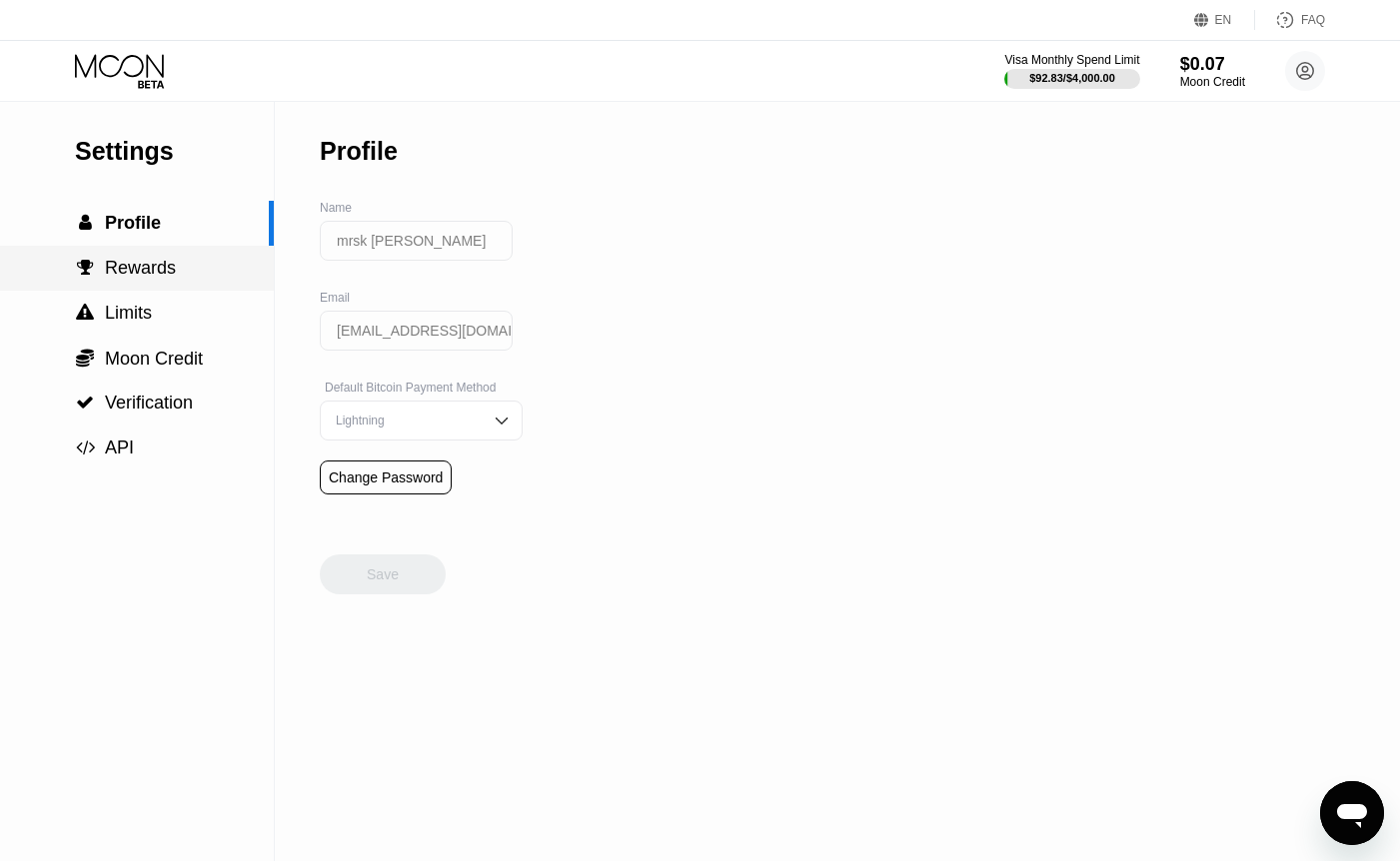 click on "Rewards" at bounding box center [140, 268] 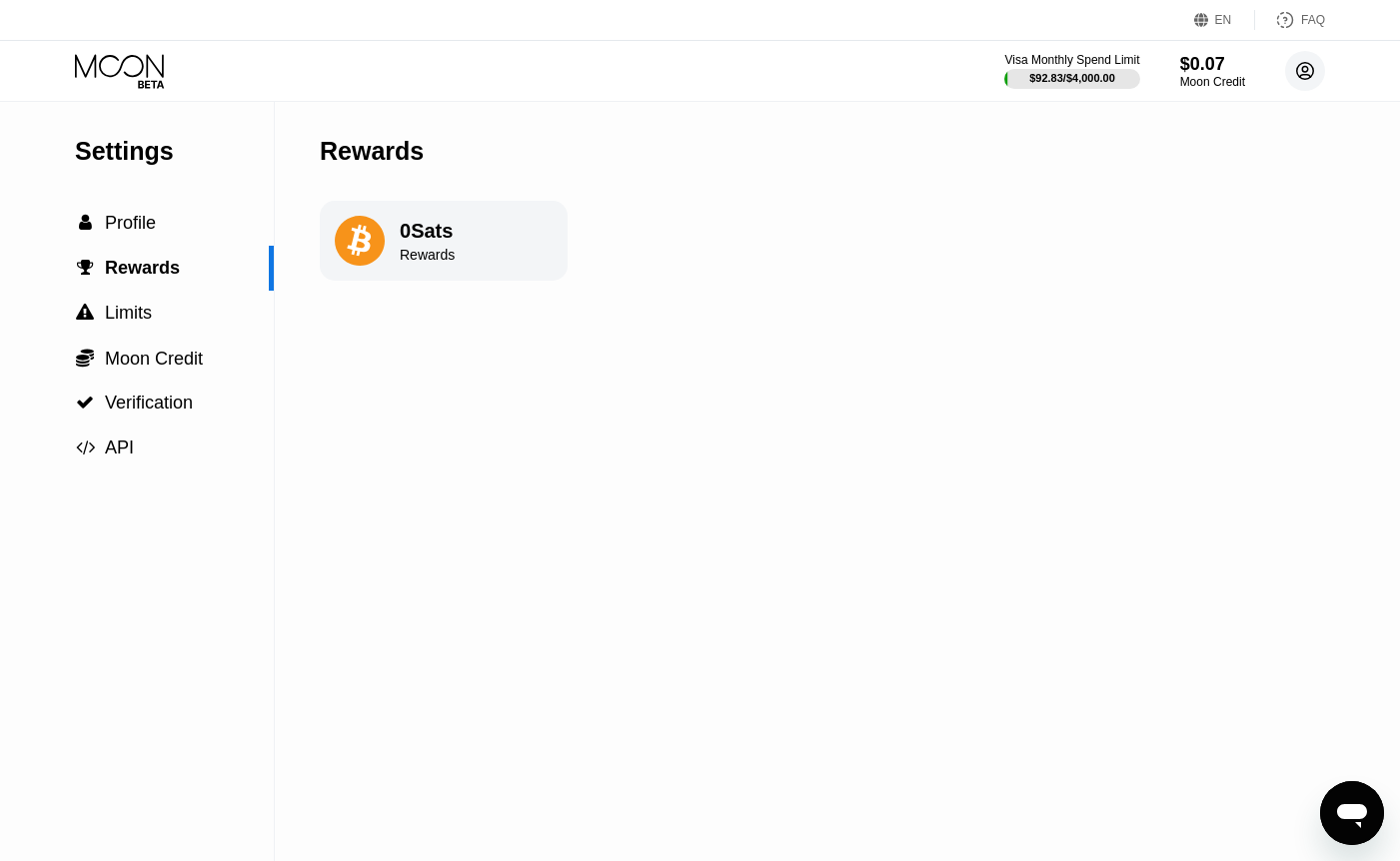 click 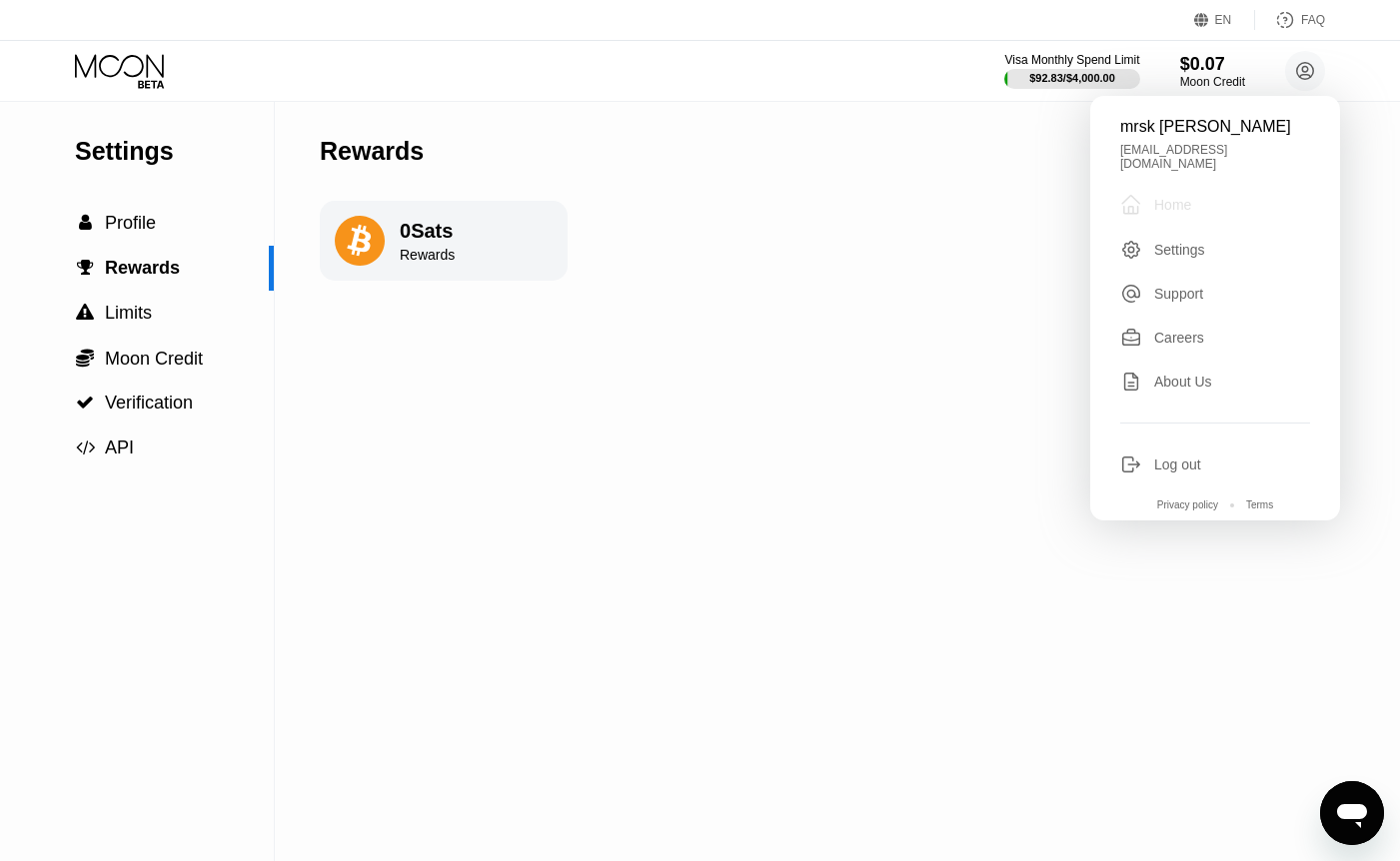 click on "" at bounding box center [1137, 205] 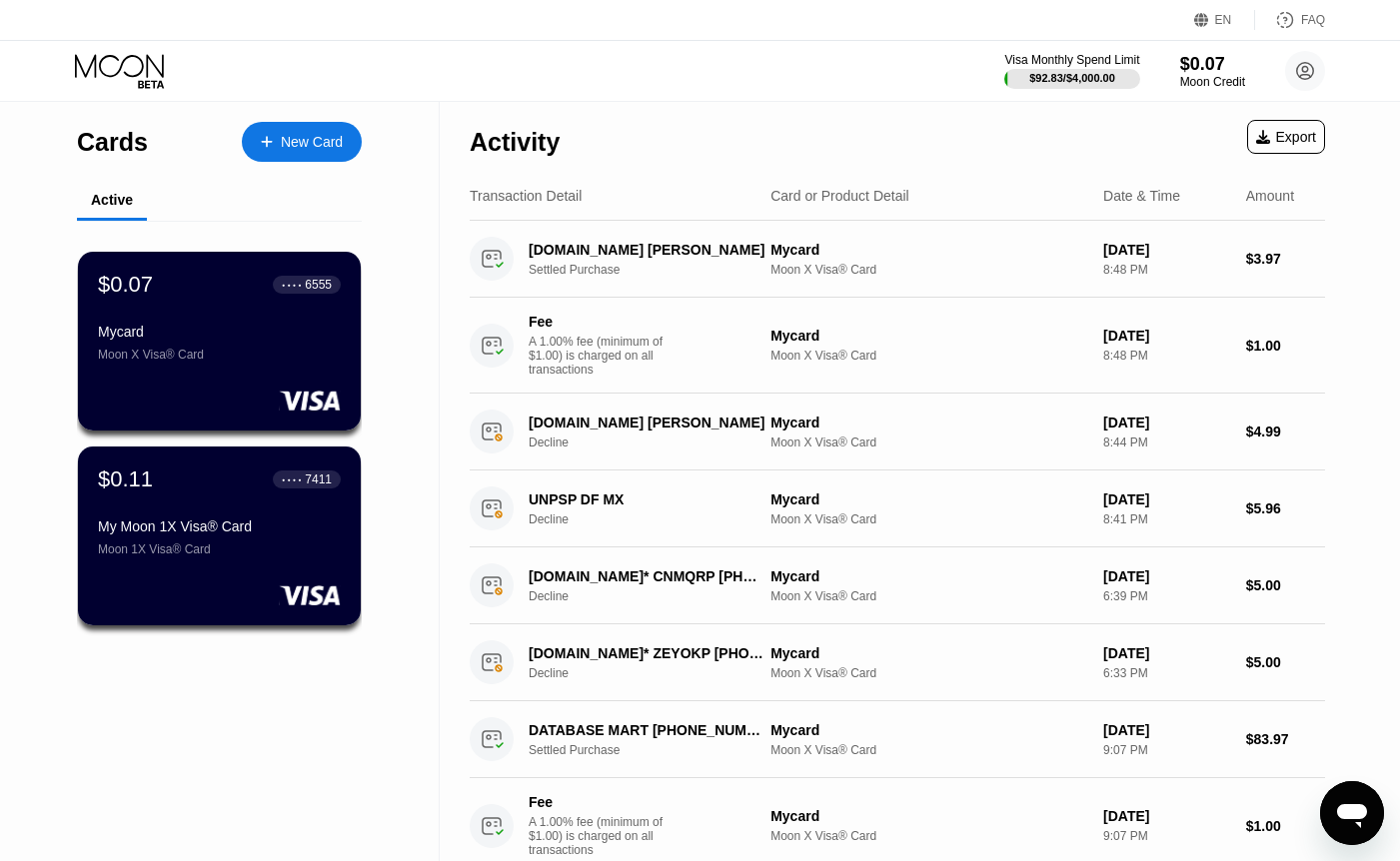 drag, startPoint x: 296, startPoint y: 347, endPoint x: 134, endPoint y: 356, distance: 162.2498 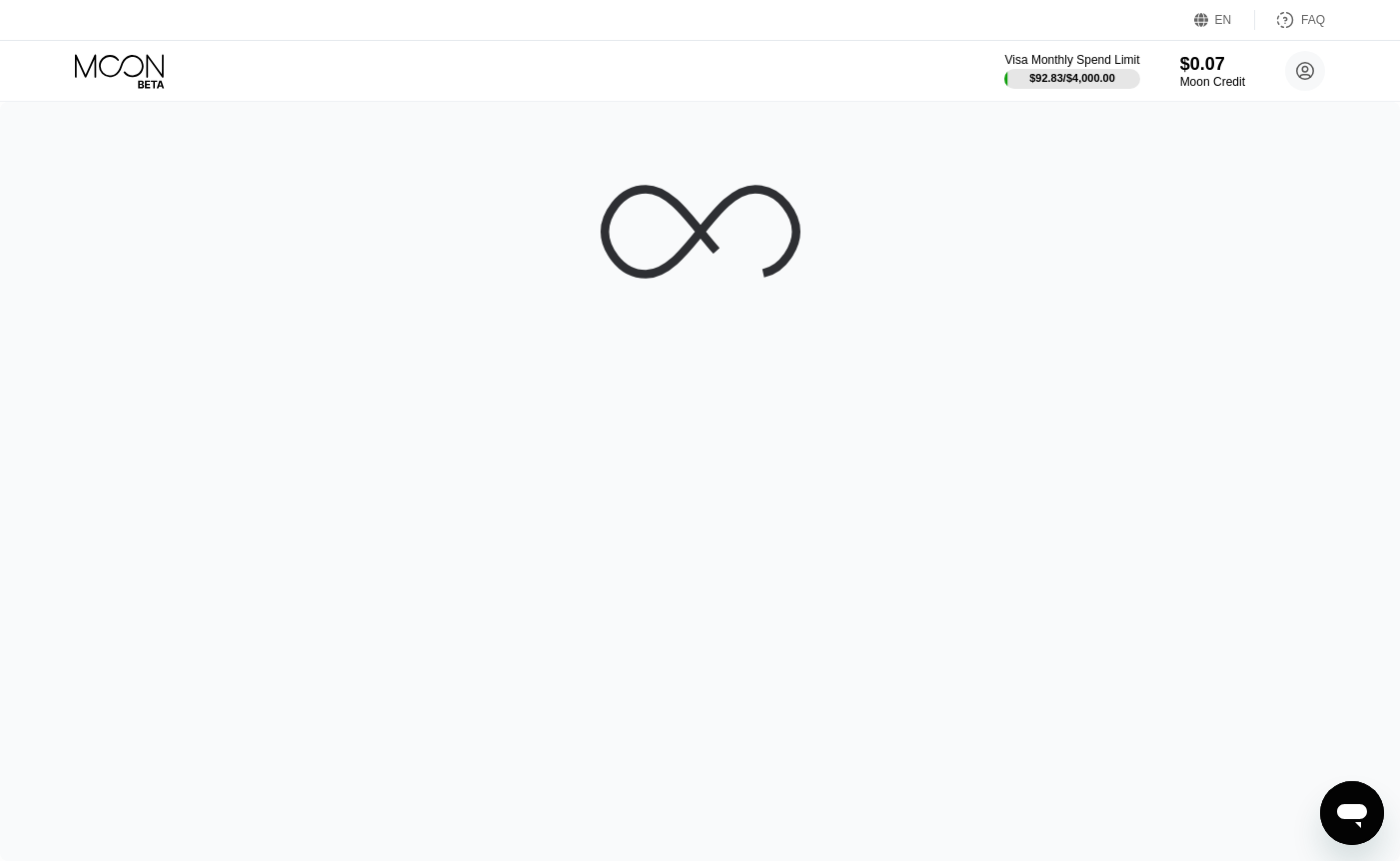 click at bounding box center [700, 481] 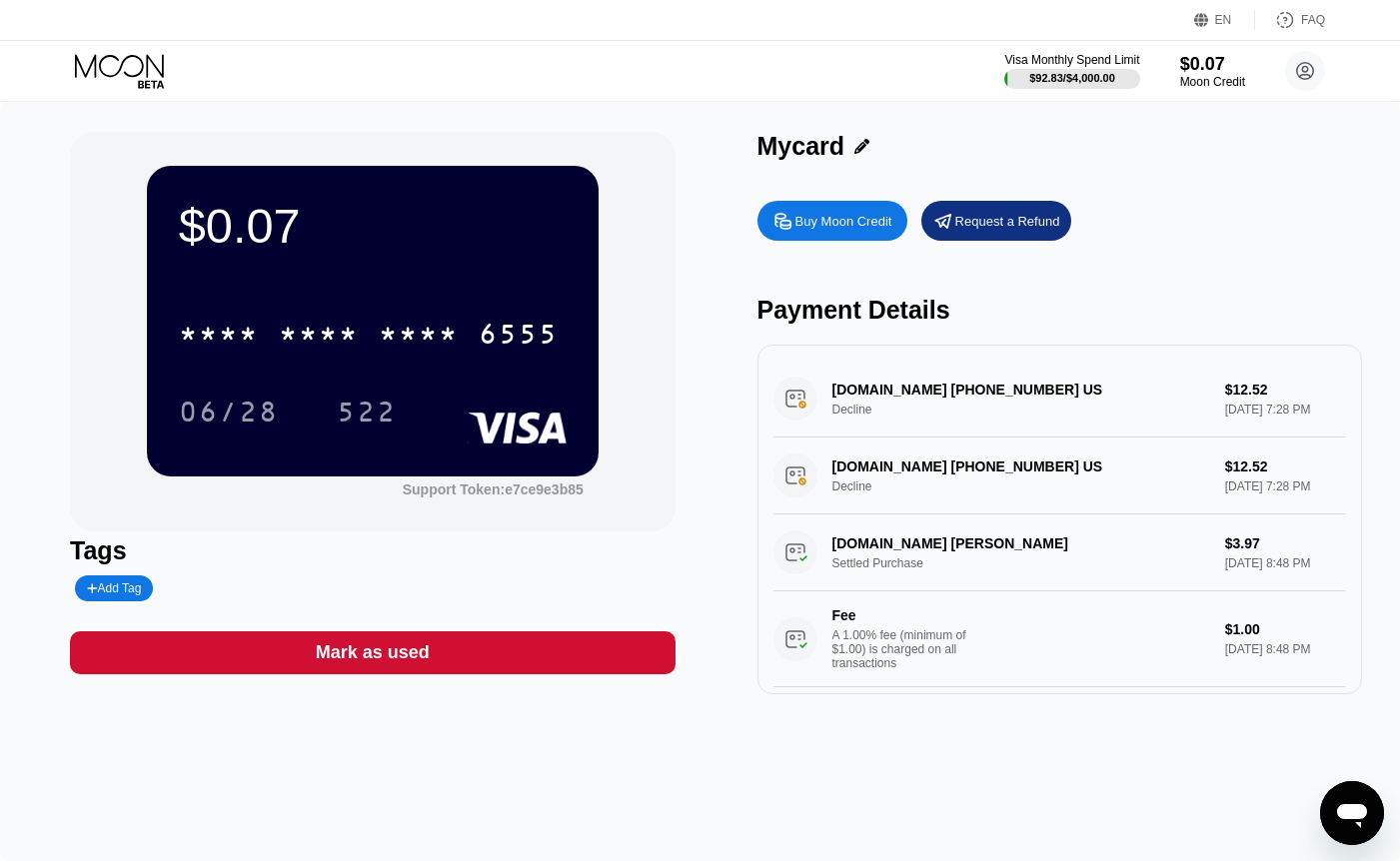 click on "Mycard" at bounding box center (801, 146) 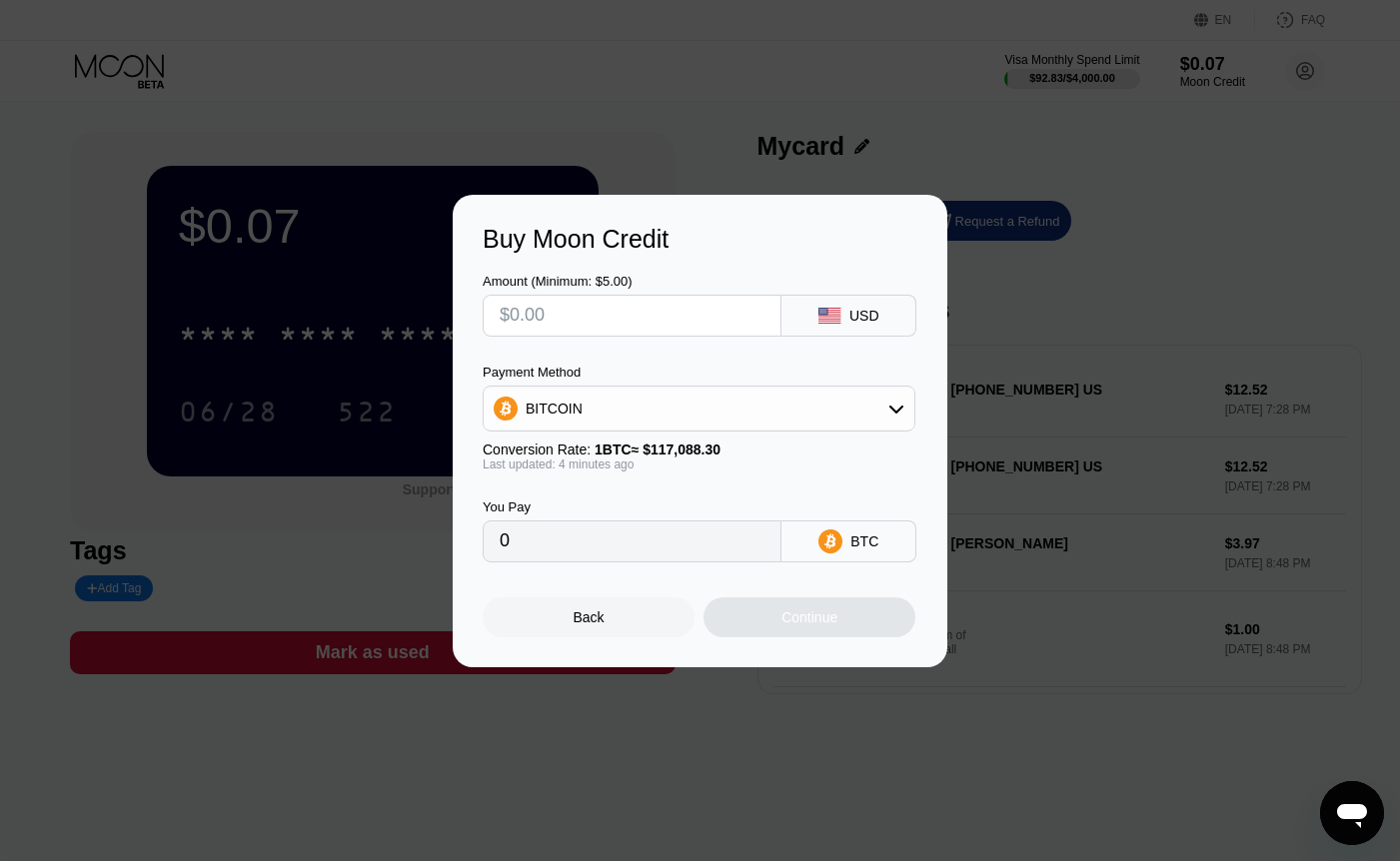 click on "Back" at bounding box center (589, 617) 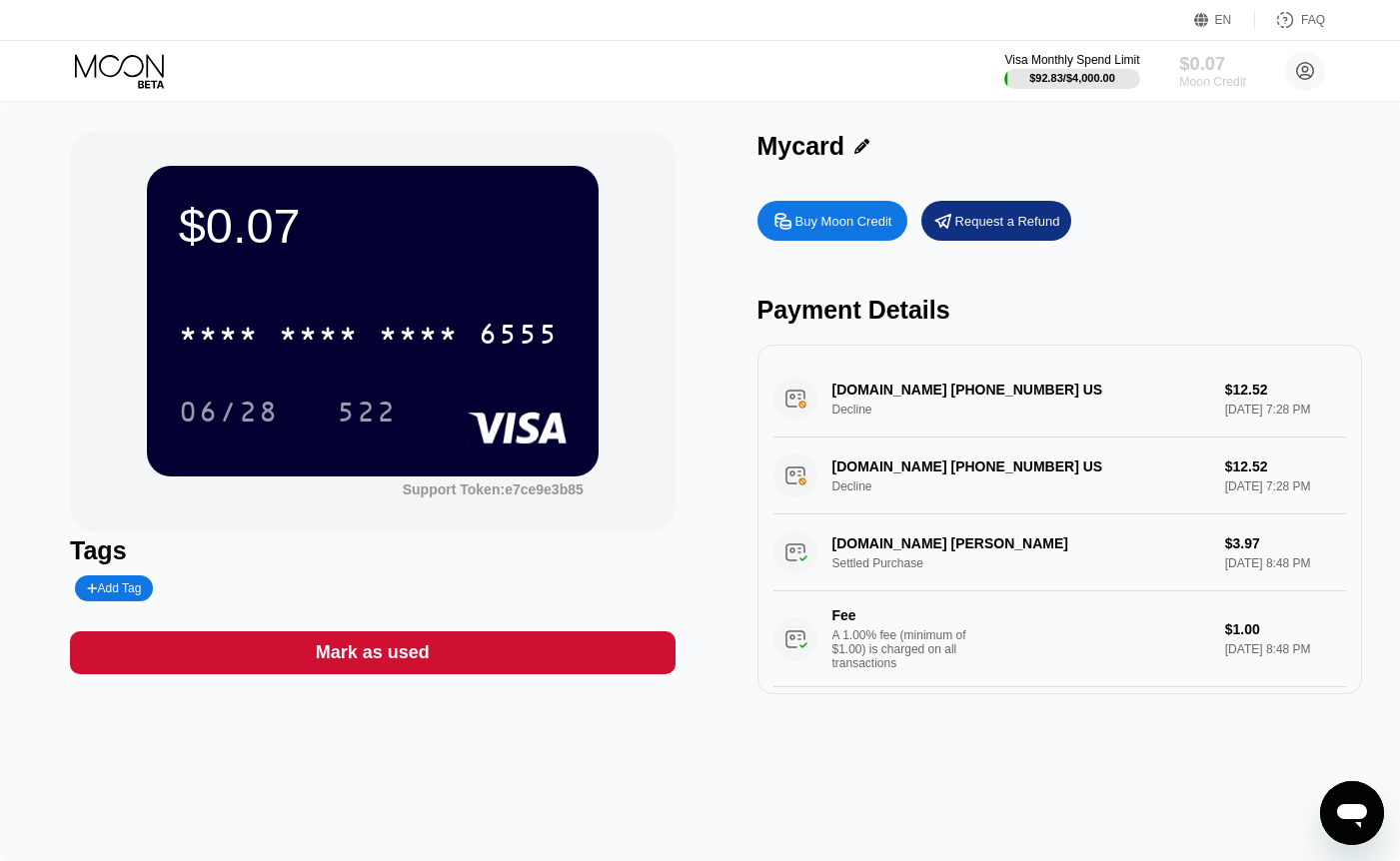 click on "$0.07" at bounding box center (1212, 63) 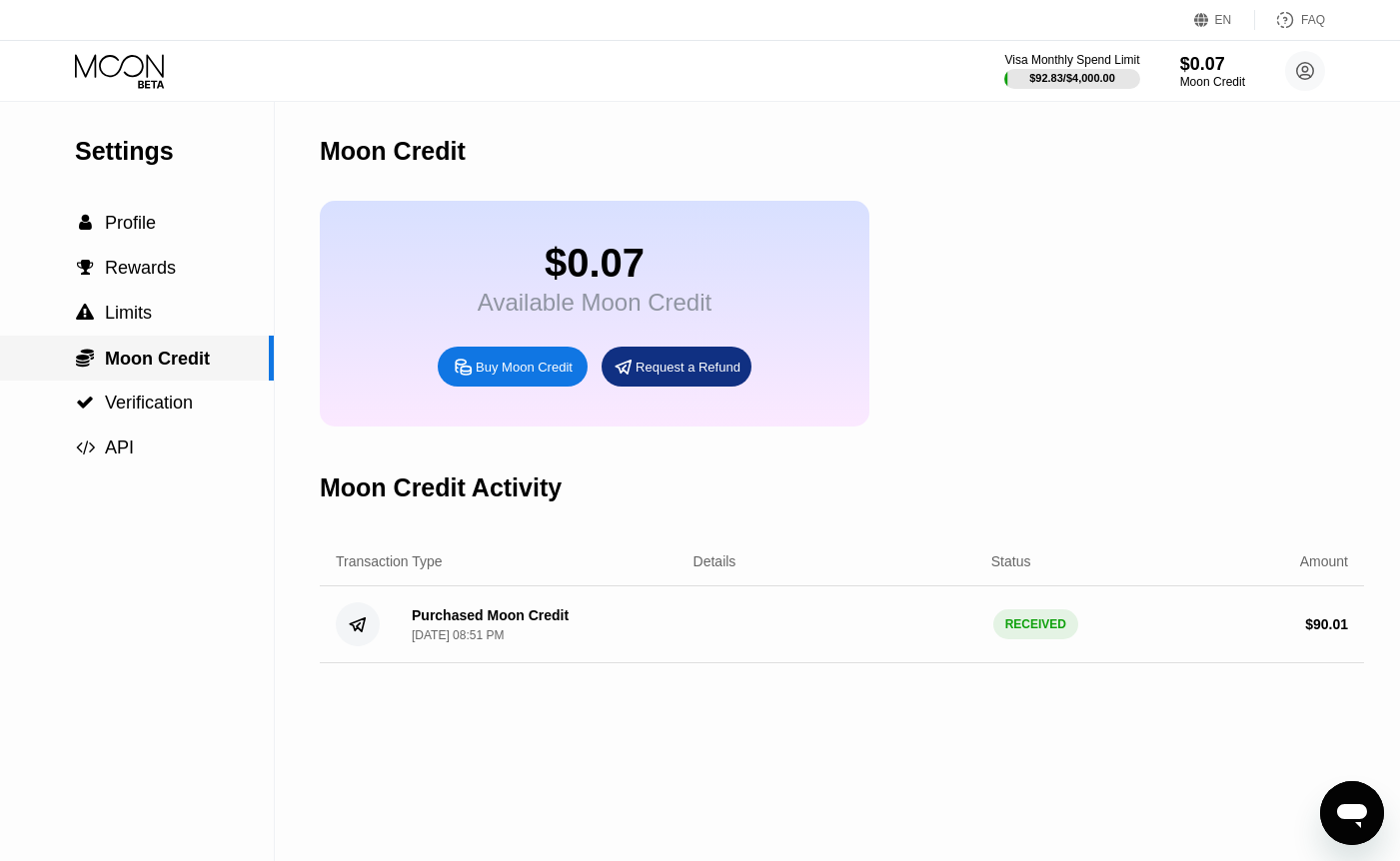 click on "Moon Credit" at bounding box center [157, 359] 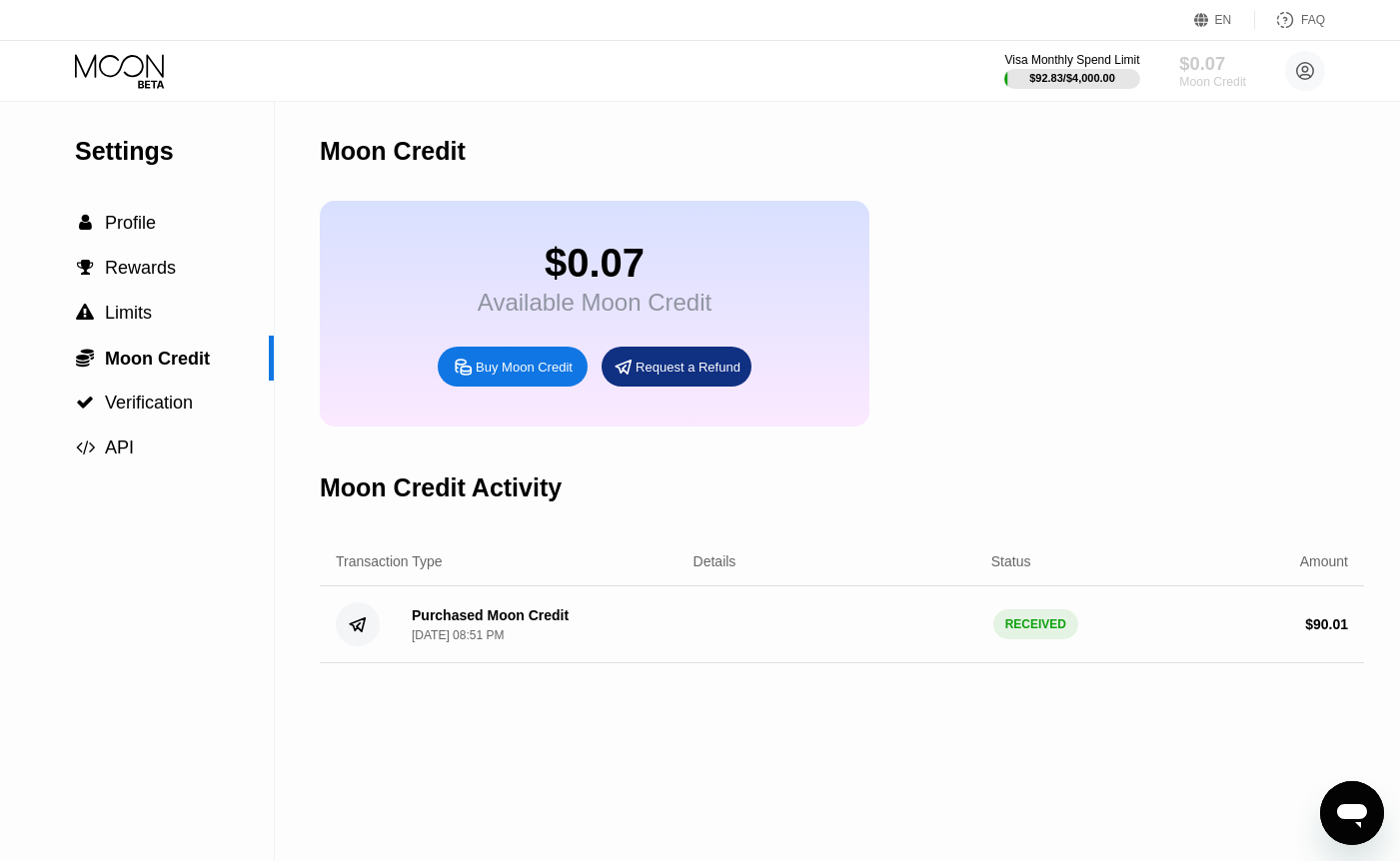 click on "Moon Credit" at bounding box center [1212, 82] 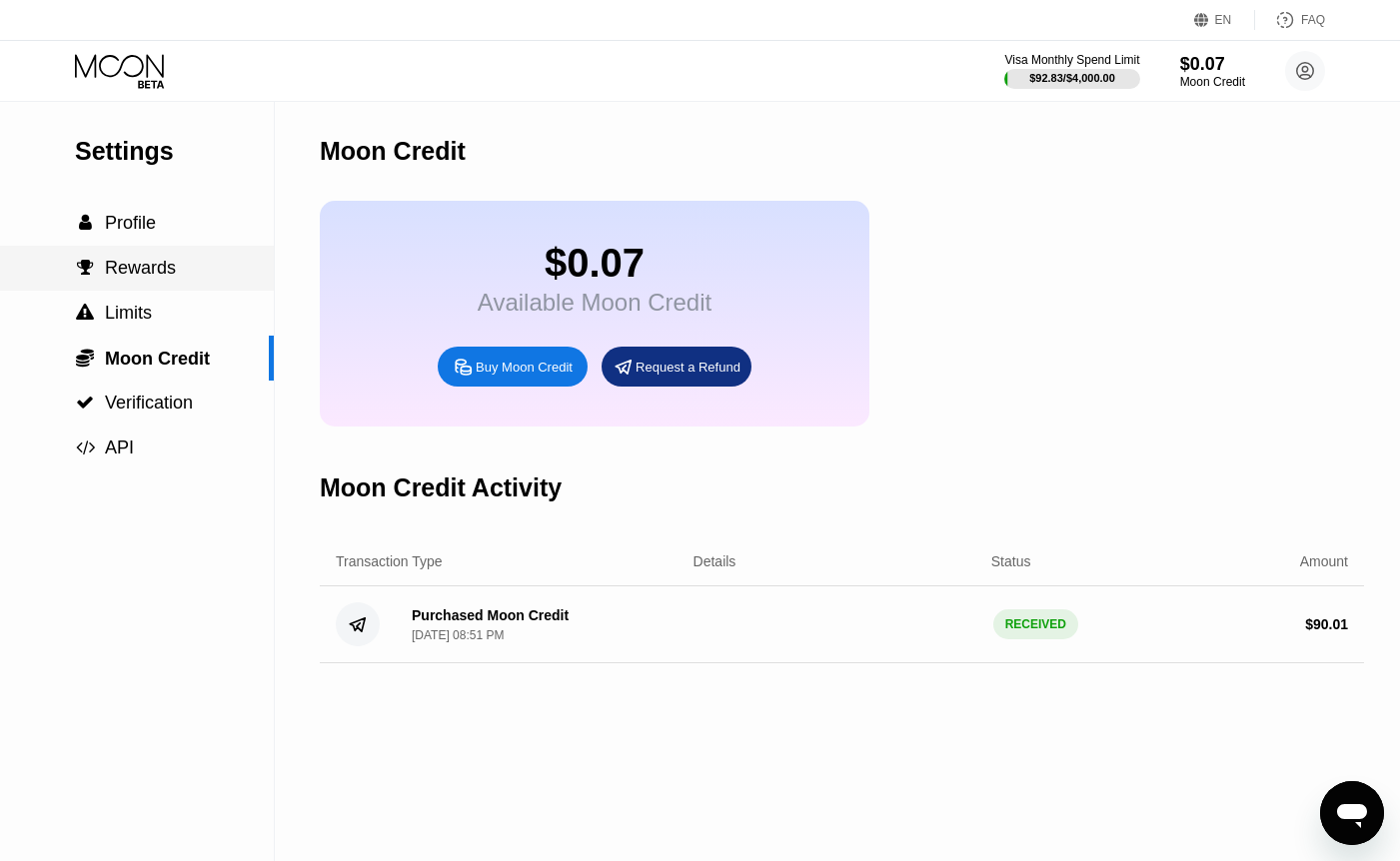 click on "Rewards" at bounding box center [140, 268] 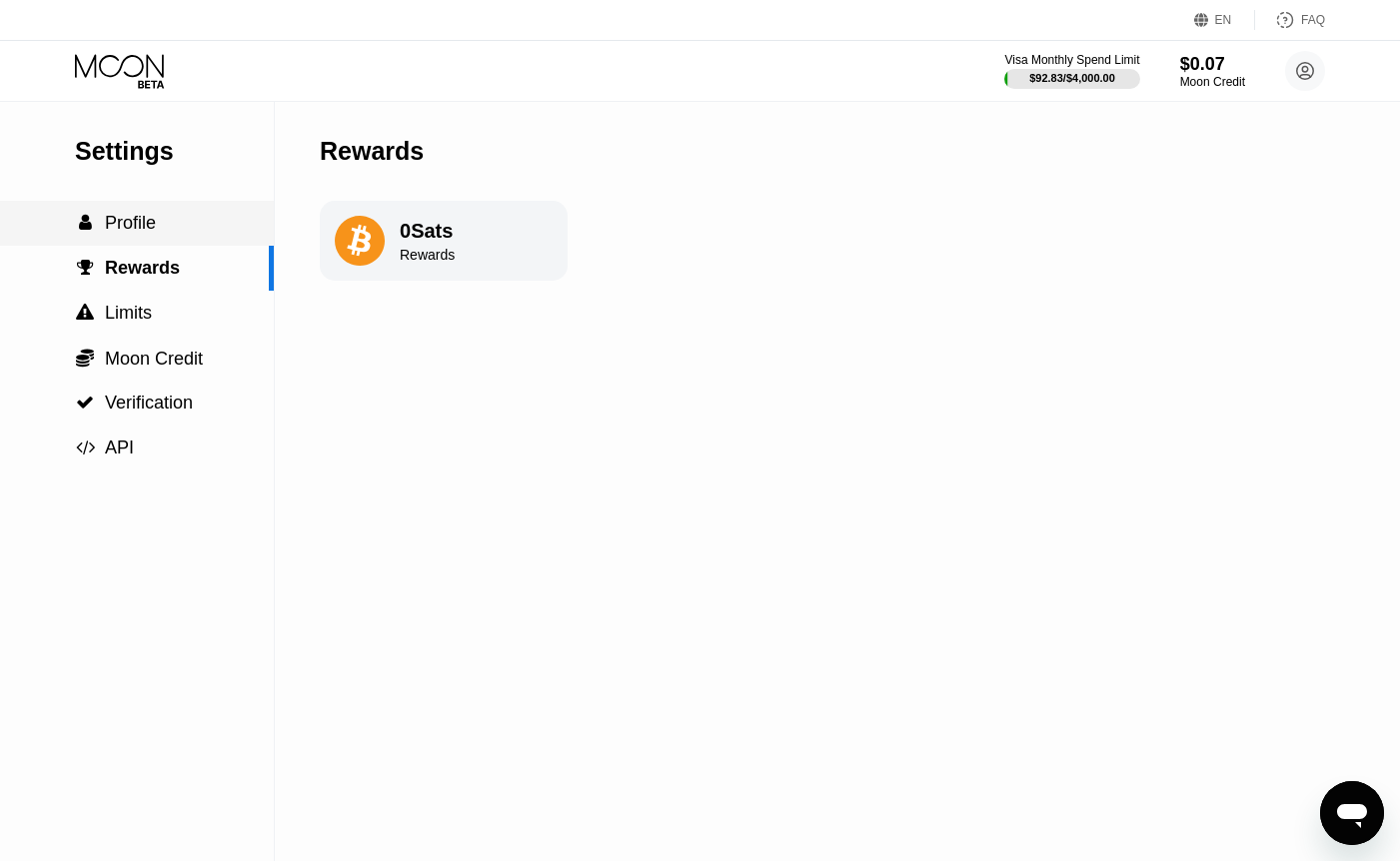 click on "Profile" at bounding box center [130, 223] 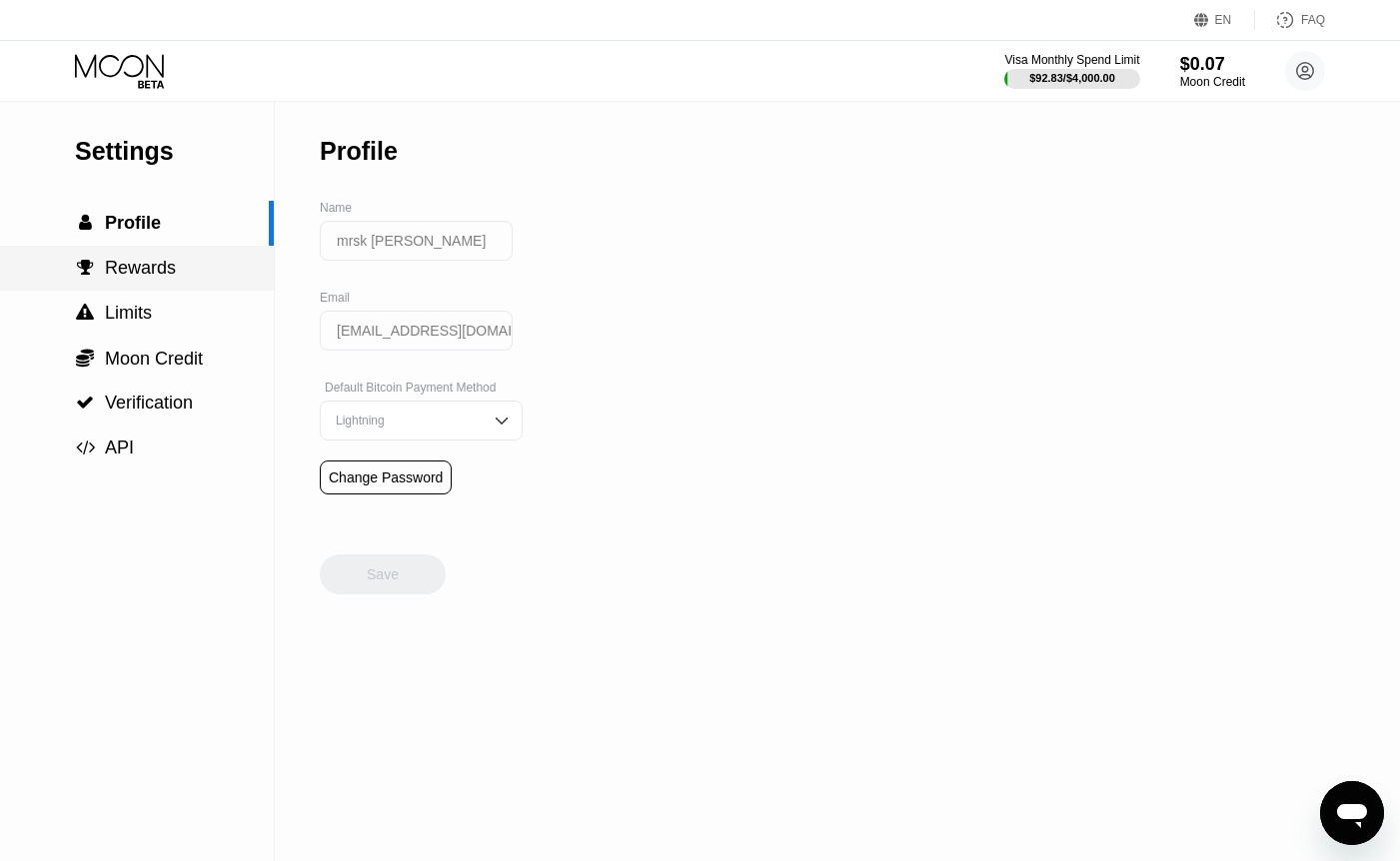 click on " Rewards" at bounding box center (137, 268) 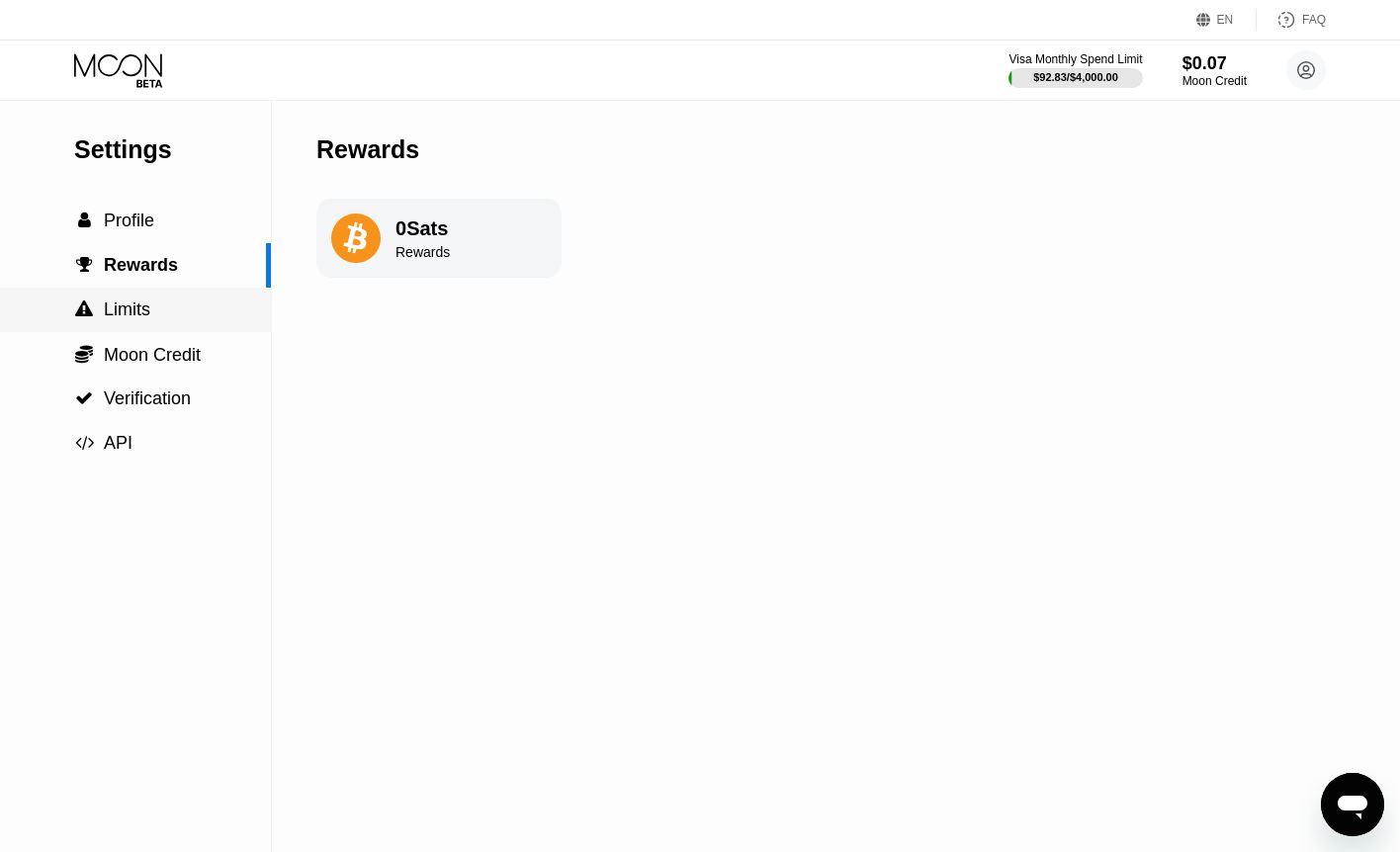 click on "Limits" at bounding box center [127, 309] 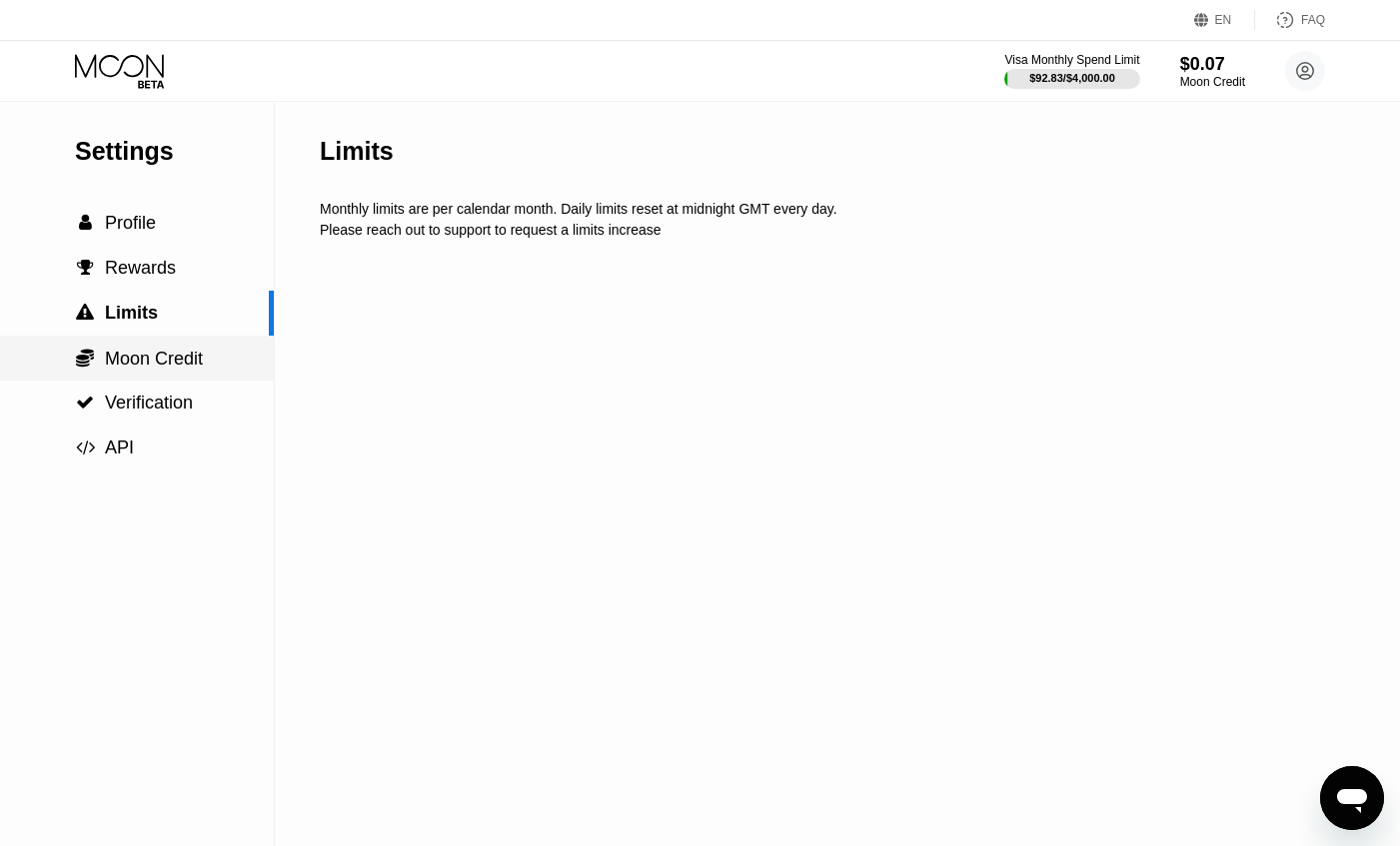 click on "Moon Credit" at bounding box center [154, 359] 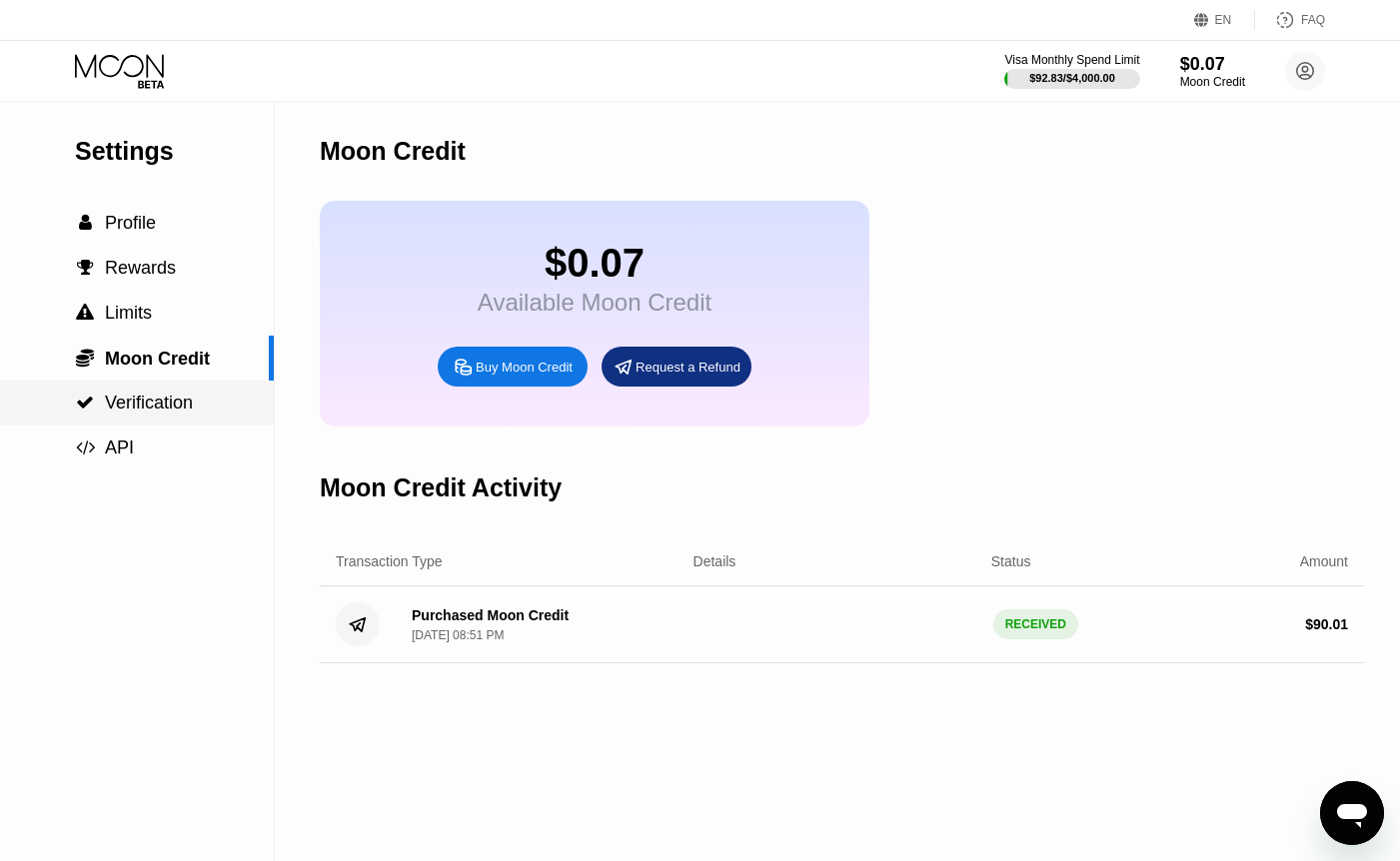 click on "Verification" at bounding box center (149, 403) 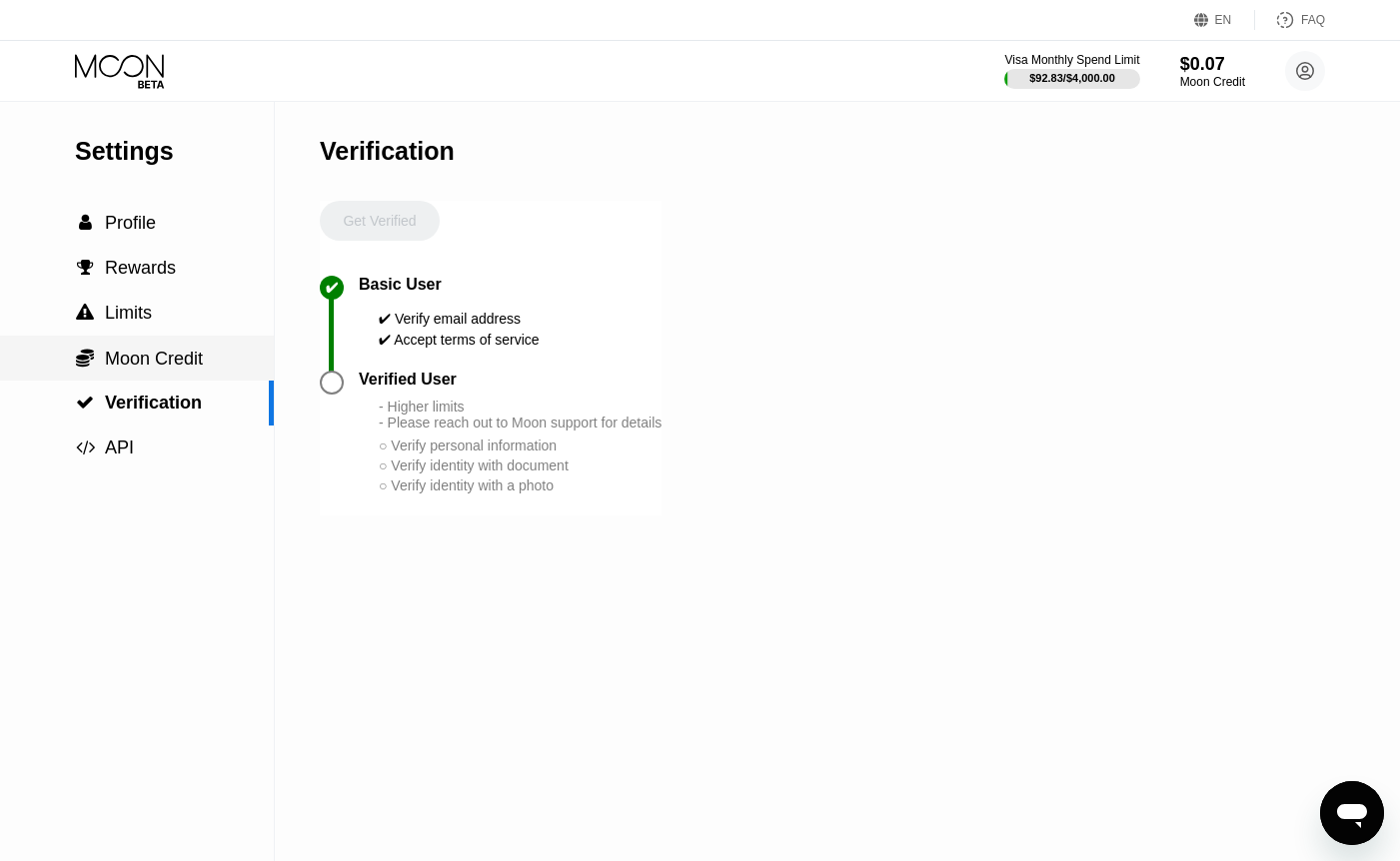 click on "Moon Credit" at bounding box center [154, 359] 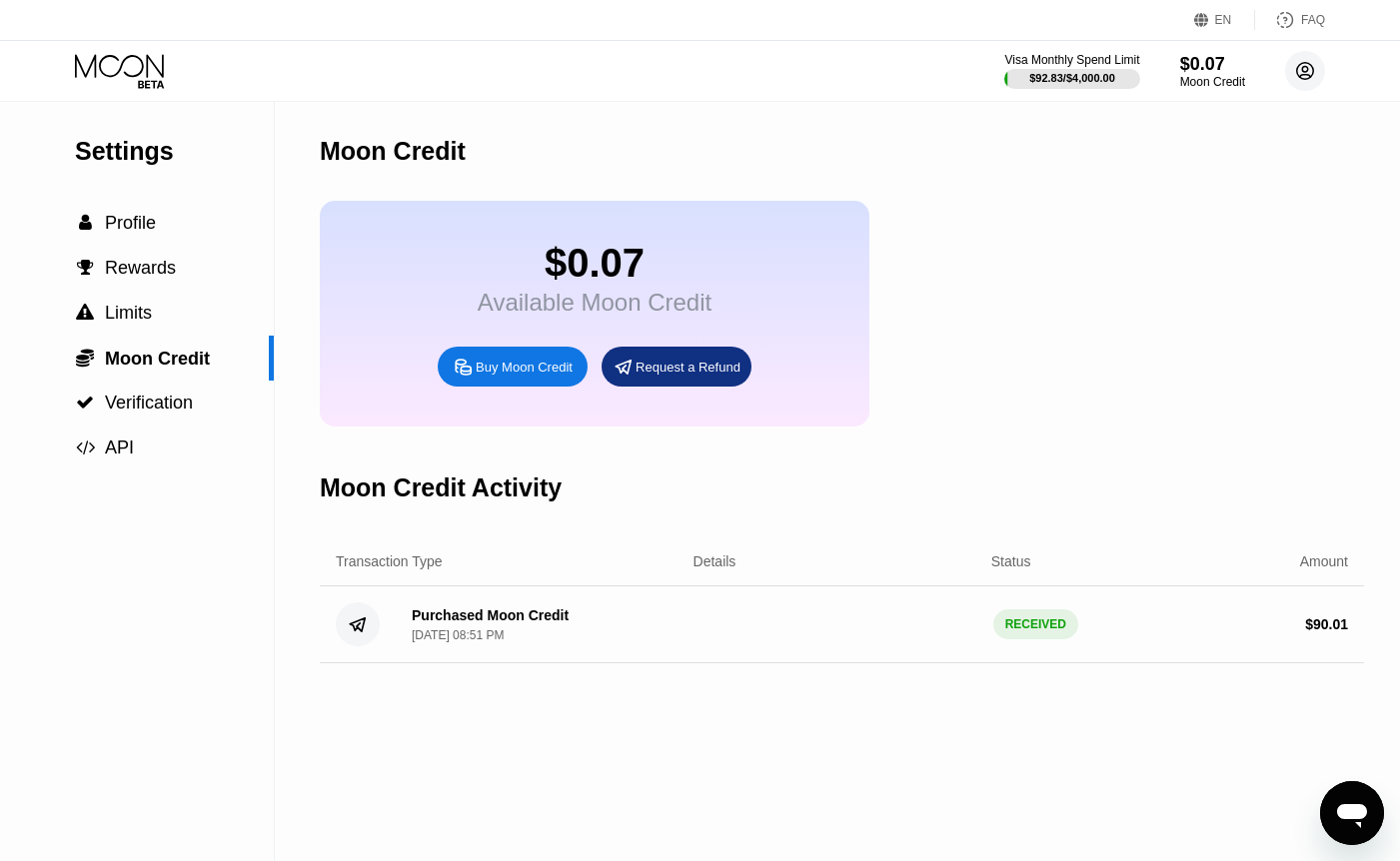 click 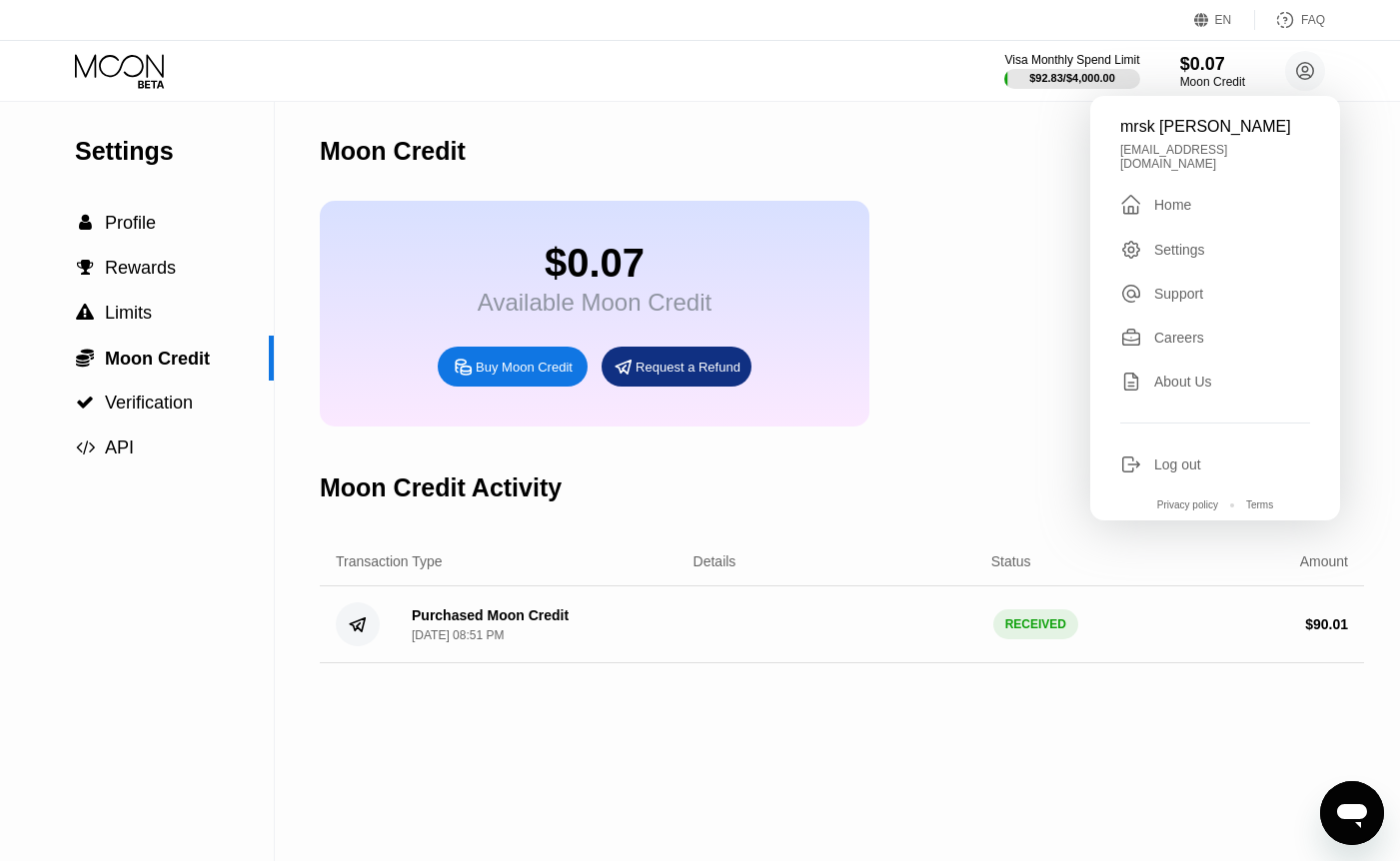 click on "mrsk jack jackmrsk8@gmail.com  Home Settings Support Careers About Us Log out Privacy policy Terms" at bounding box center [1215, 308] 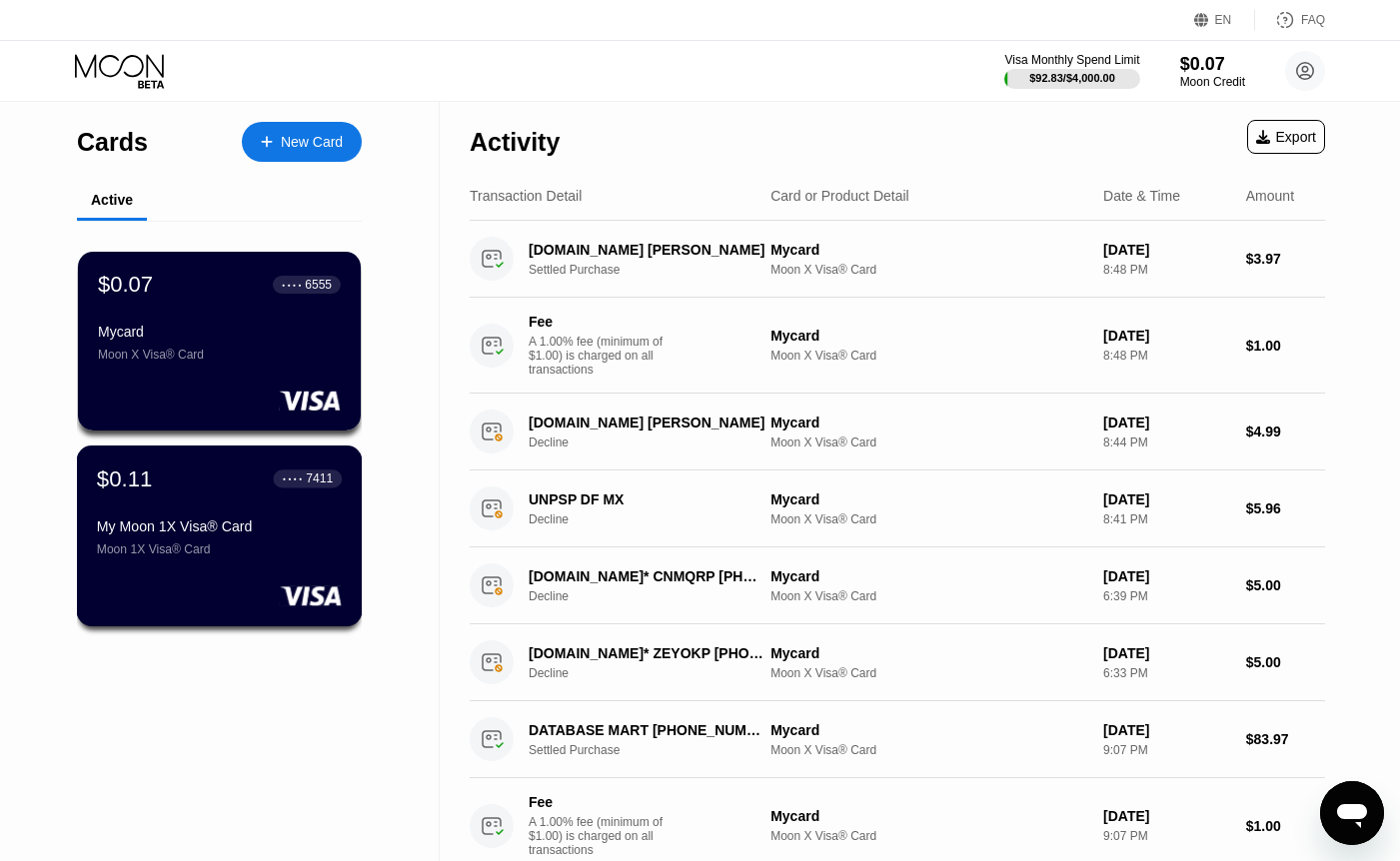 click on "$0.11 ● ● ● ● 7411 My Moon 1X Visa® Card Moon 1X Visa® Card" at bounding box center (220, 535) 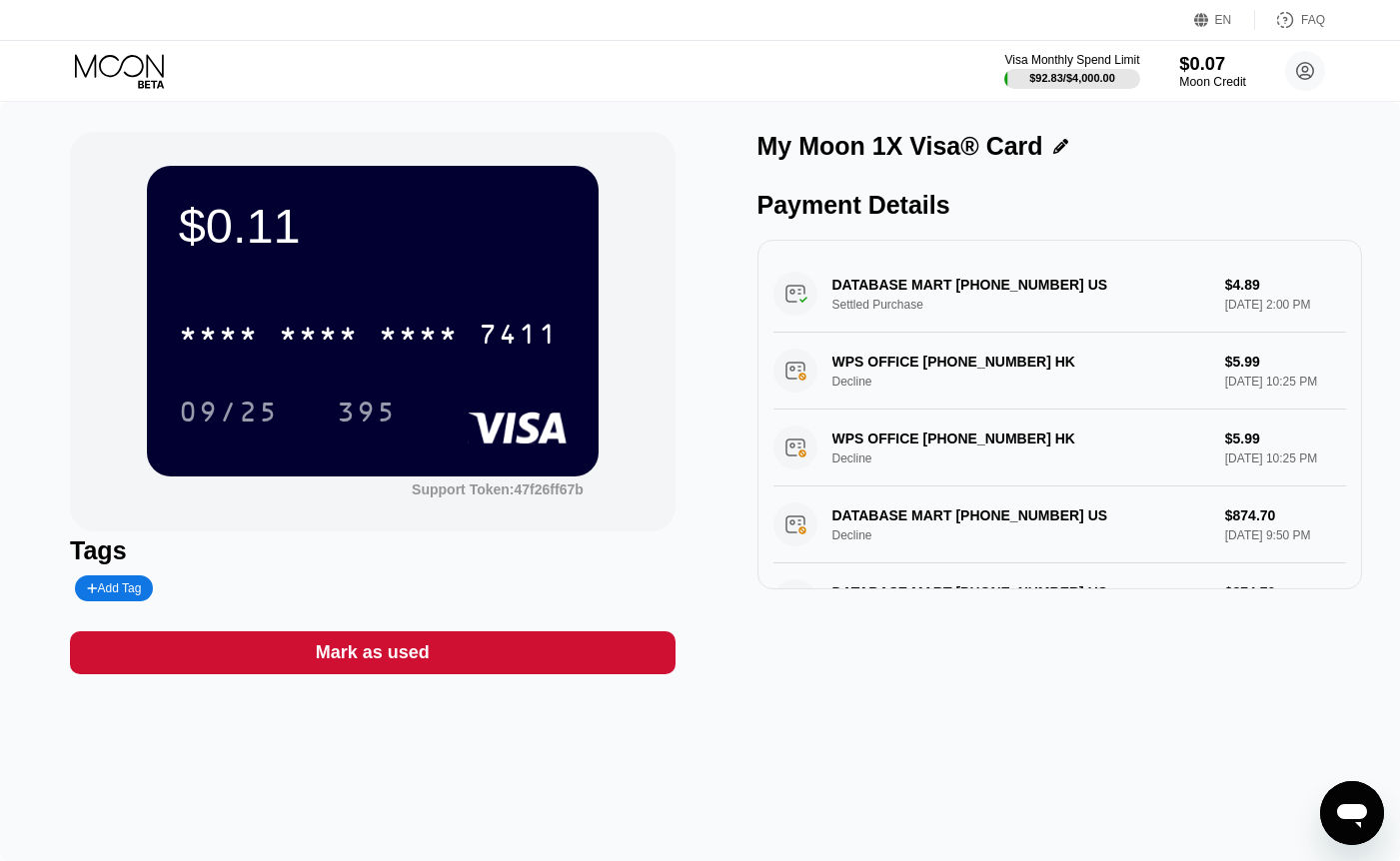 click on "$0.07" at bounding box center [1212, 63] 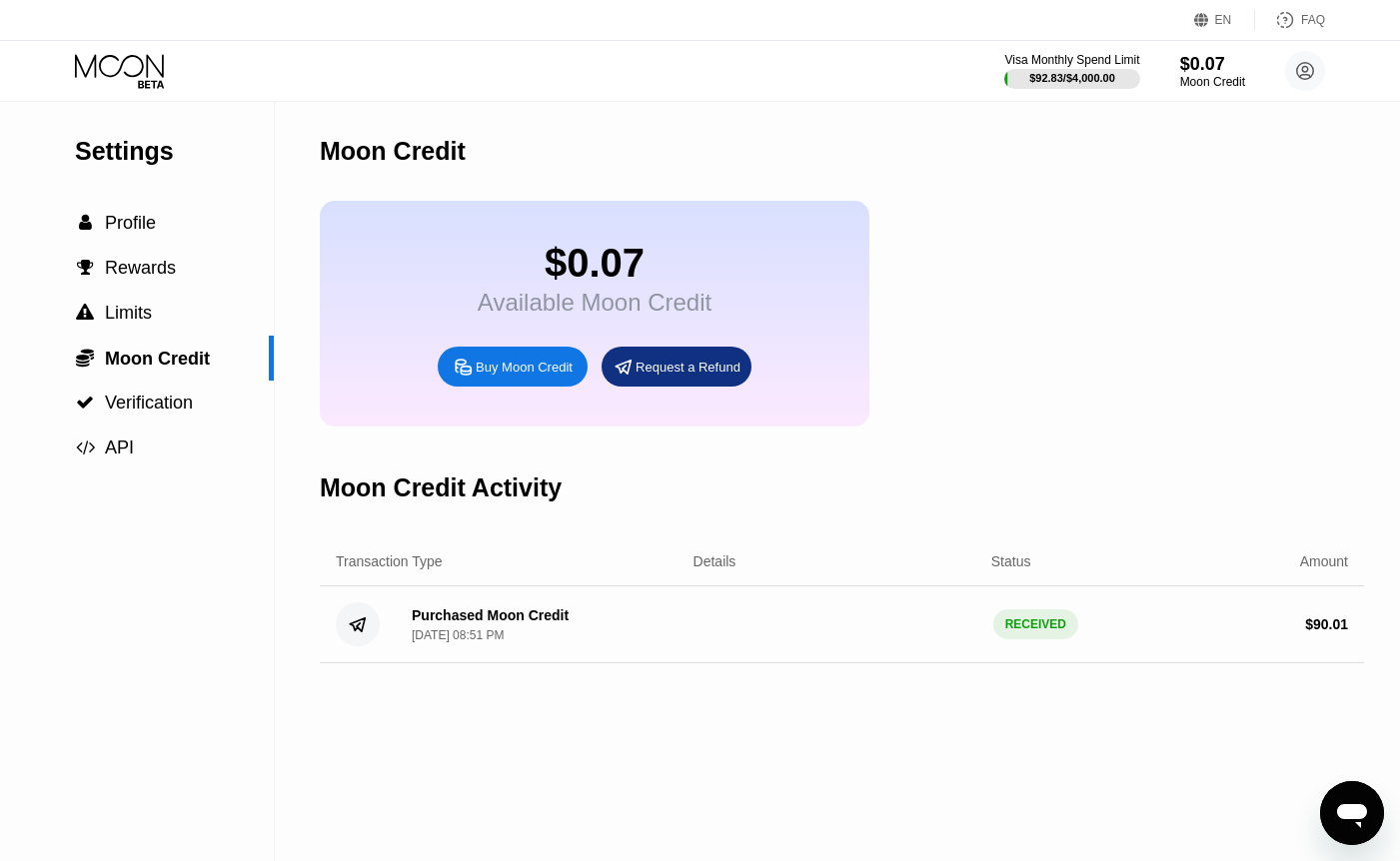 click on "Request a Refund" at bounding box center [688, 367] 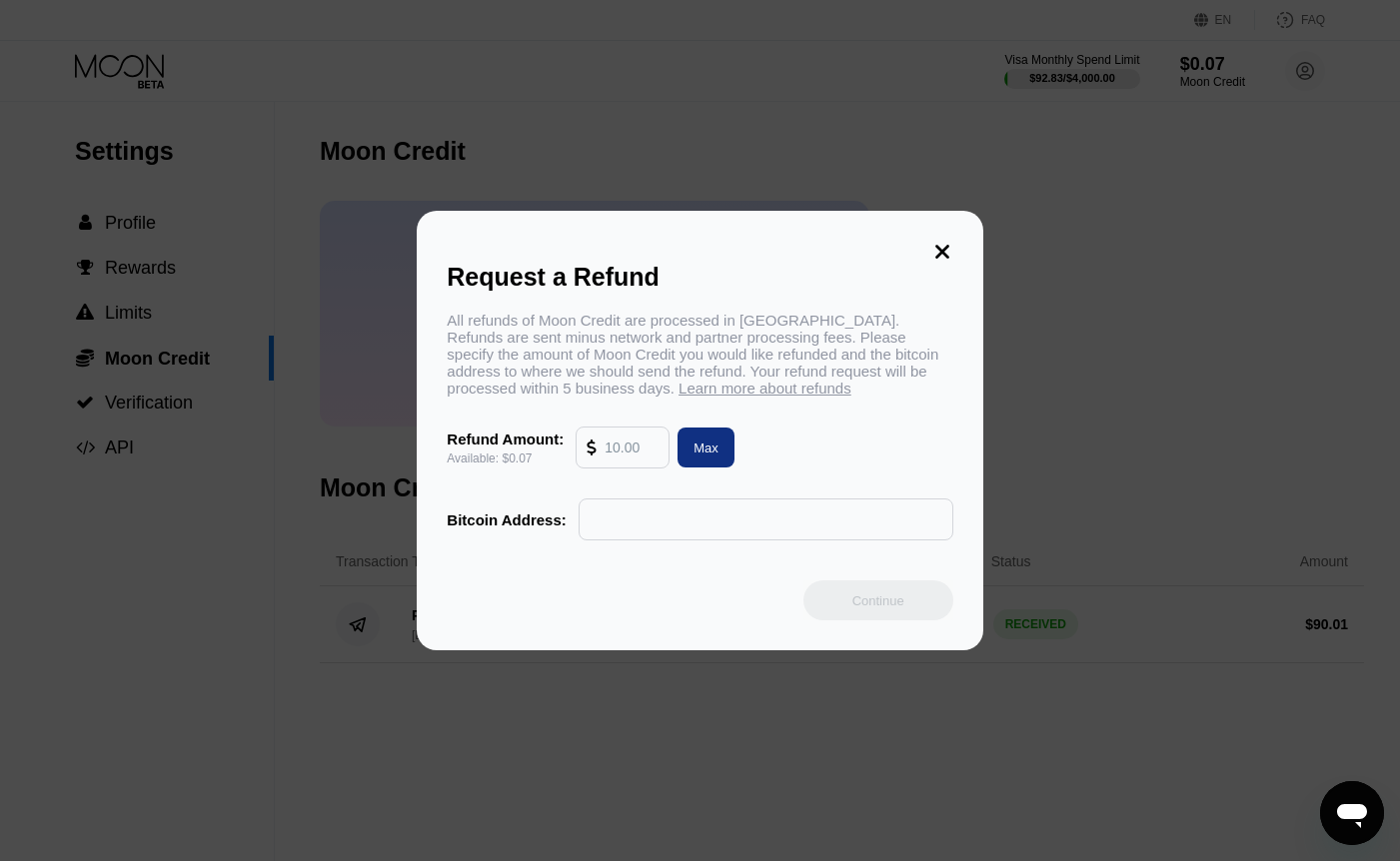 click on "Max" at bounding box center [705, 447] 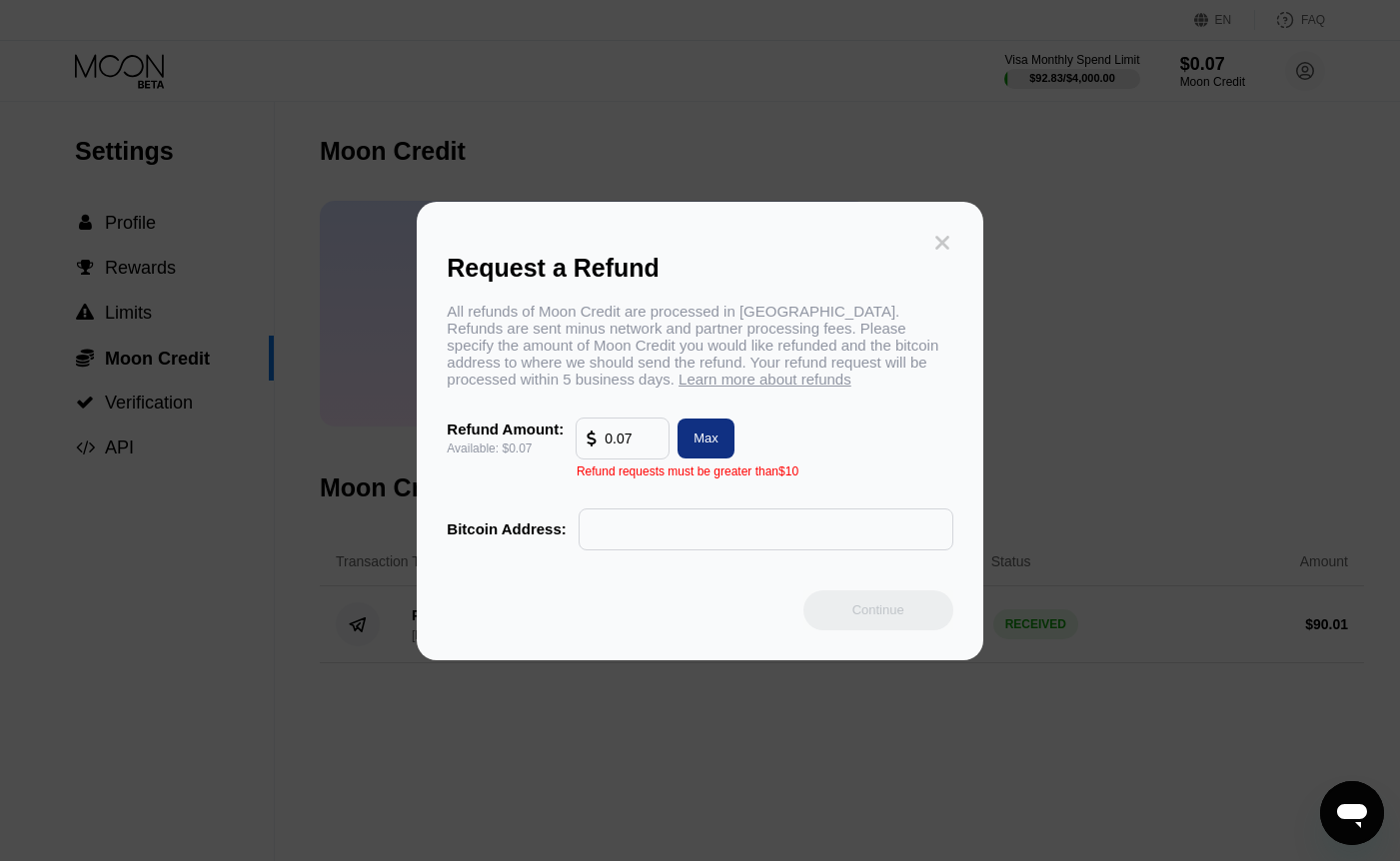 click 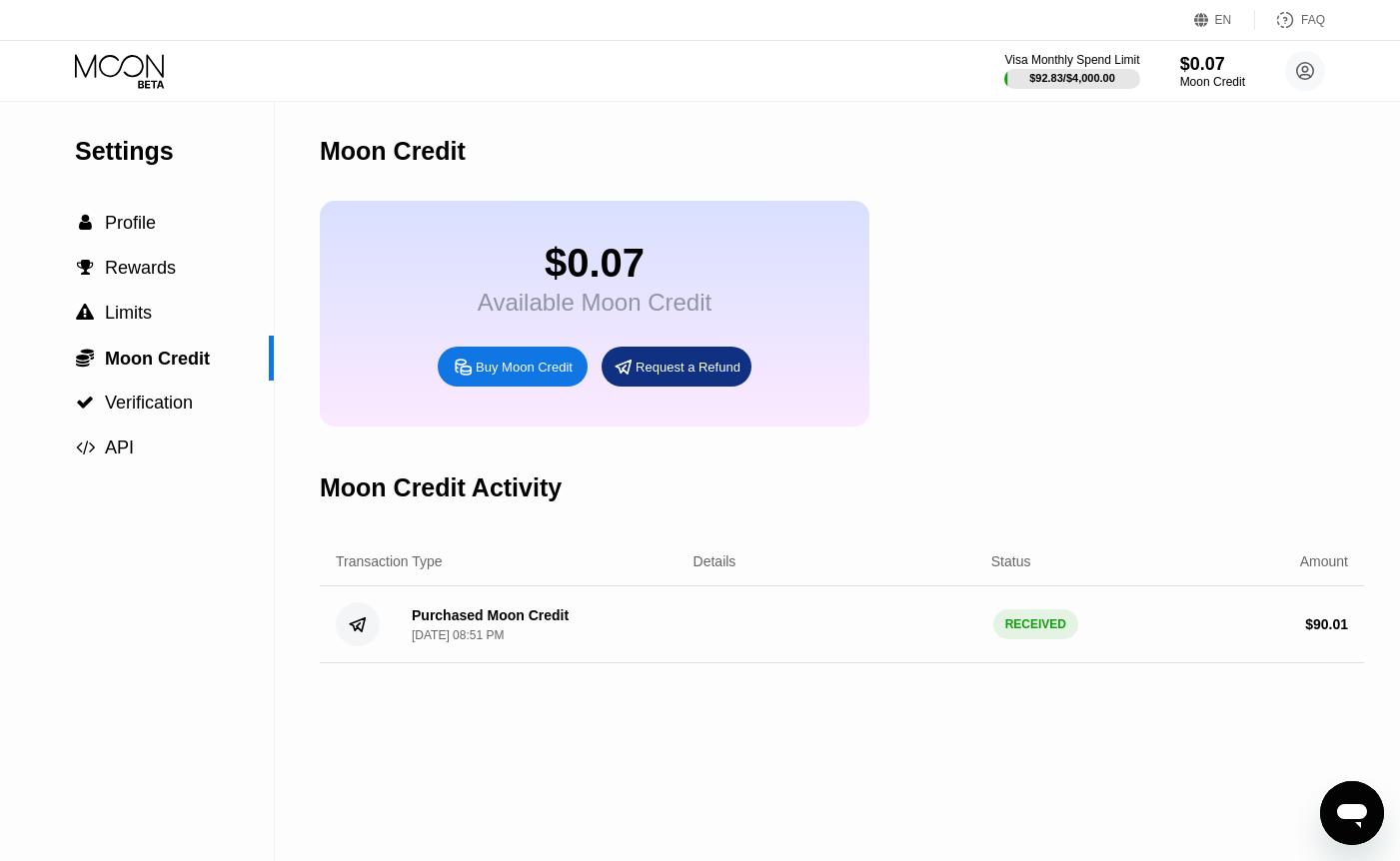 click on "Buy Moon Credit" at bounding box center (524, 367) 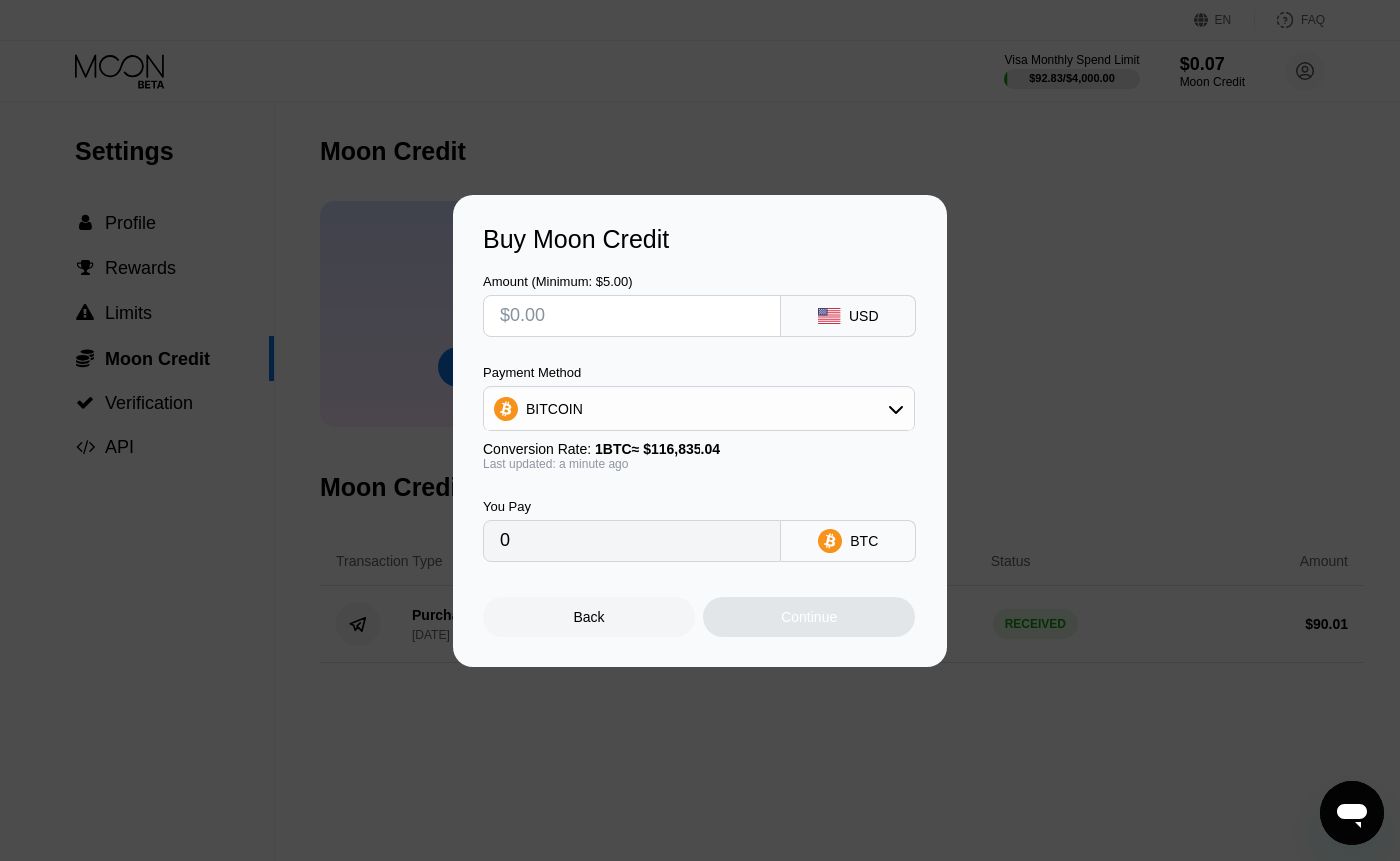 click at bounding box center [707, 430] 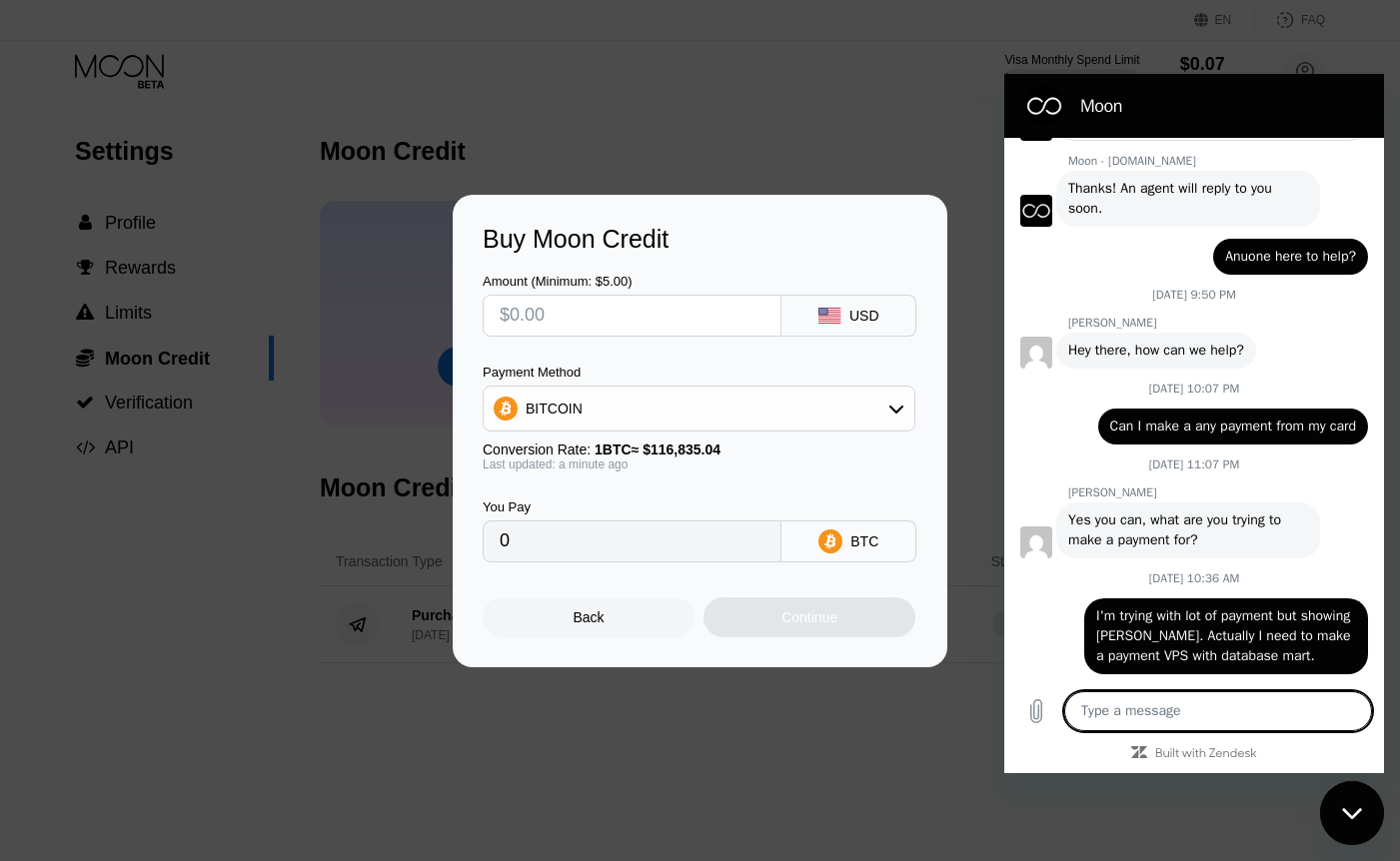 scroll, scrollTop: 259, scrollLeft: 0, axis: vertical 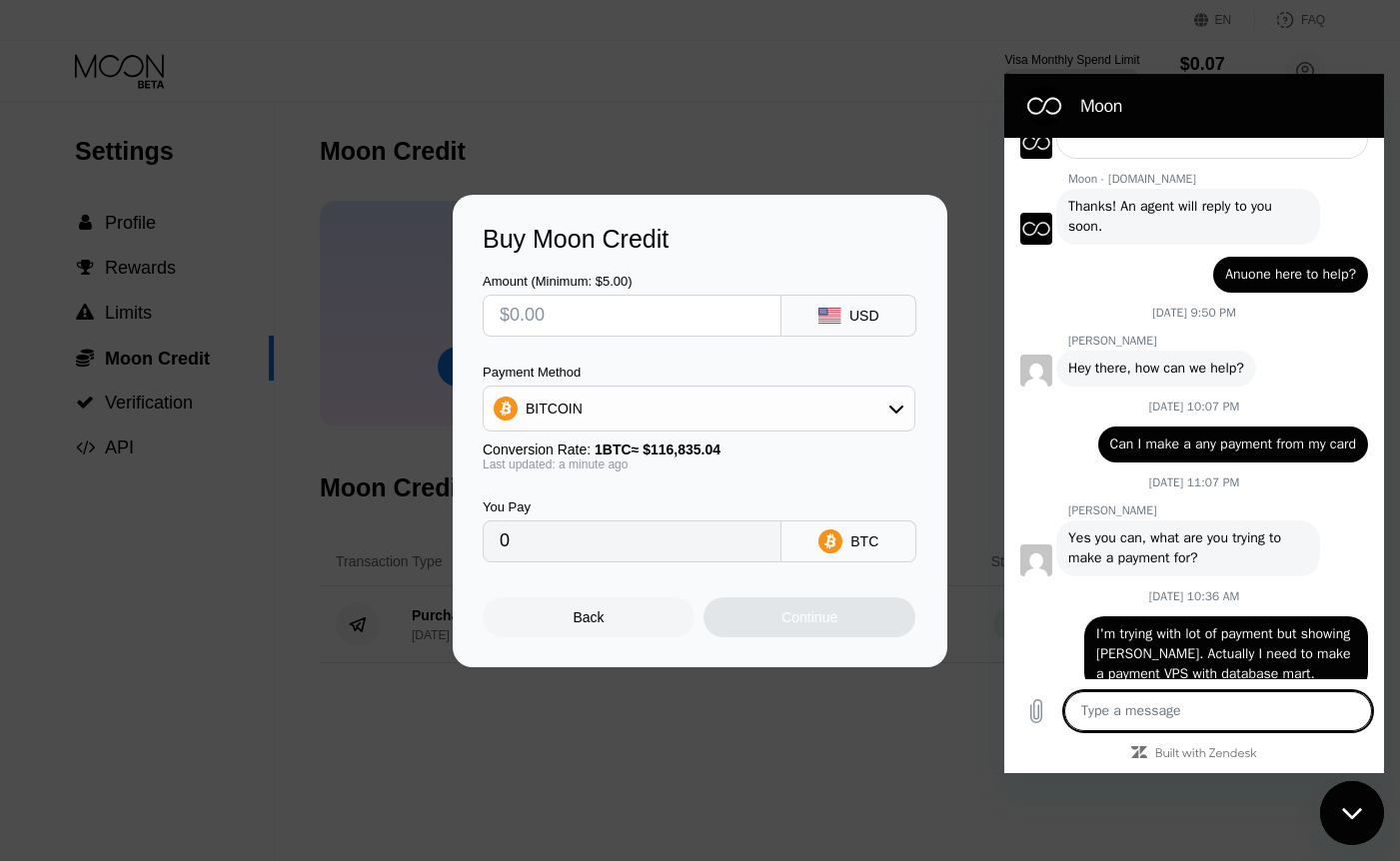 click at bounding box center (707, 430) 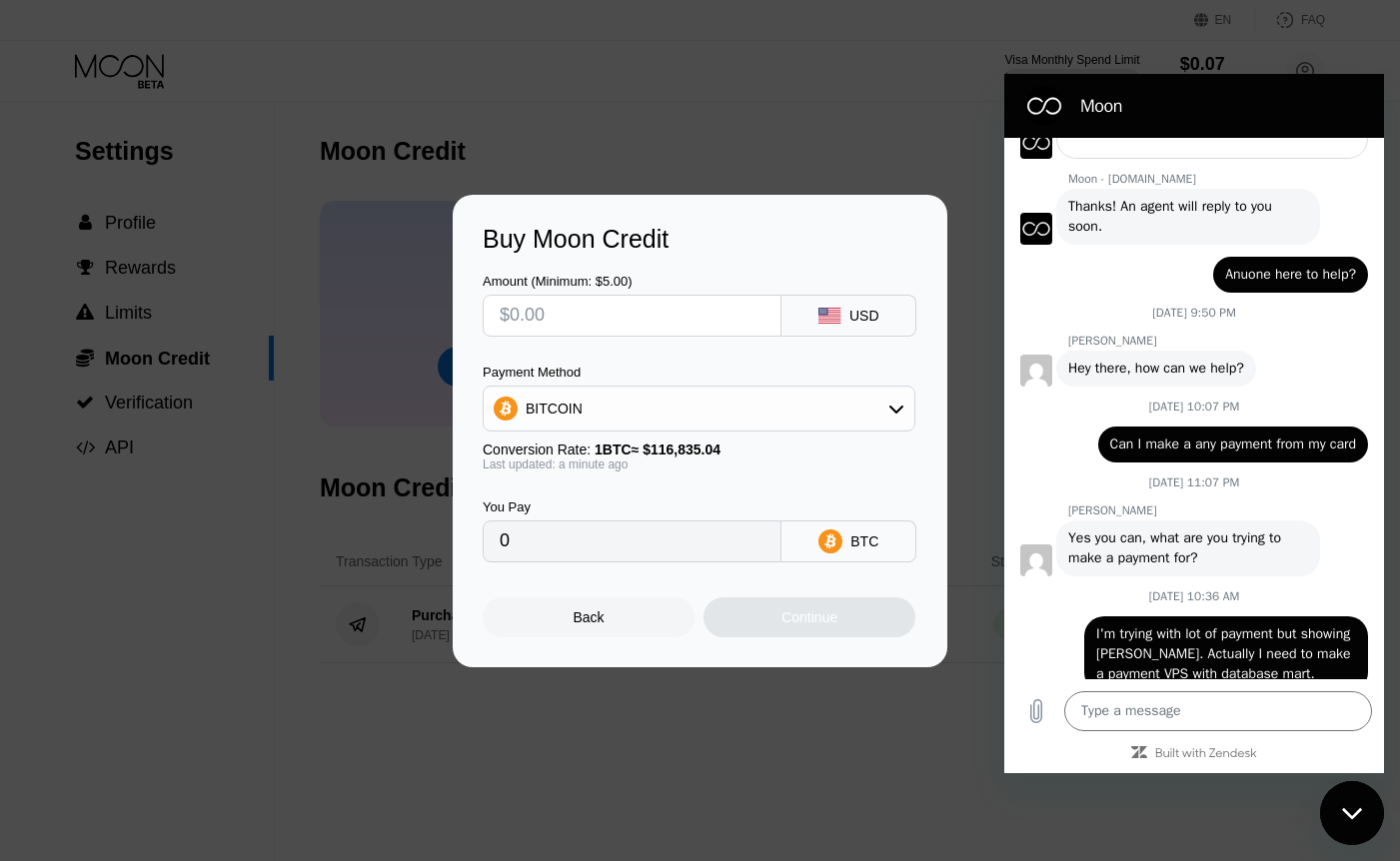 click at bounding box center (707, 430) 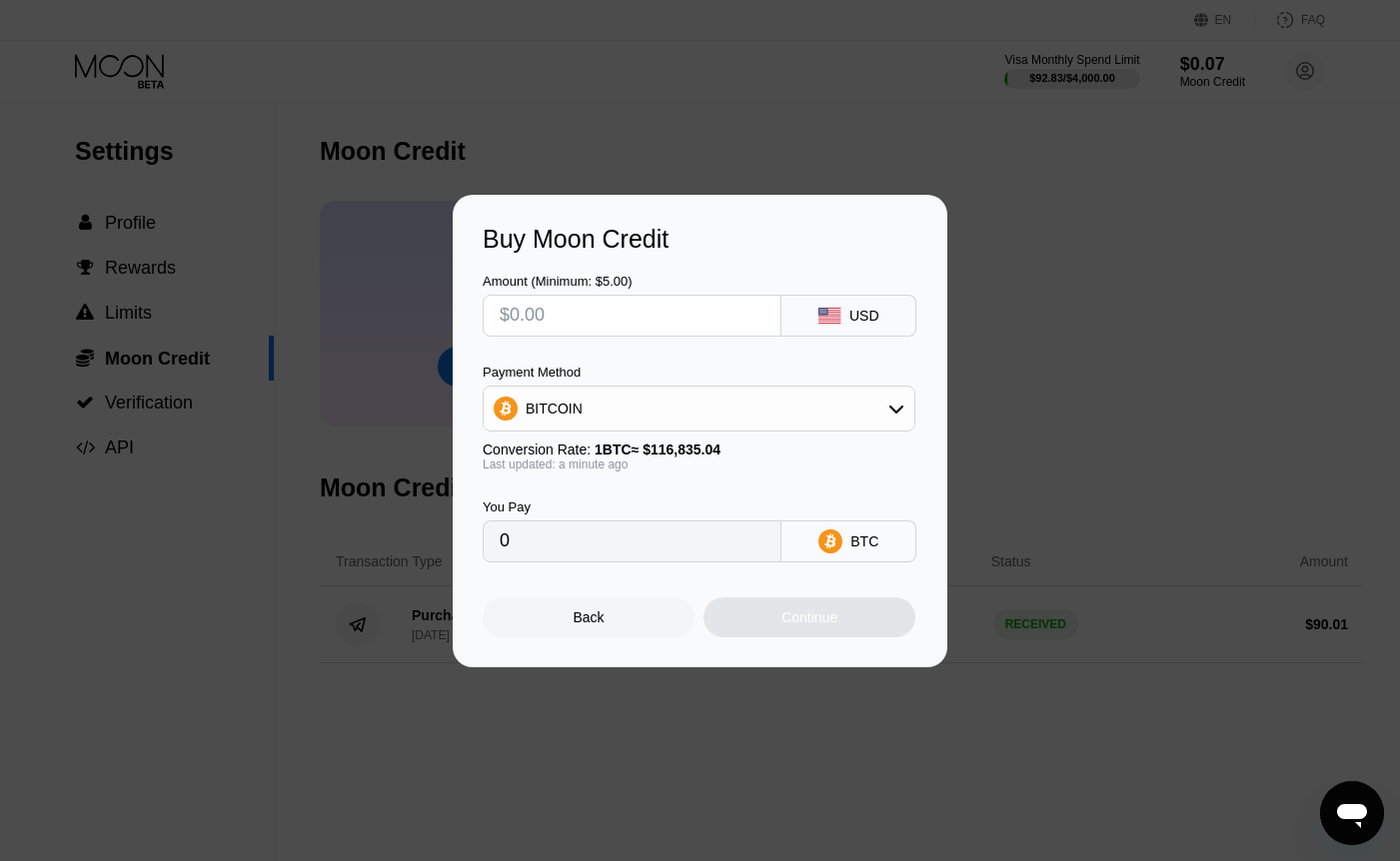 drag, startPoint x: 1292, startPoint y: 46, endPoint x: 1000, endPoint y: 336, distance: 411.53858 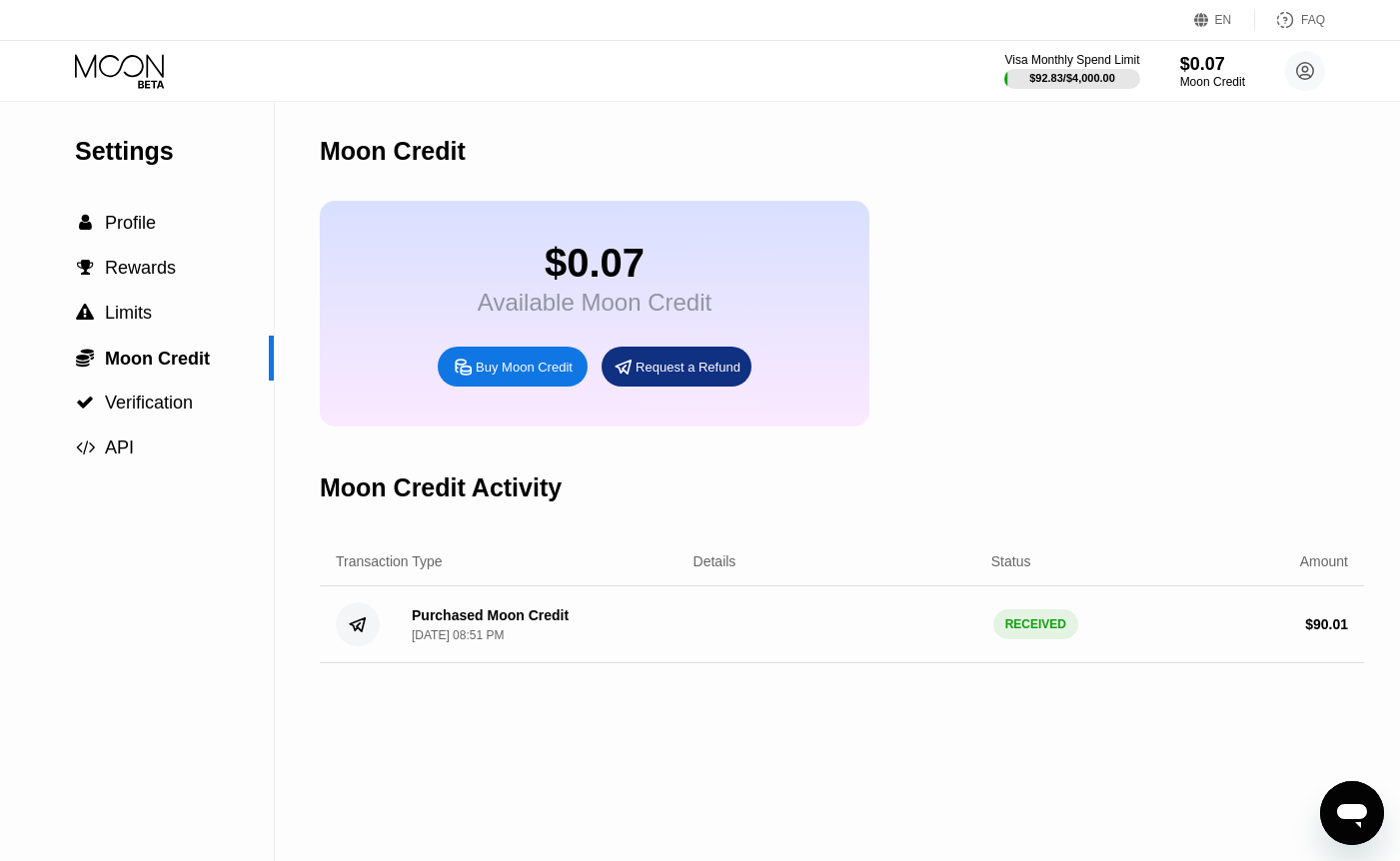 click on "FAQ" at bounding box center (1313, 20) 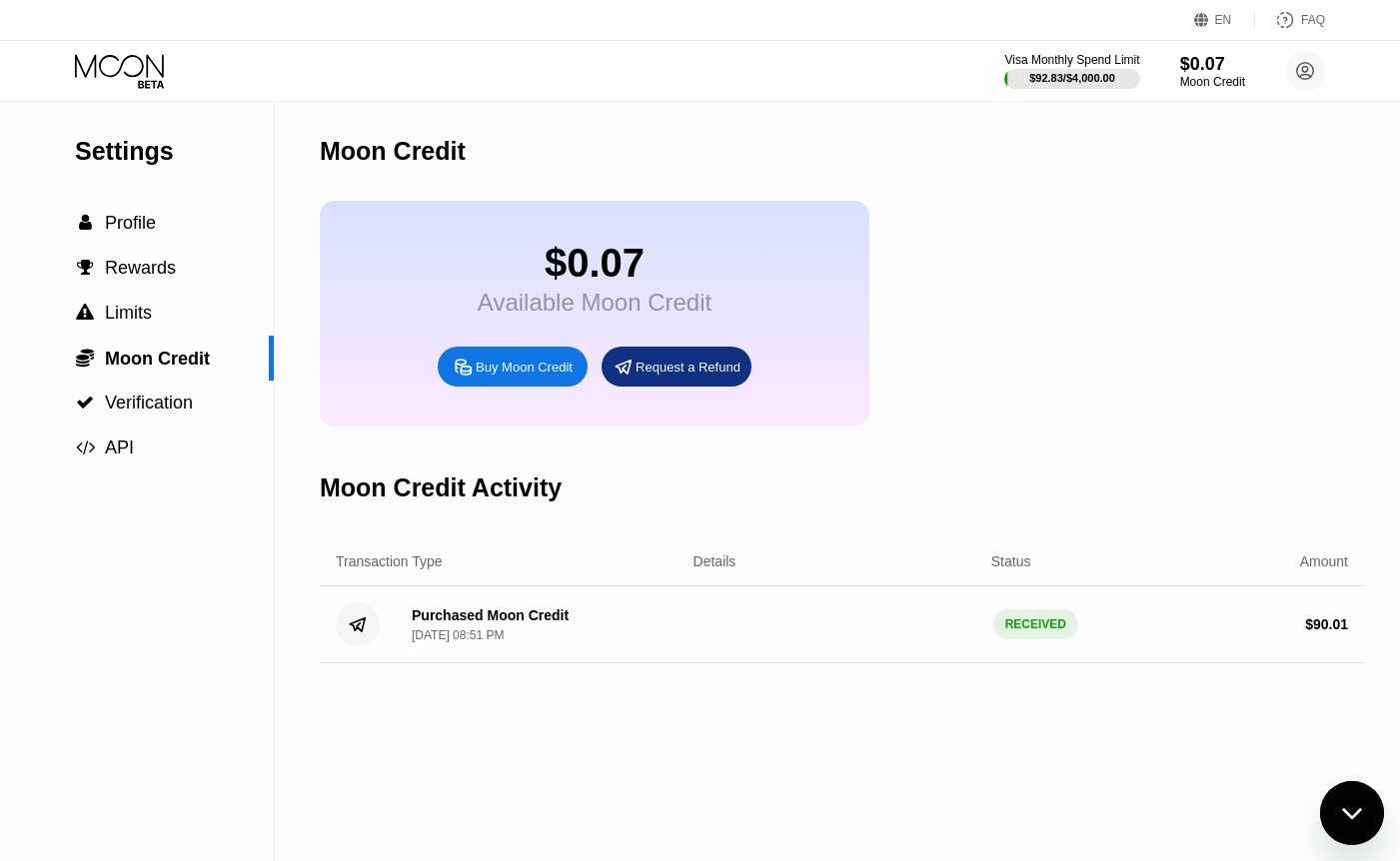 scroll, scrollTop: 0, scrollLeft: 0, axis: both 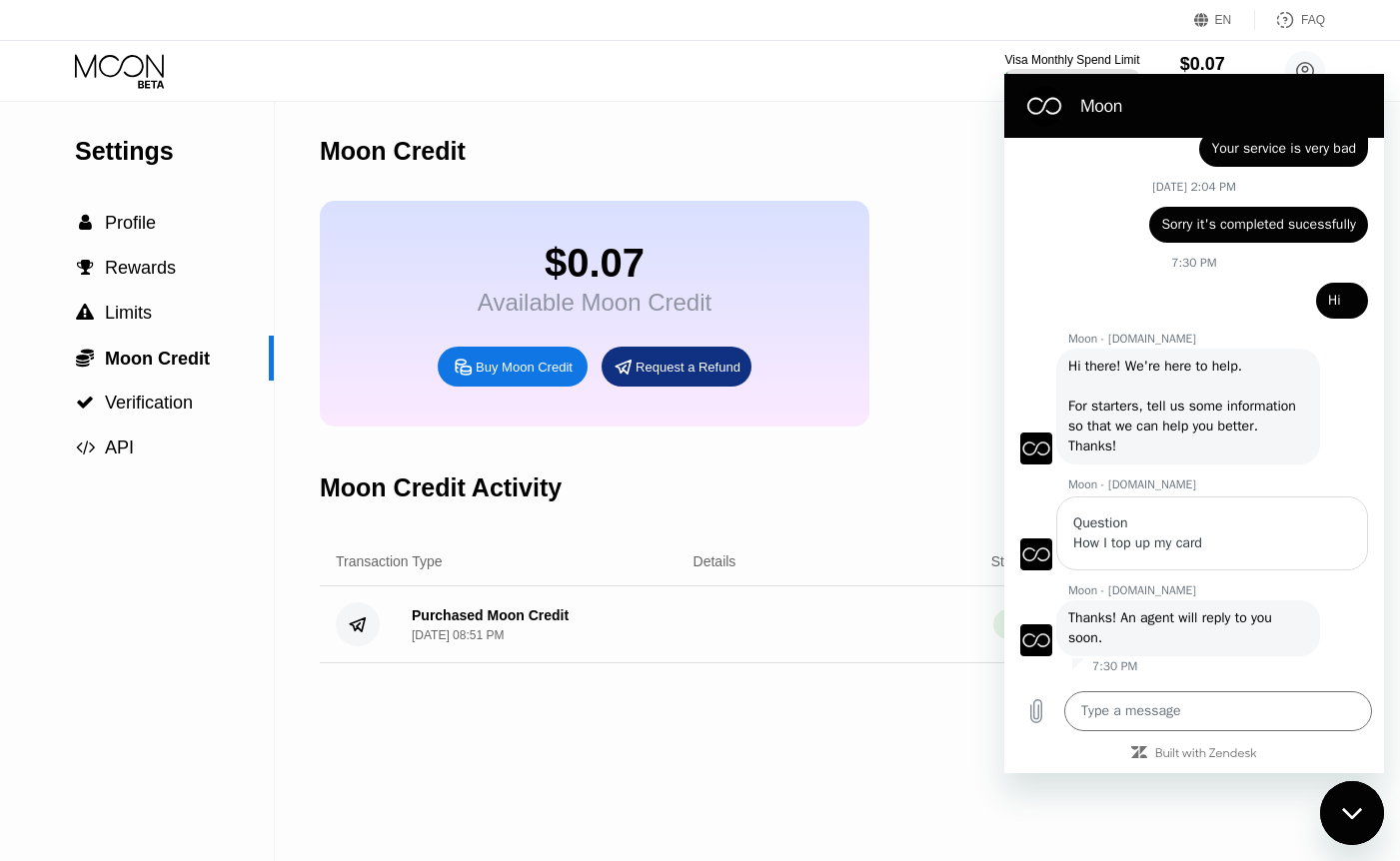 click on "How I top up my card" at bounding box center (1212, 543) 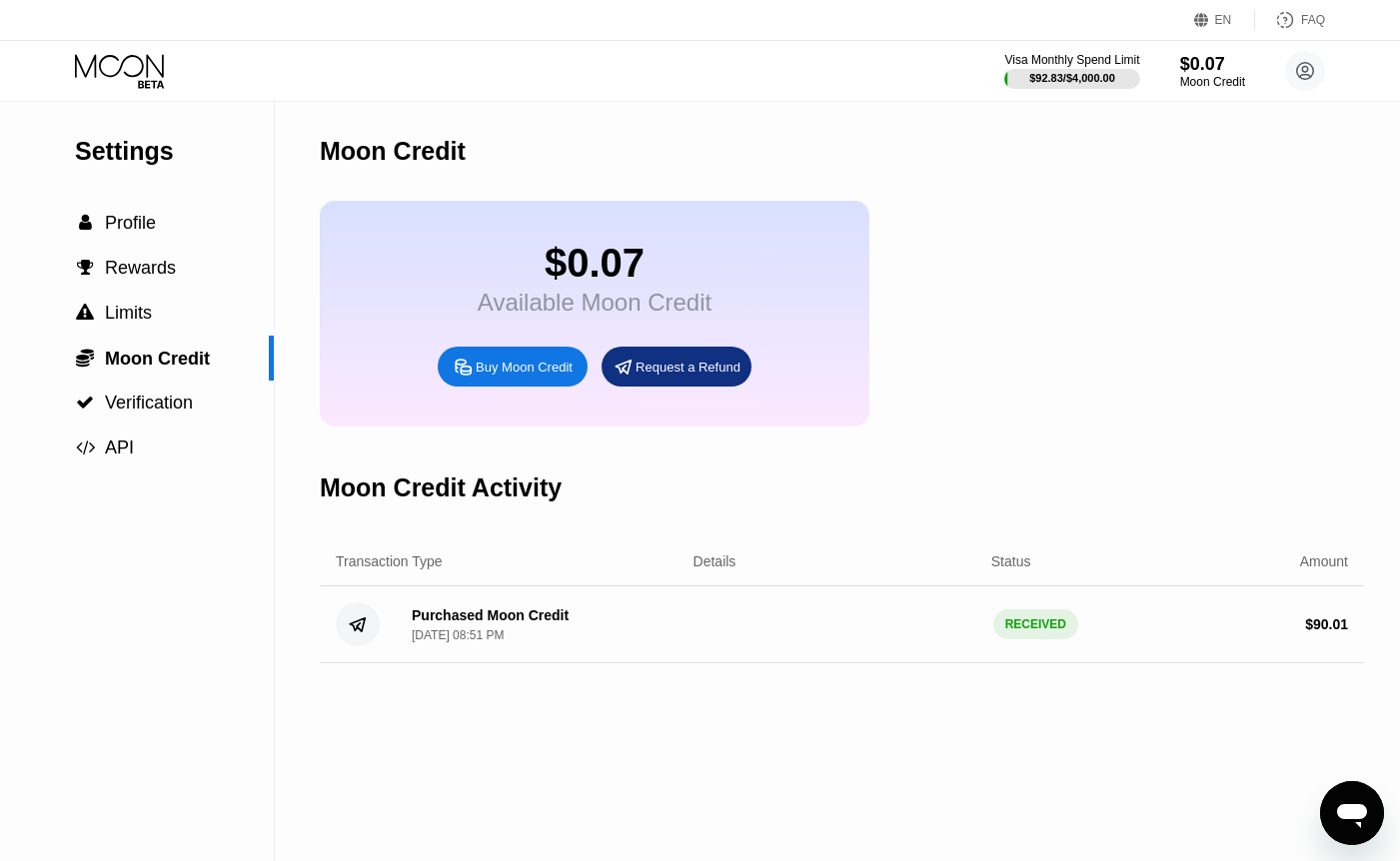 click on "Buy Moon Credit" at bounding box center (524, 367) 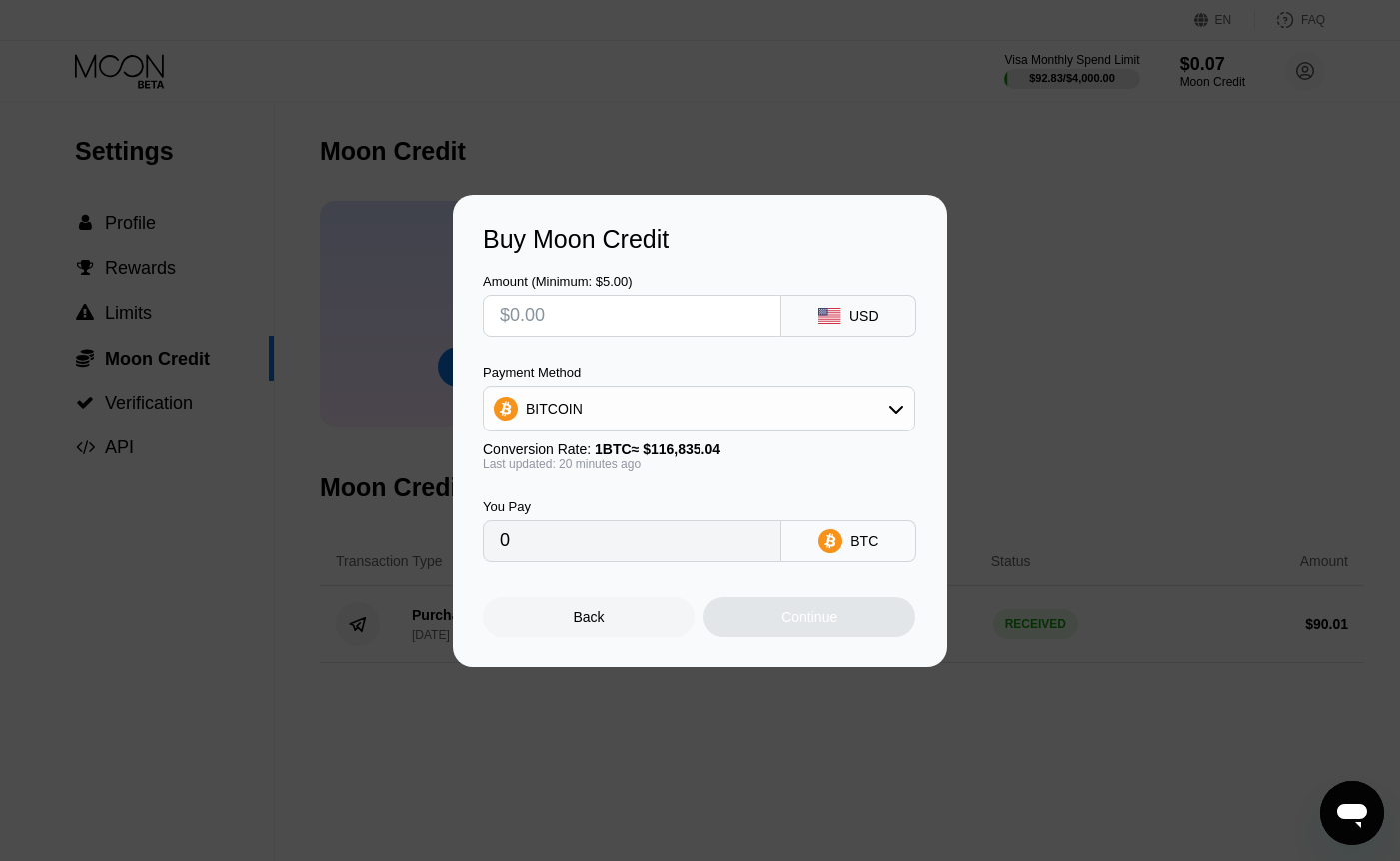 click on "Buy Moon Credit Amount (Minimum: $5.00) USD Payment Method BITCOIN Conversion Rate:   1  BTC  ≈   $116,835.04 Last updated:   20 minutes ago You Pay 0 BTC Back Continue" at bounding box center (700, 430) 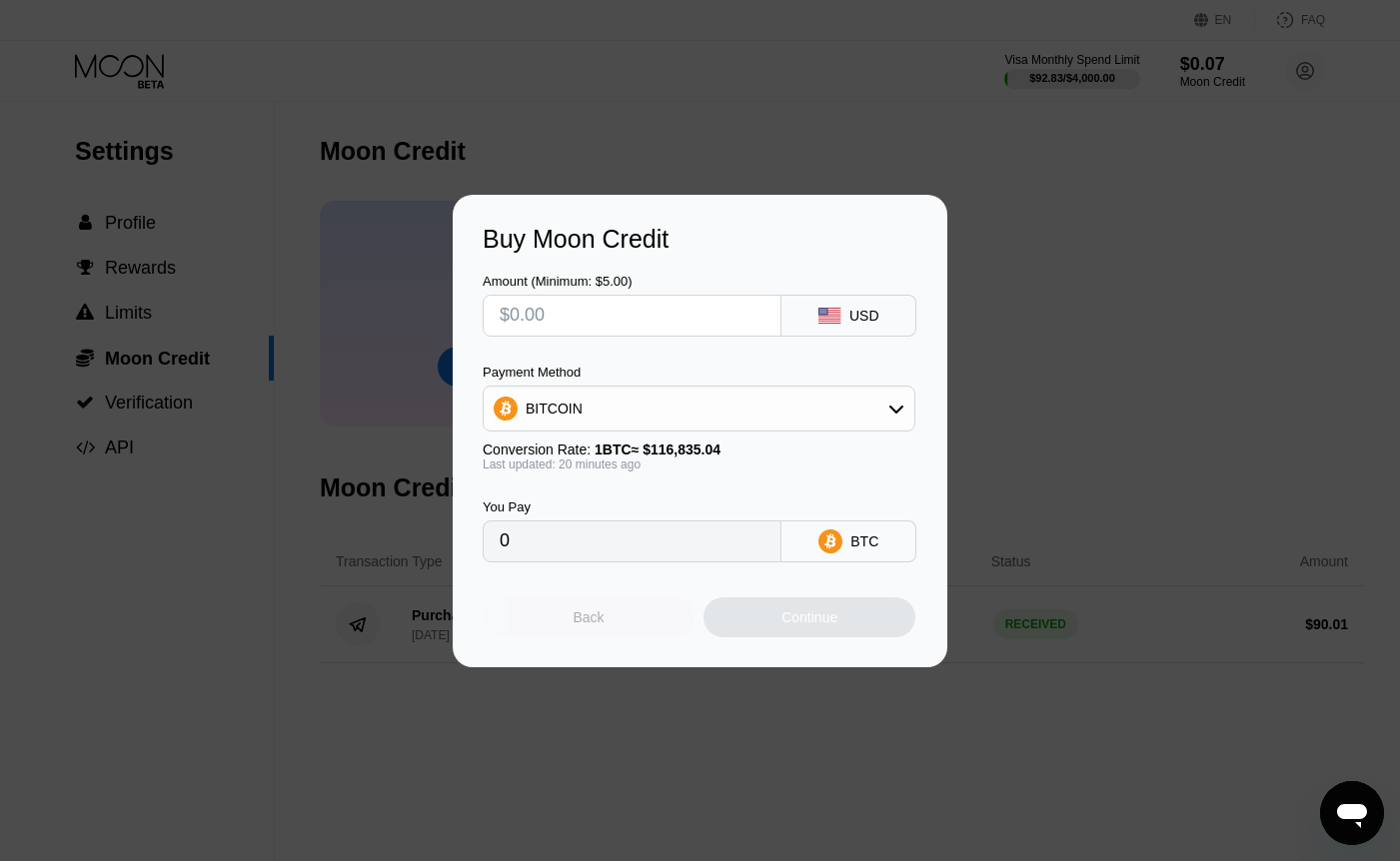 click on "Back" at bounding box center [589, 617] 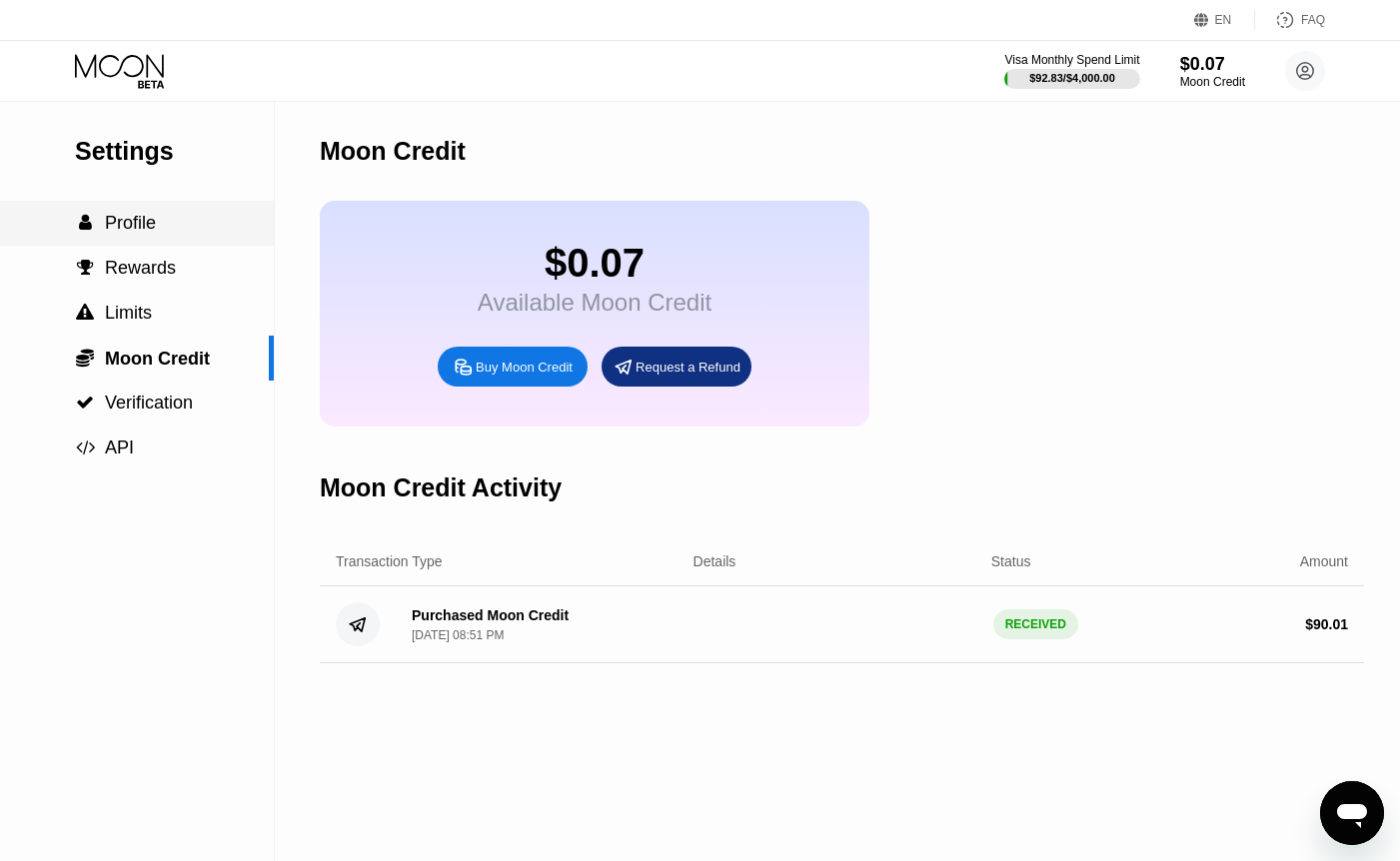 click on "Profile" at bounding box center [130, 223] 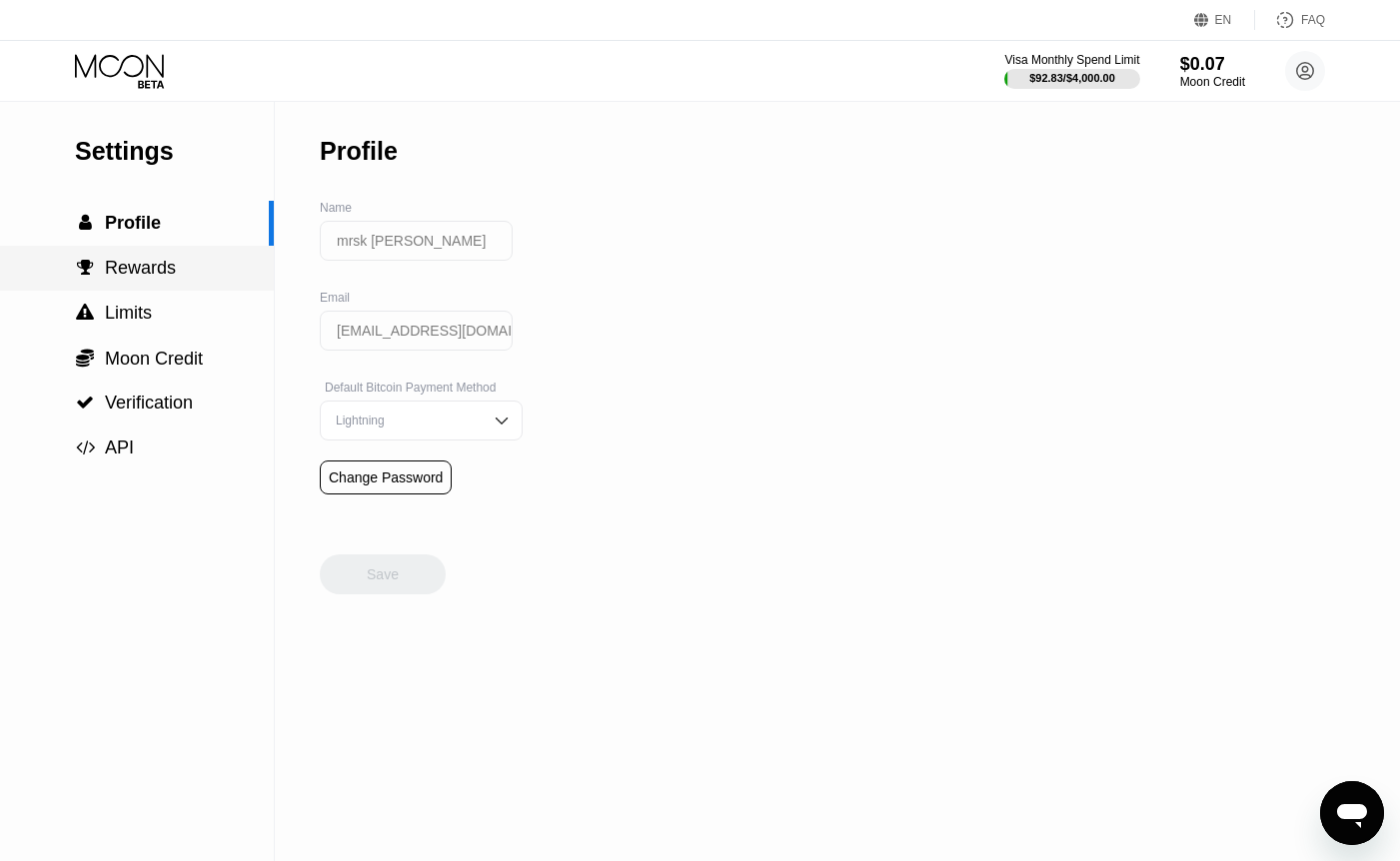 click on " Rewards" at bounding box center [137, 268] 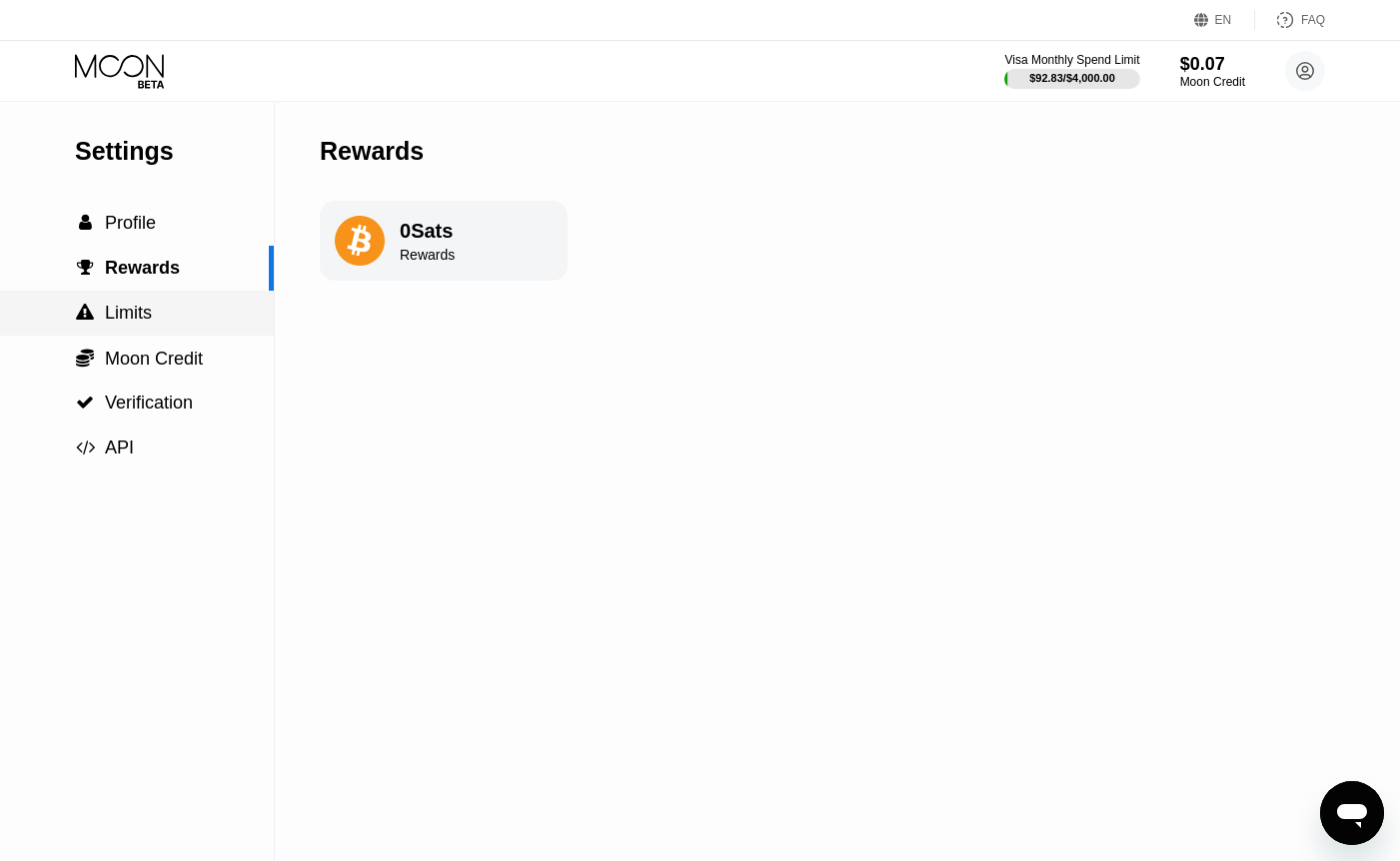click on "Limits" at bounding box center (128, 313) 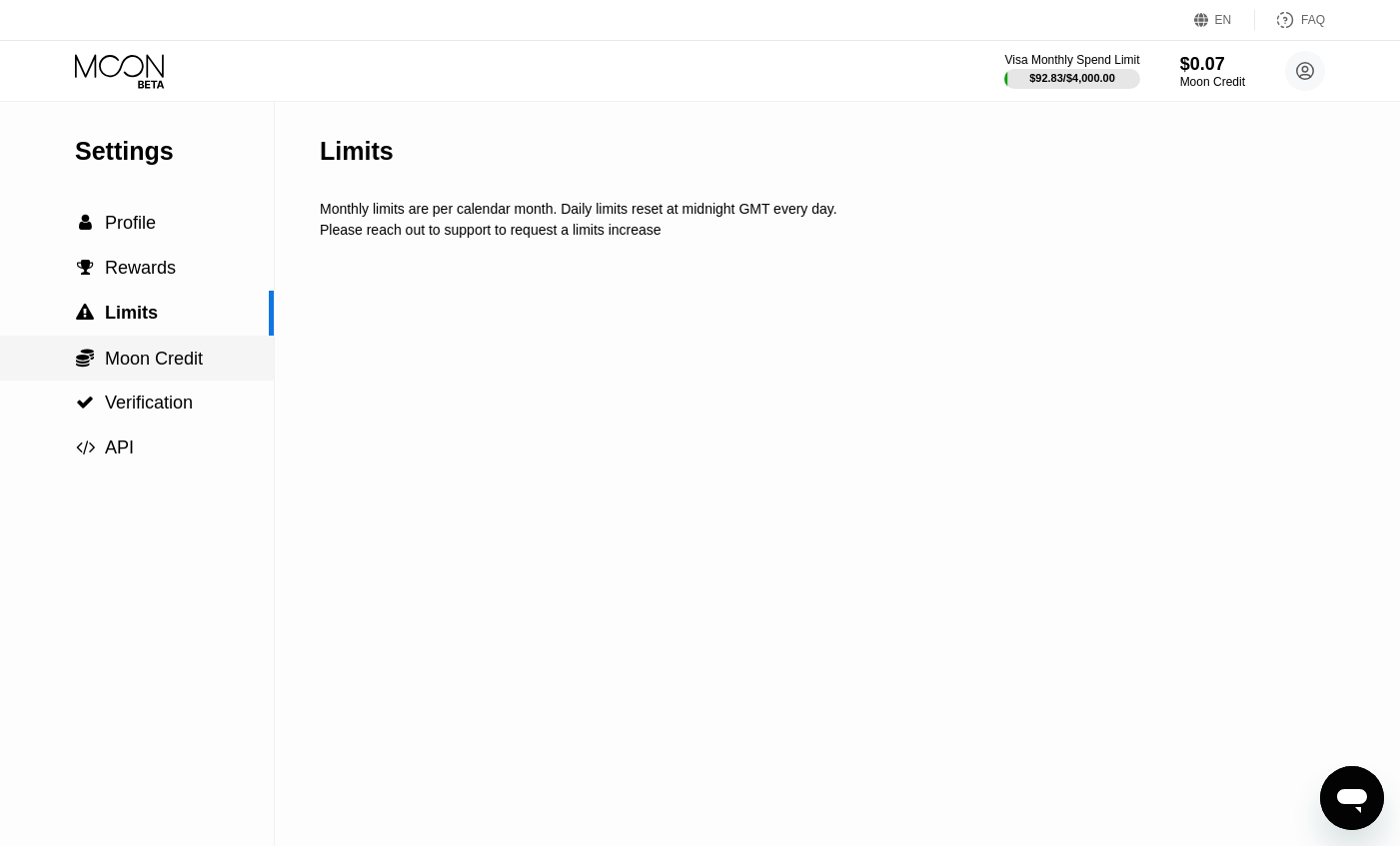 click on "Moon Credit" at bounding box center (154, 359) 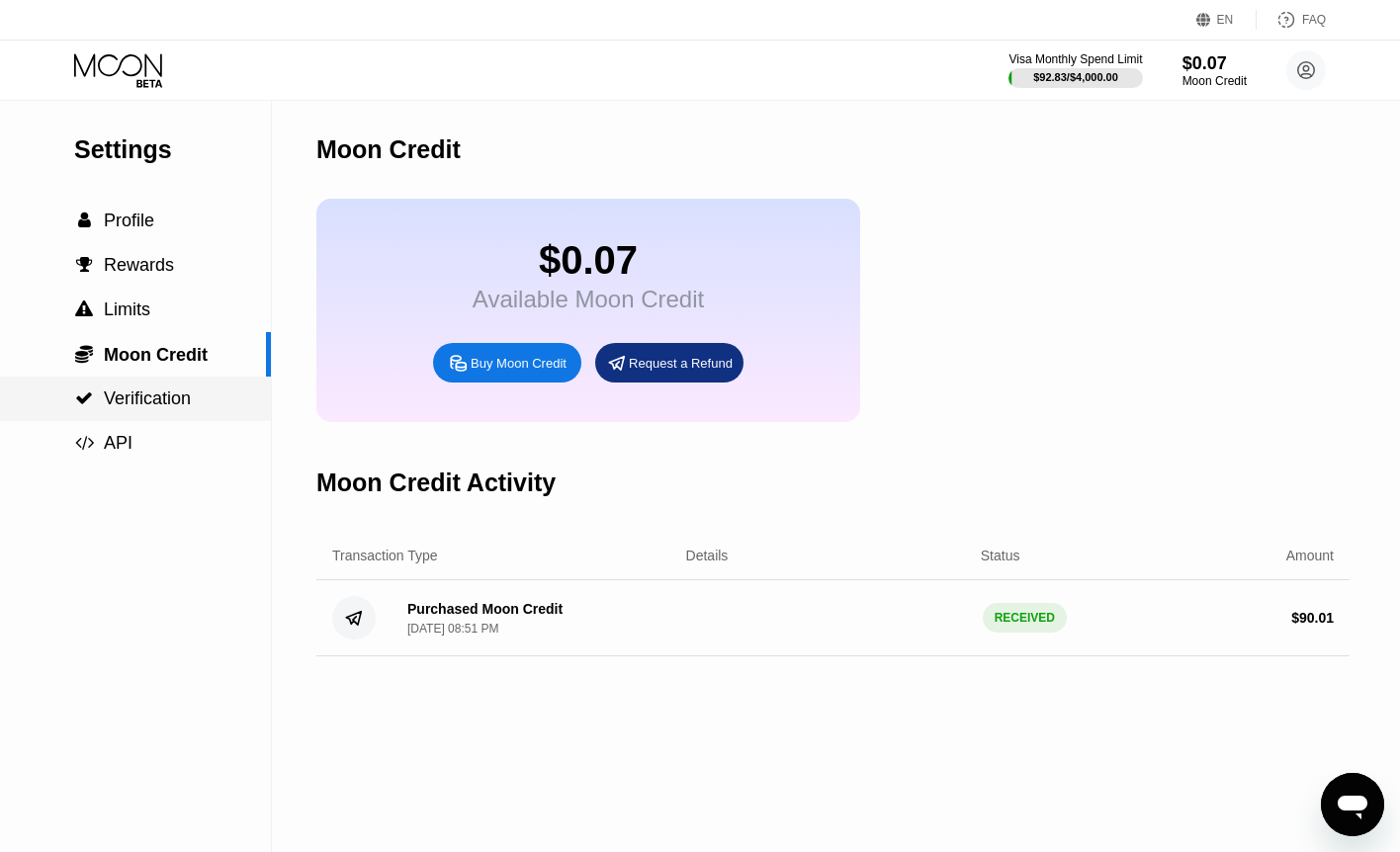 click on "Verification" at bounding box center [147, 398] 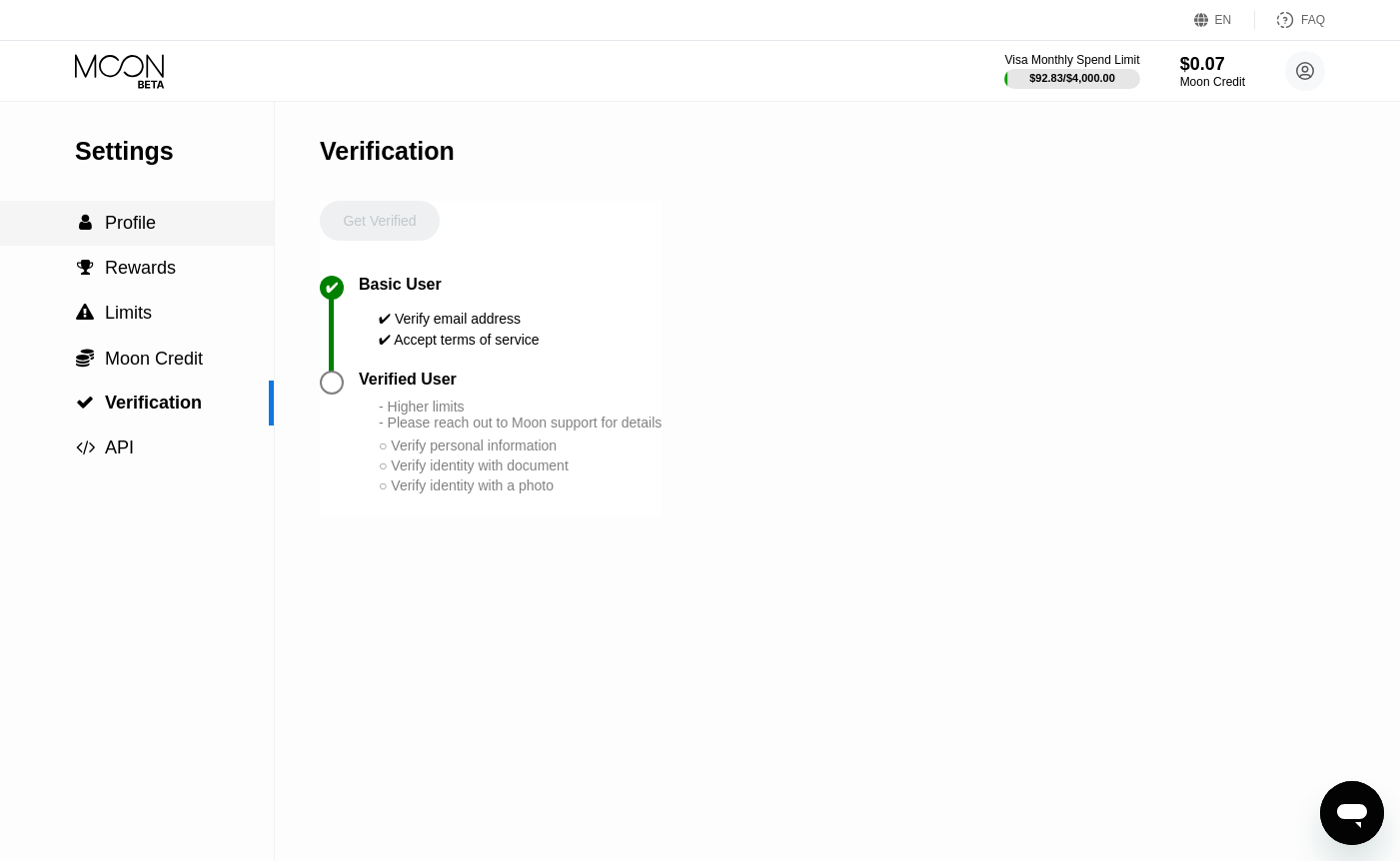 click on "Profile" at bounding box center (130, 223) 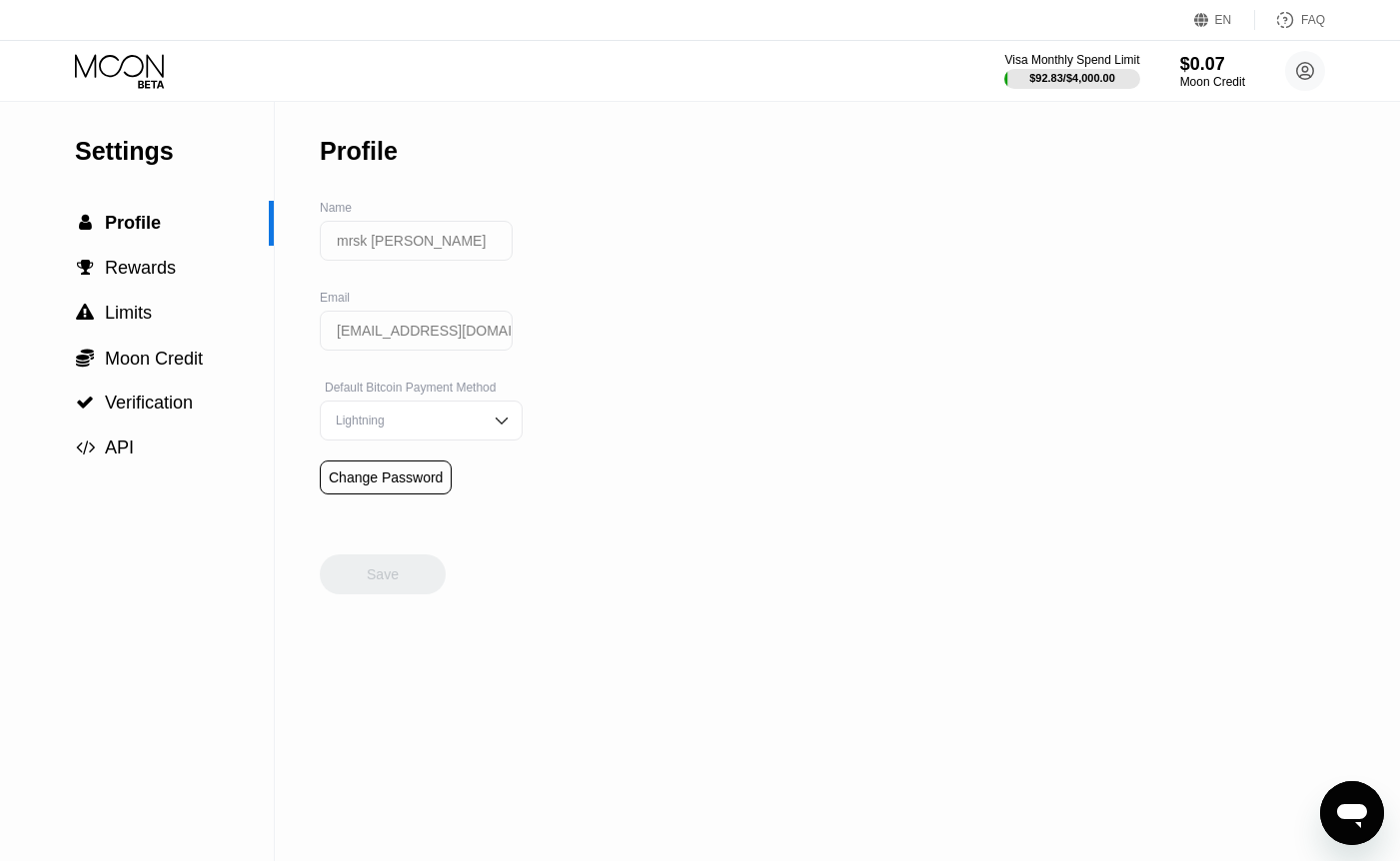 type on "x" 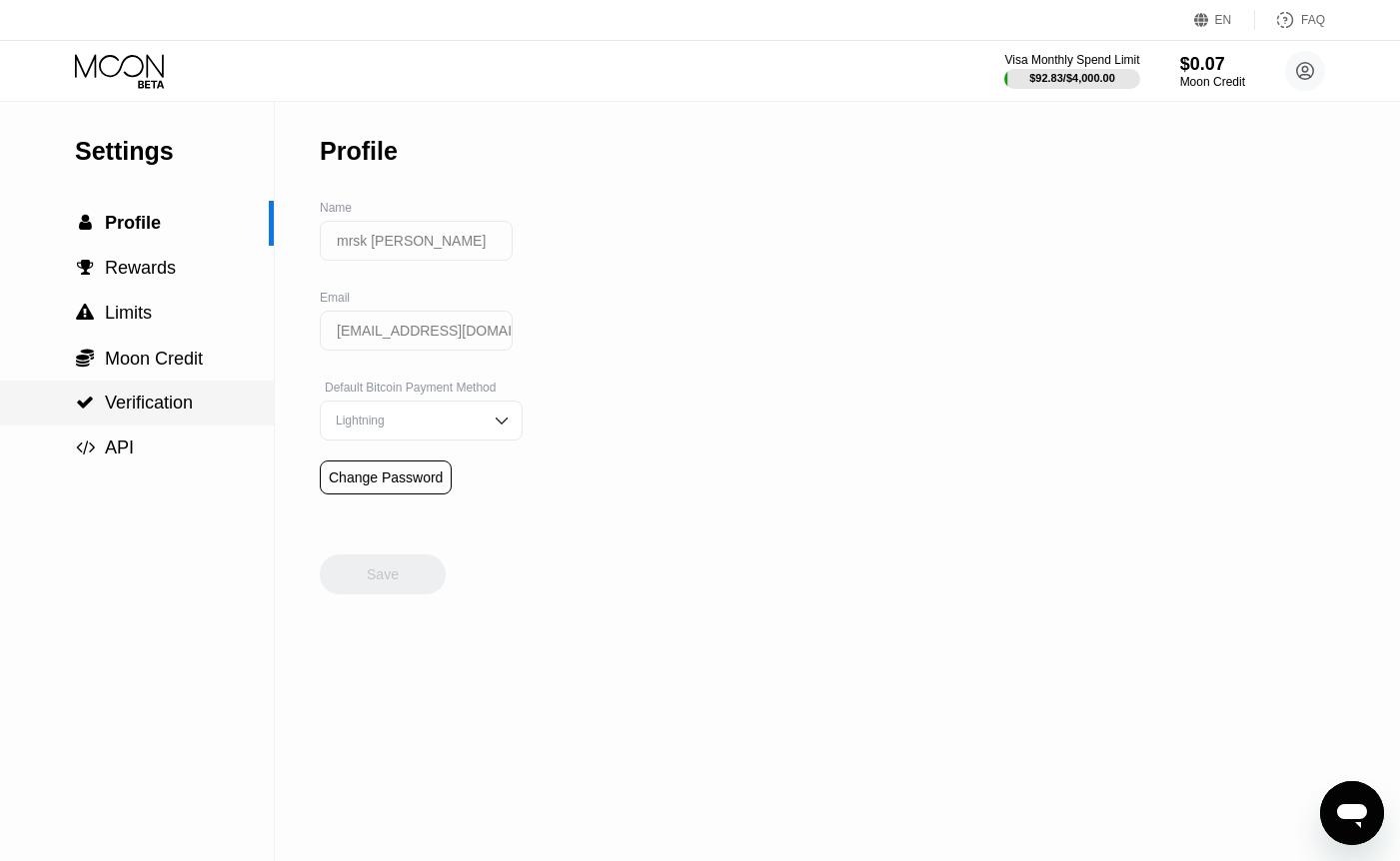 click on "Verification" at bounding box center (149, 403) 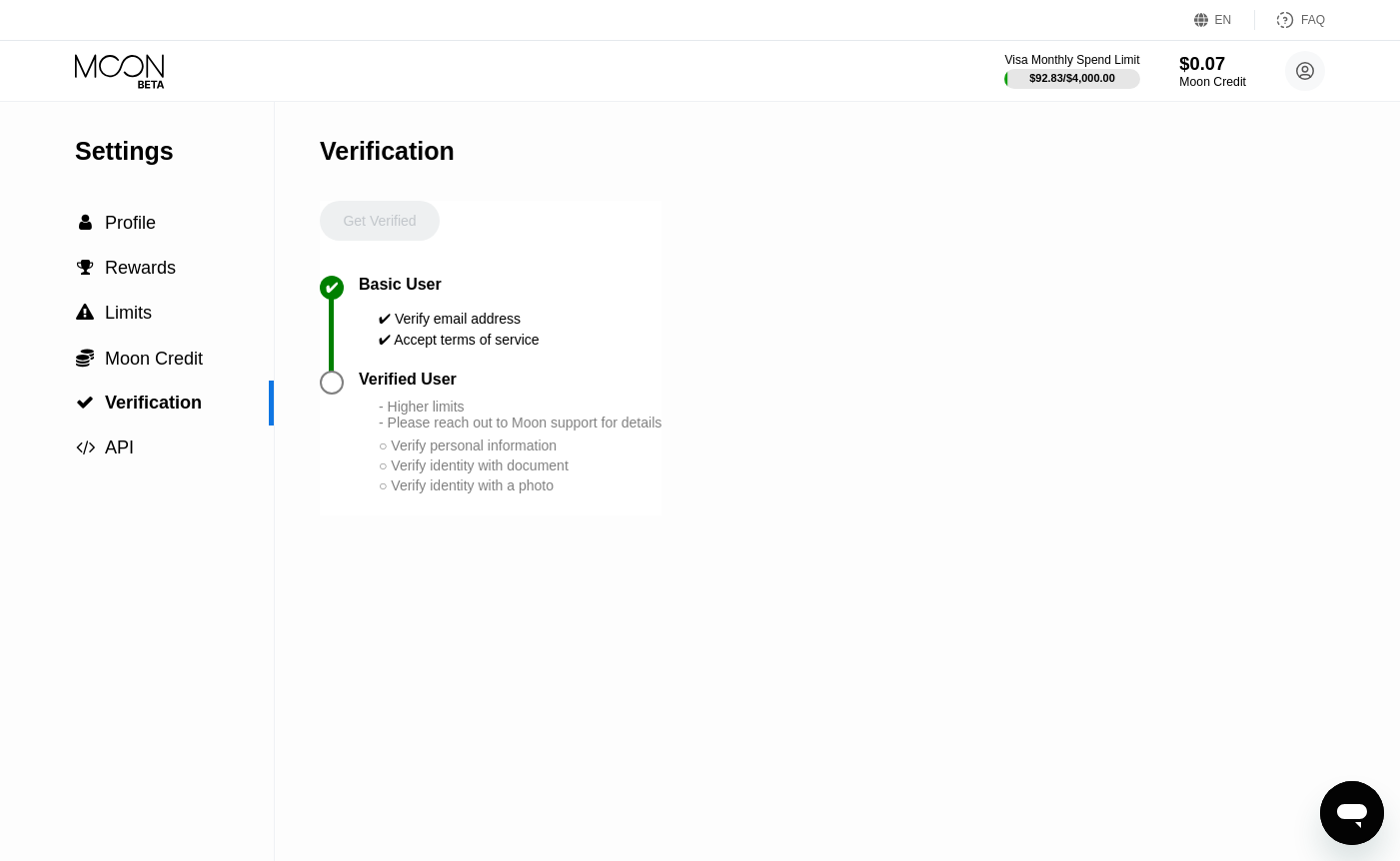 click on "$0.07" at bounding box center (1212, 63) 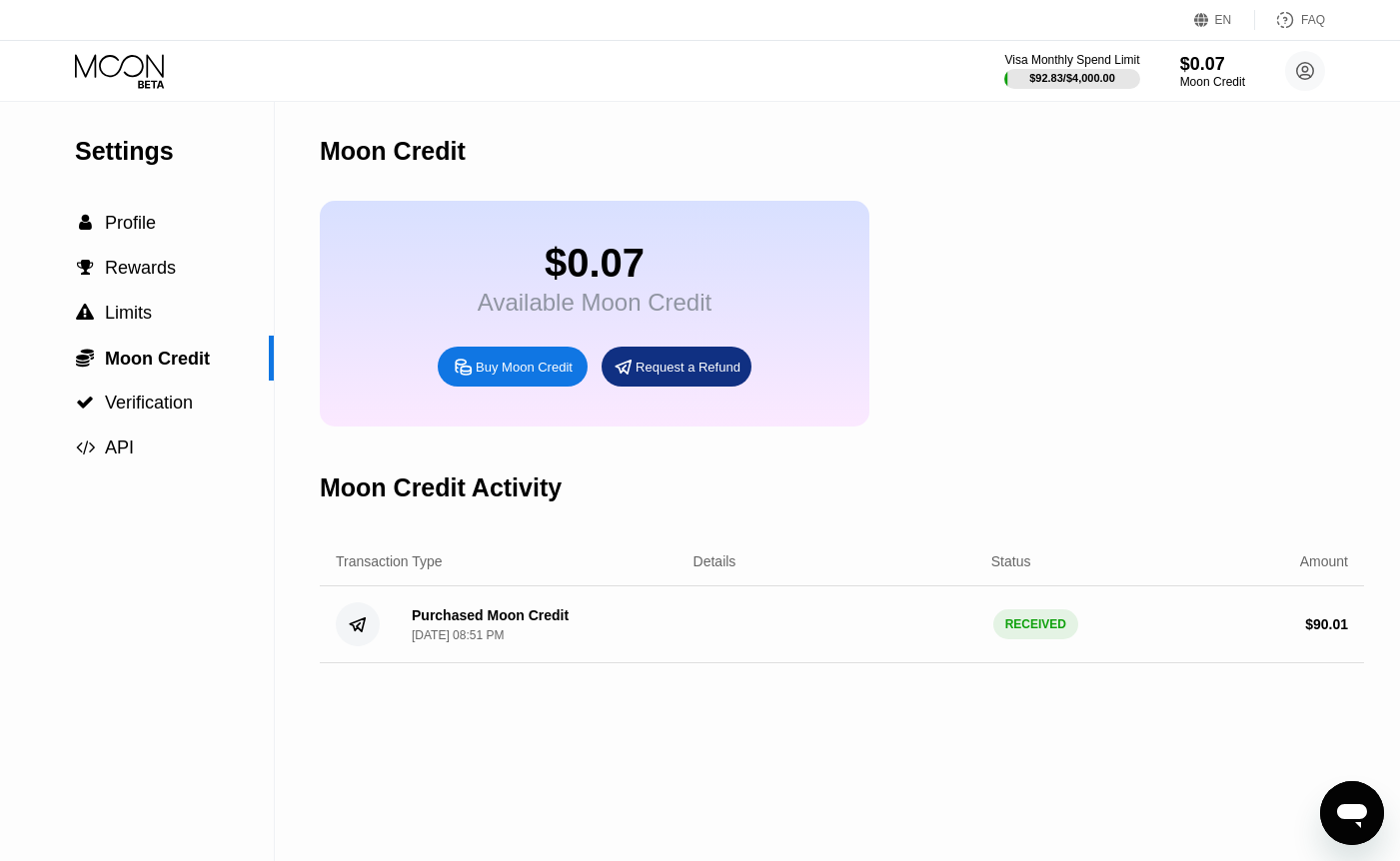 click on "Buy Moon Credit" at bounding box center (524, 367) 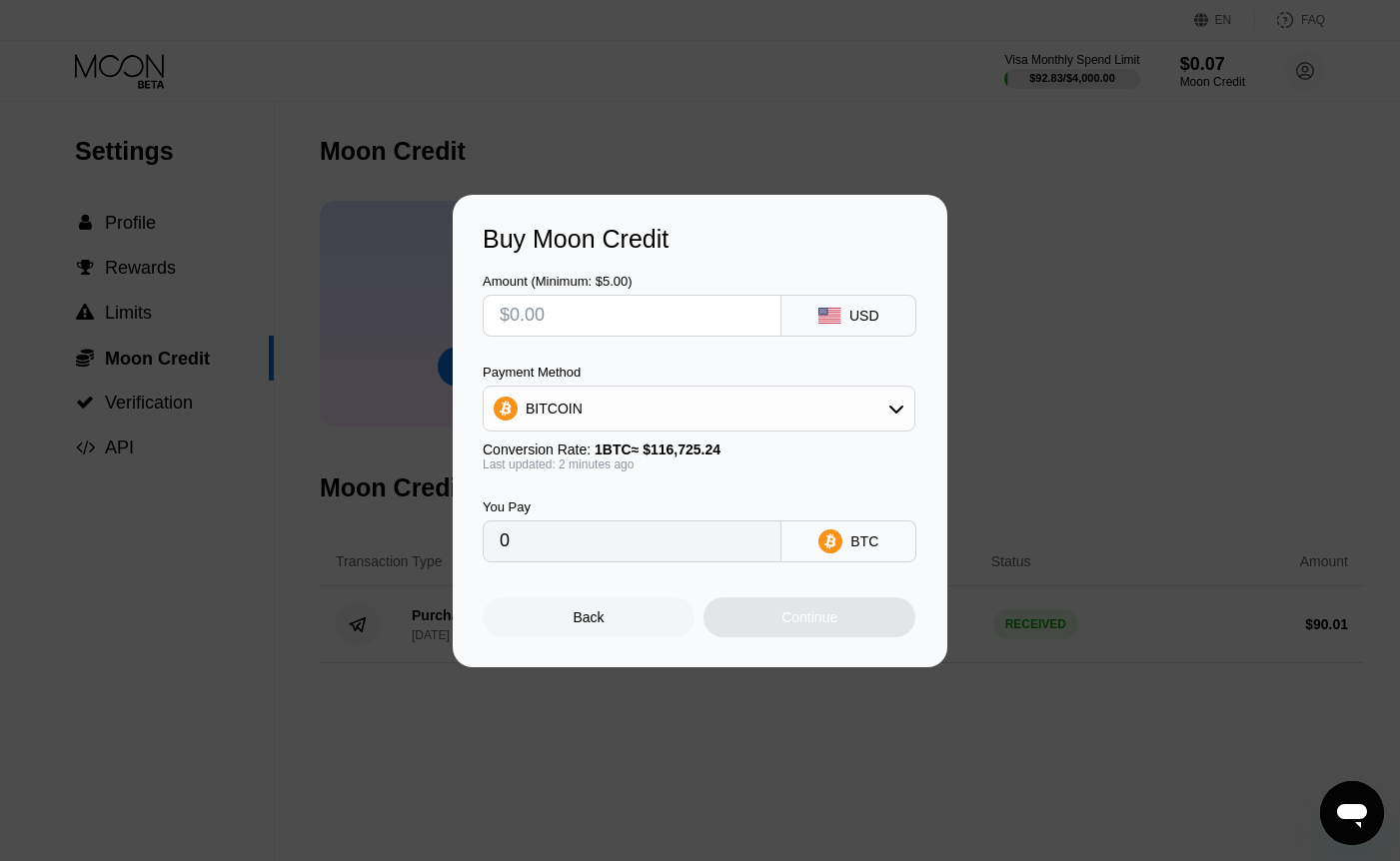 click at bounding box center [707, 430] 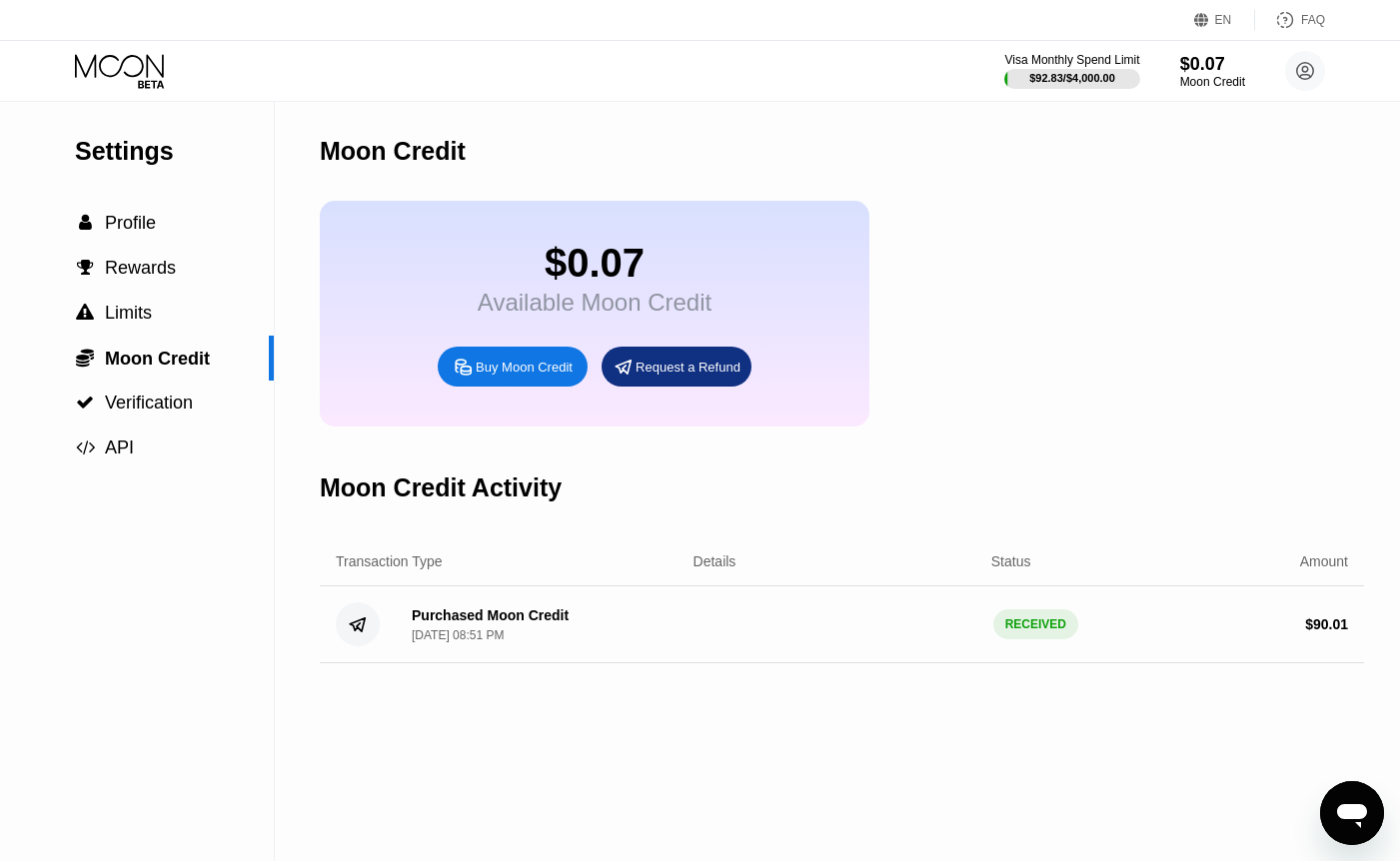 click on "Moon Credit" at bounding box center (841, 151) 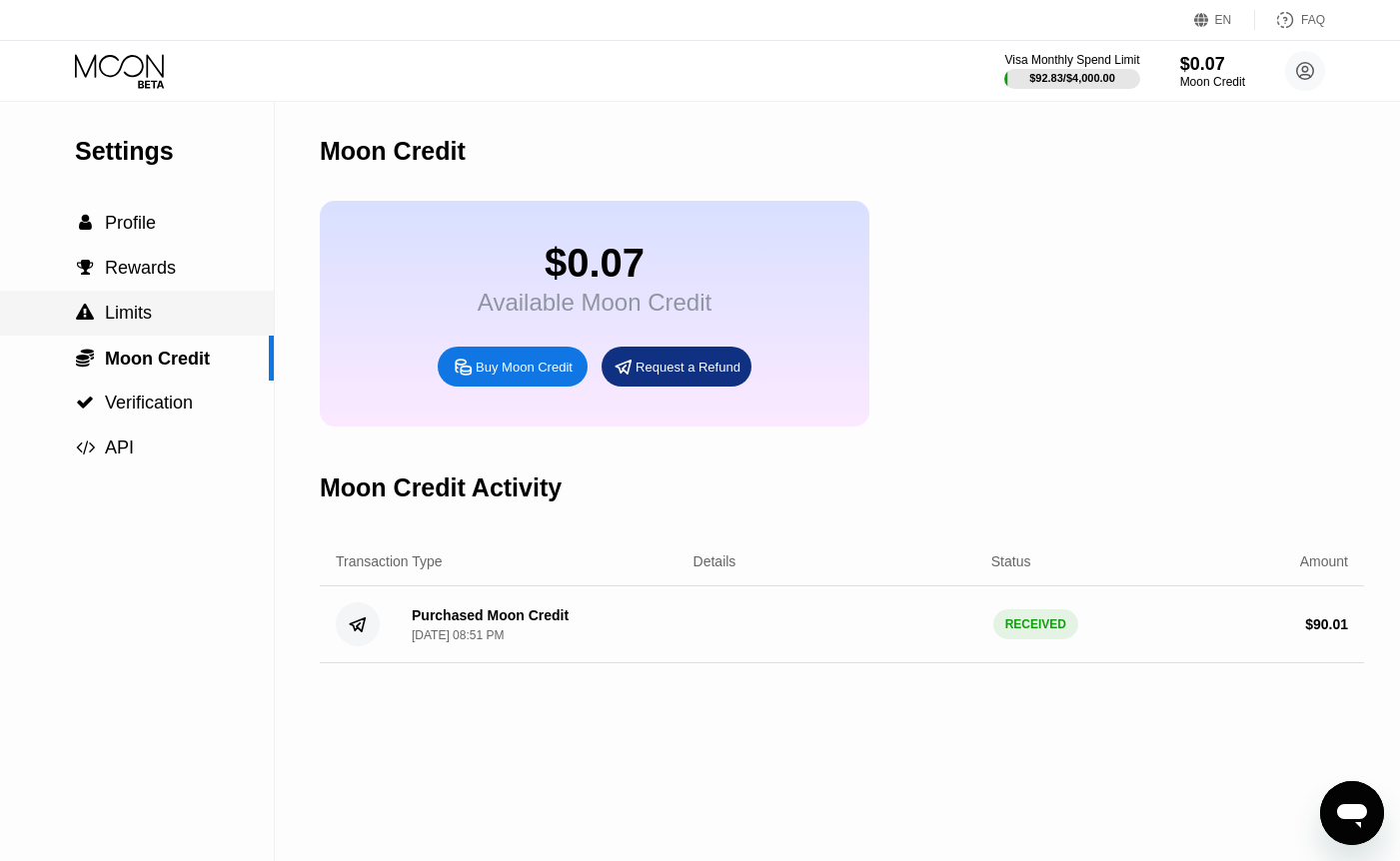 click on "Limits" at bounding box center [128, 313] 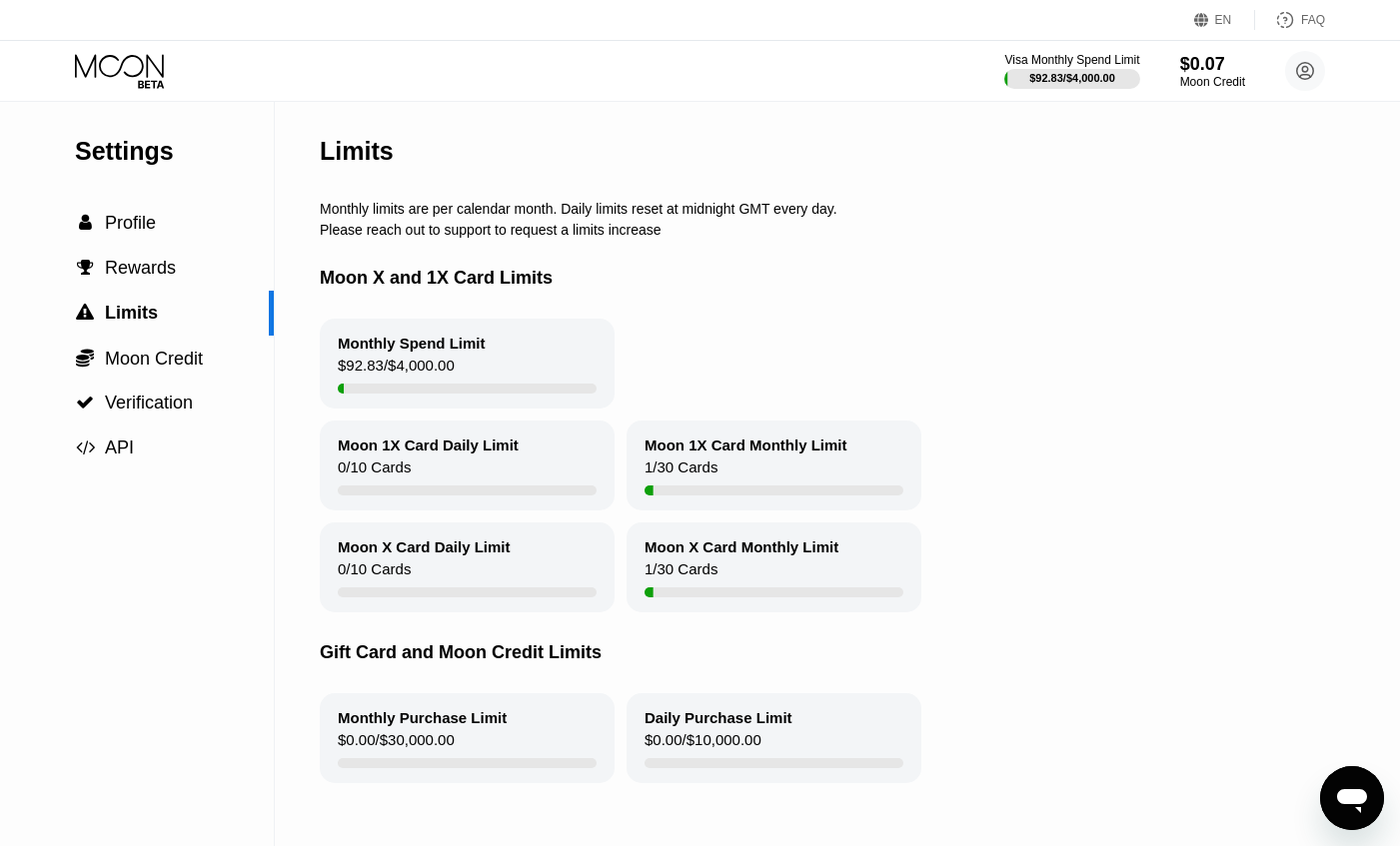 click on "1 / 30 Cards" at bounding box center (681, 471) 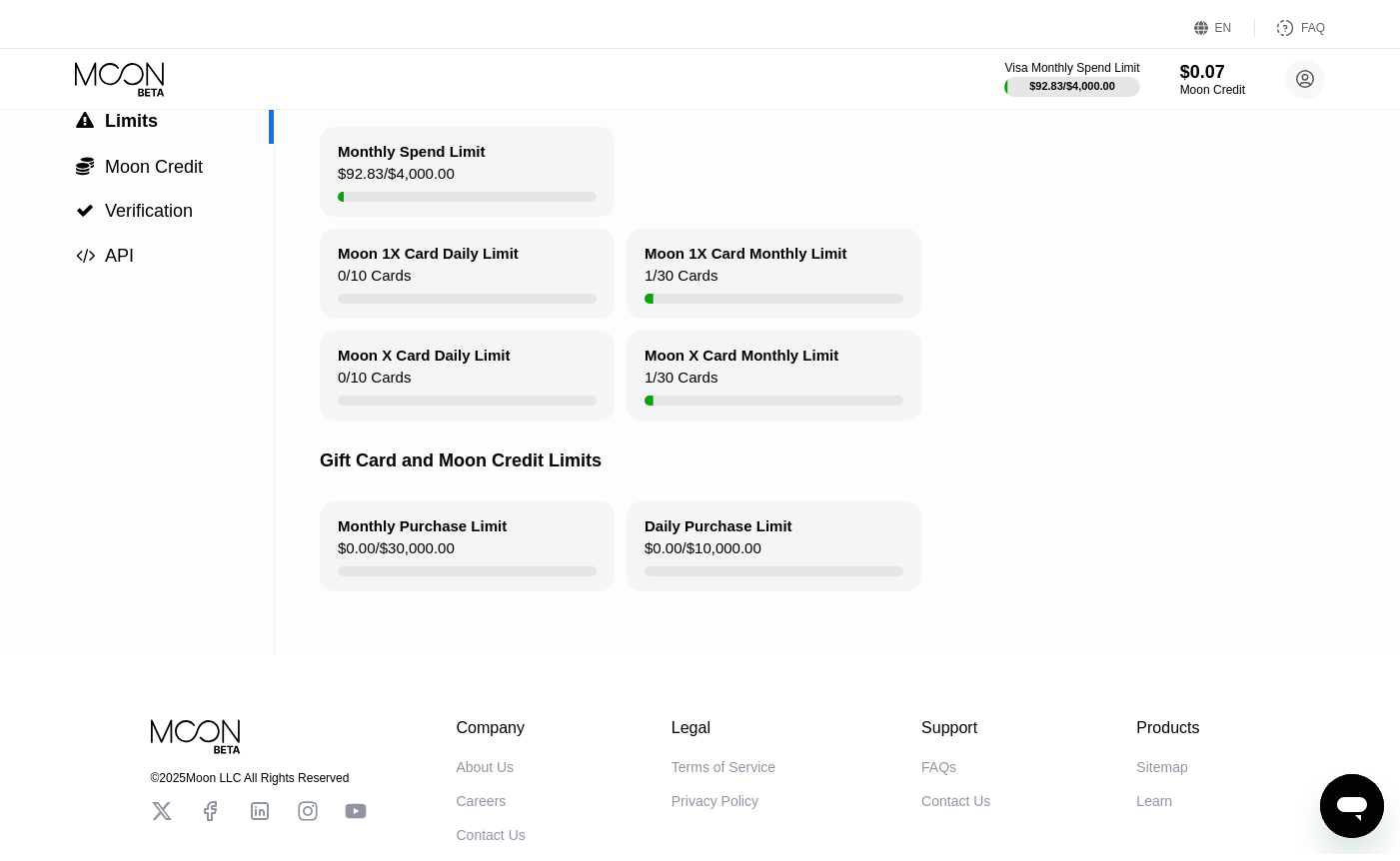 scroll, scrollTop: 0, scrollLeft: 0, axis: both 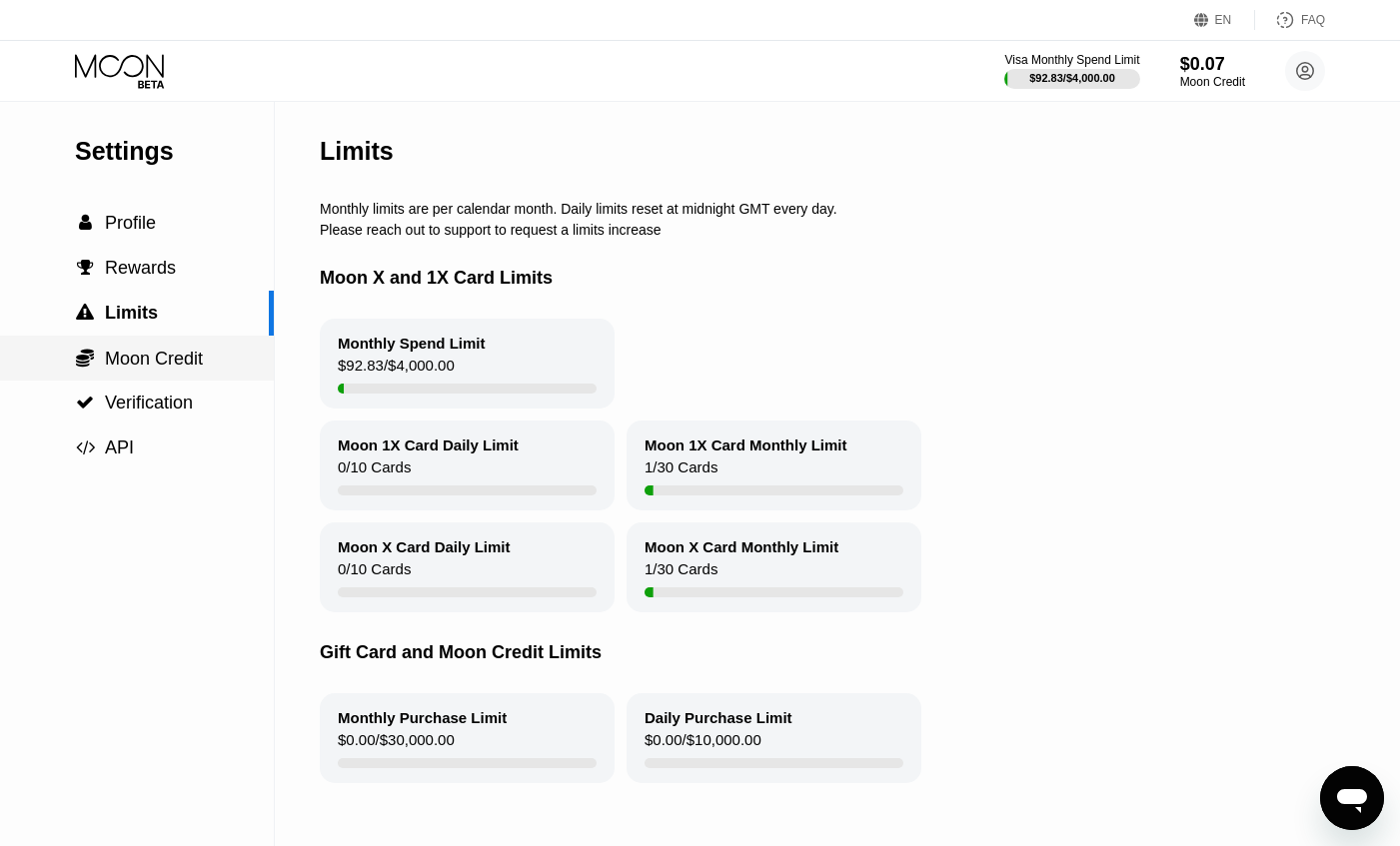 click on "Moon Credit" at bounding box center [154, 359] 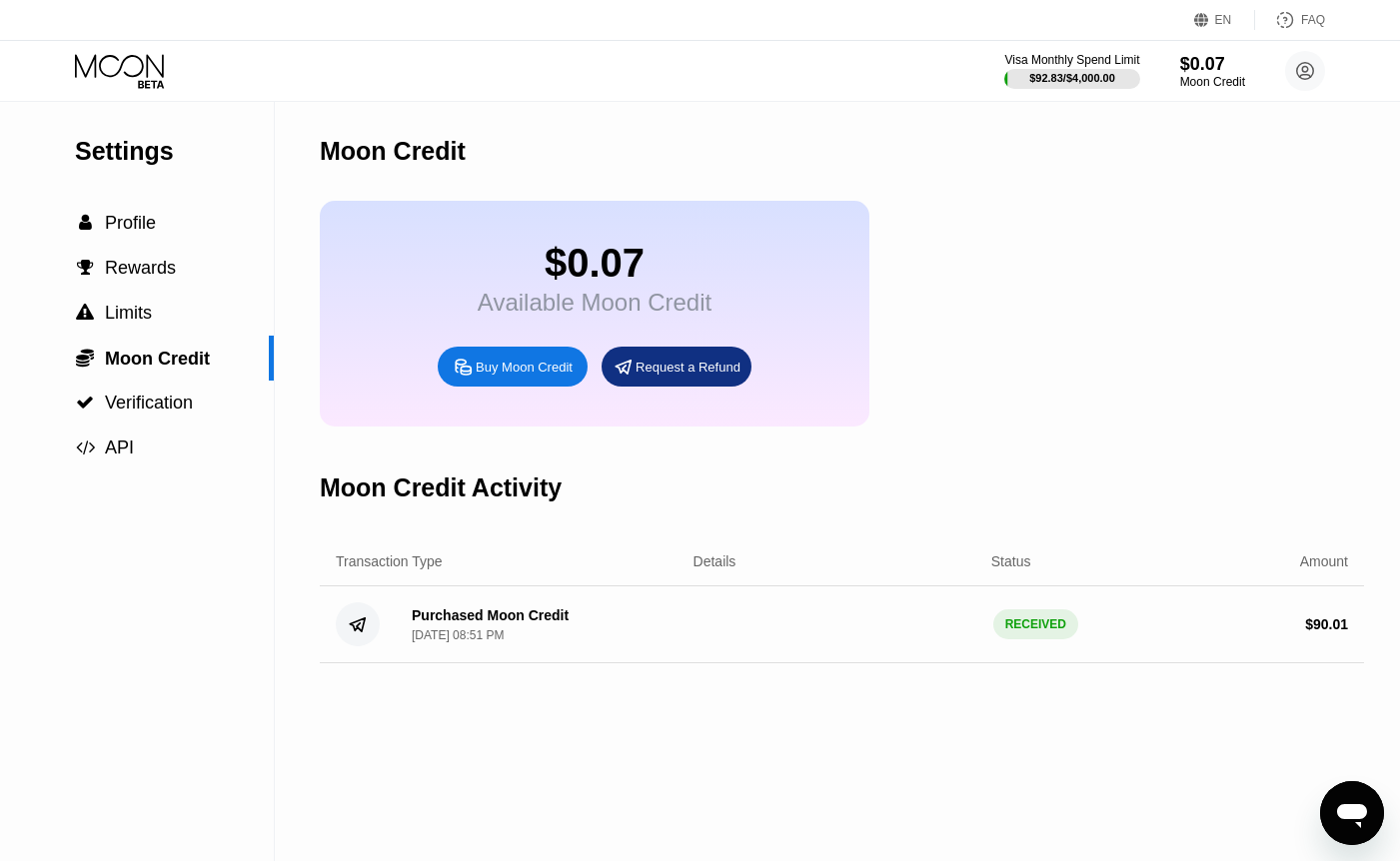 click on "Visa Monthly Spend Limit $92.83 / $4,000.00 $0.07 Moon Credit mrsk jack jackmrsk8@gmail.com  Home Settings Support Careers About Us Log out Privacy policy Terms" at bounding box center [700, 71] 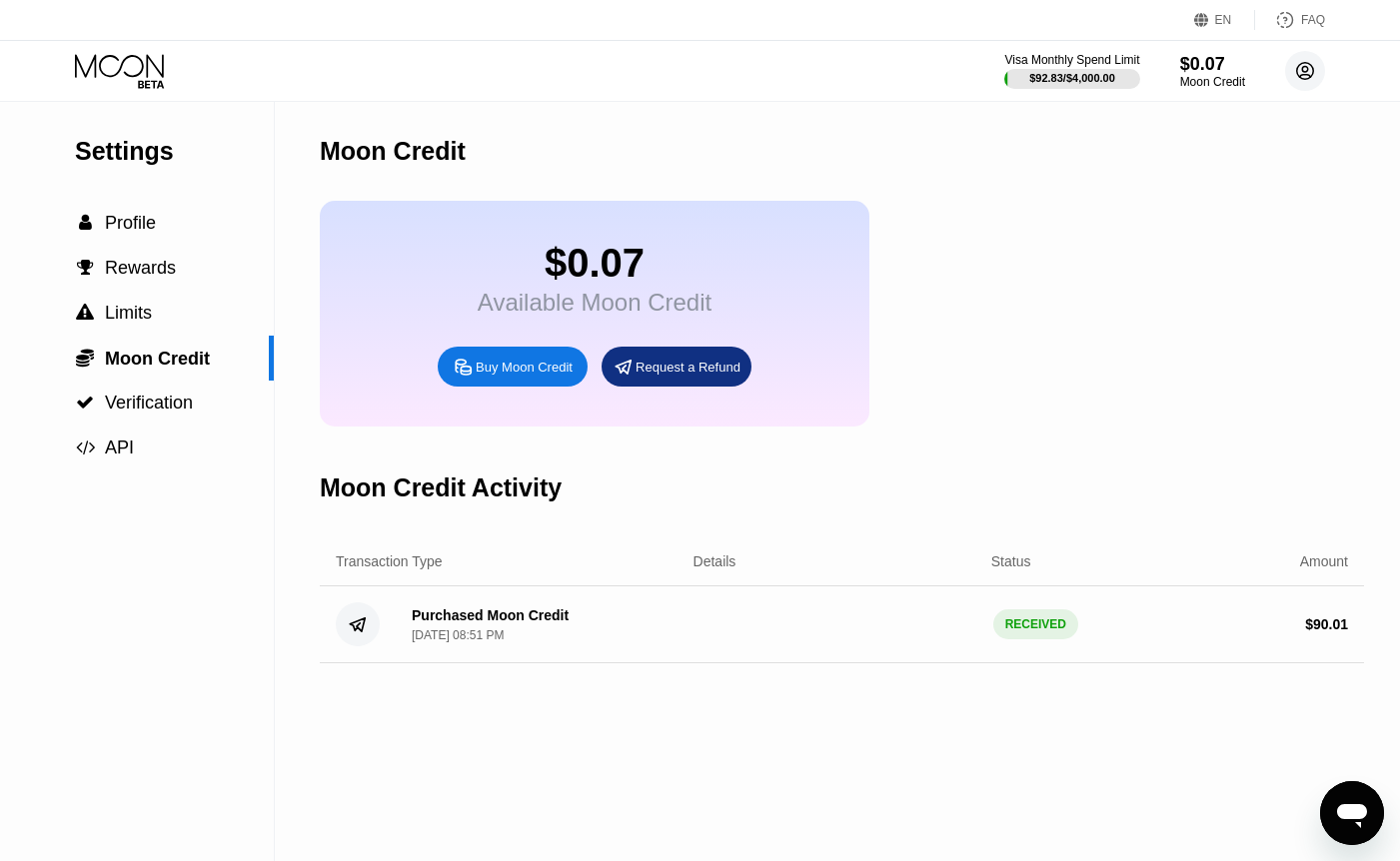 click 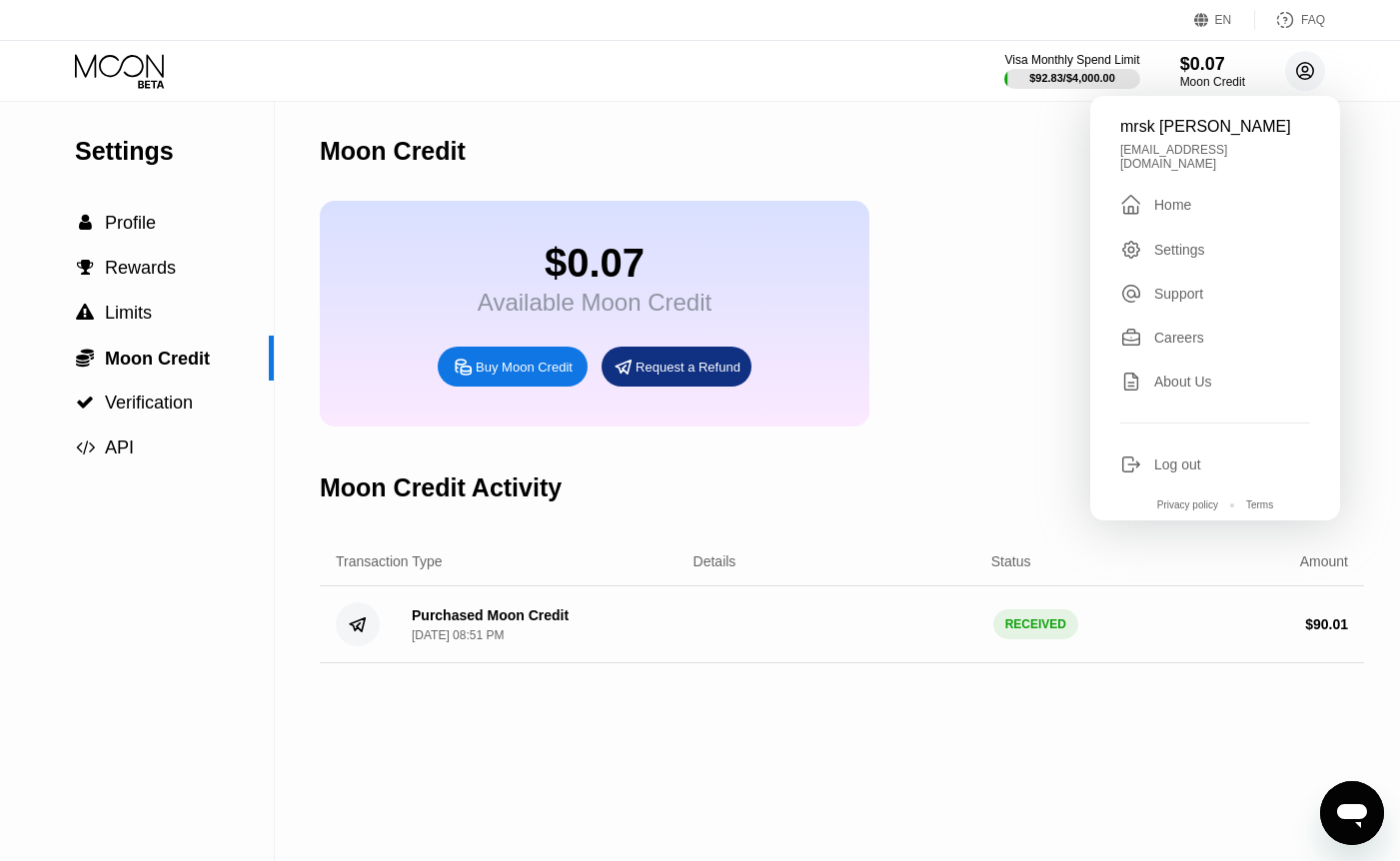 click 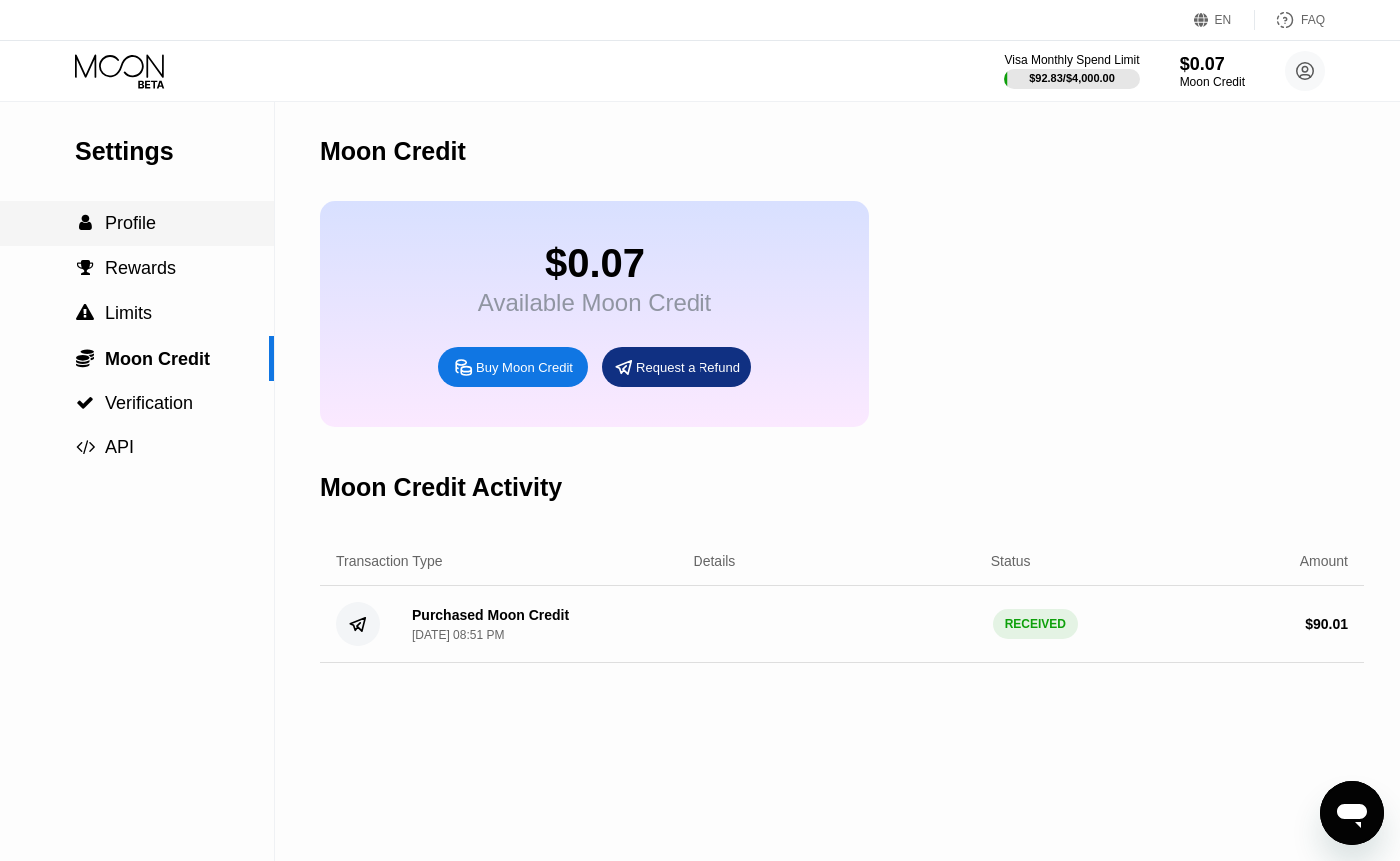 click on "Profile" at bounding box center [130, 223] 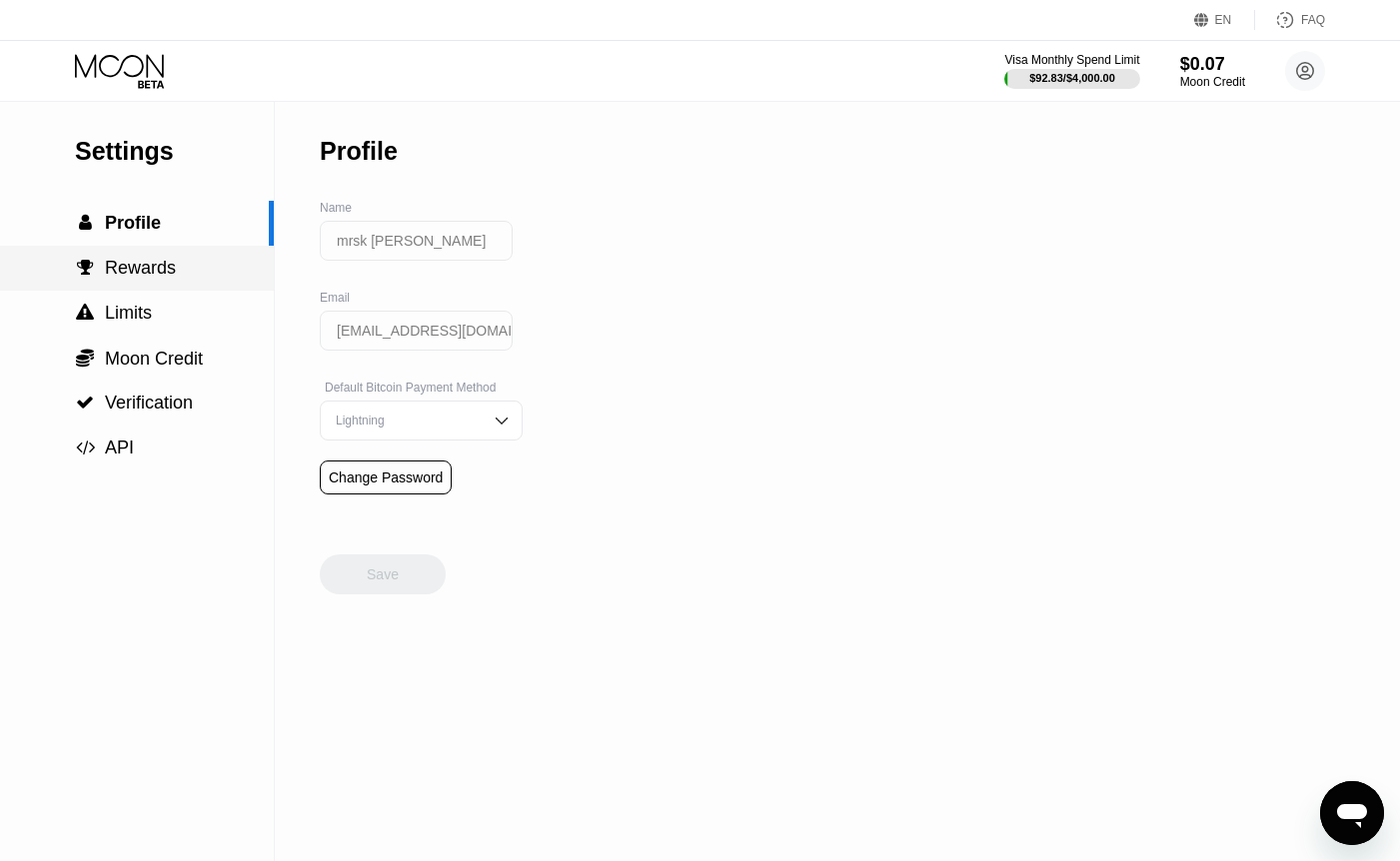 click on "Rewards" at bounding box center [140, 268] 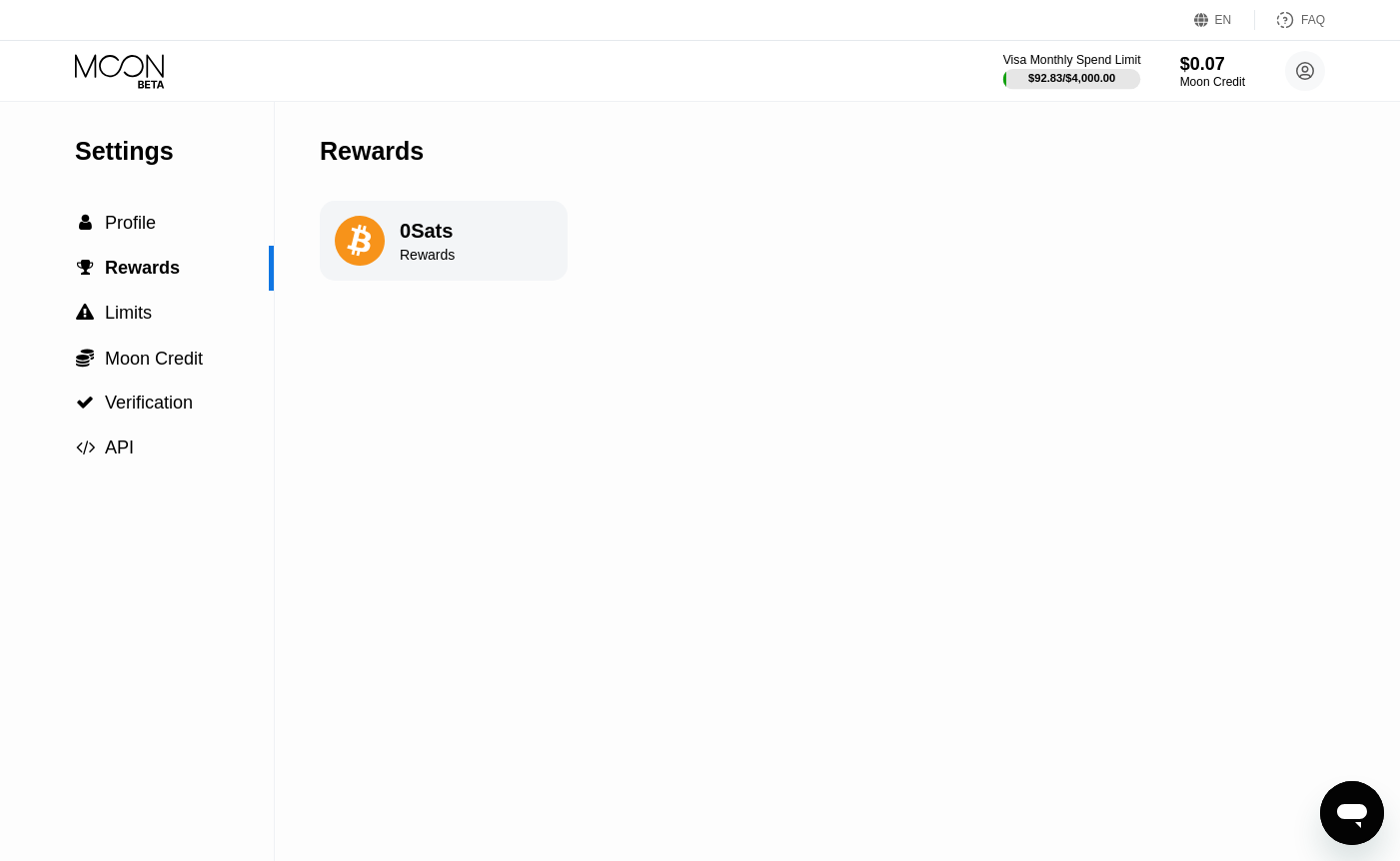 click on "$92.83 / $4,000.00" at bounding box center (1071, 78) 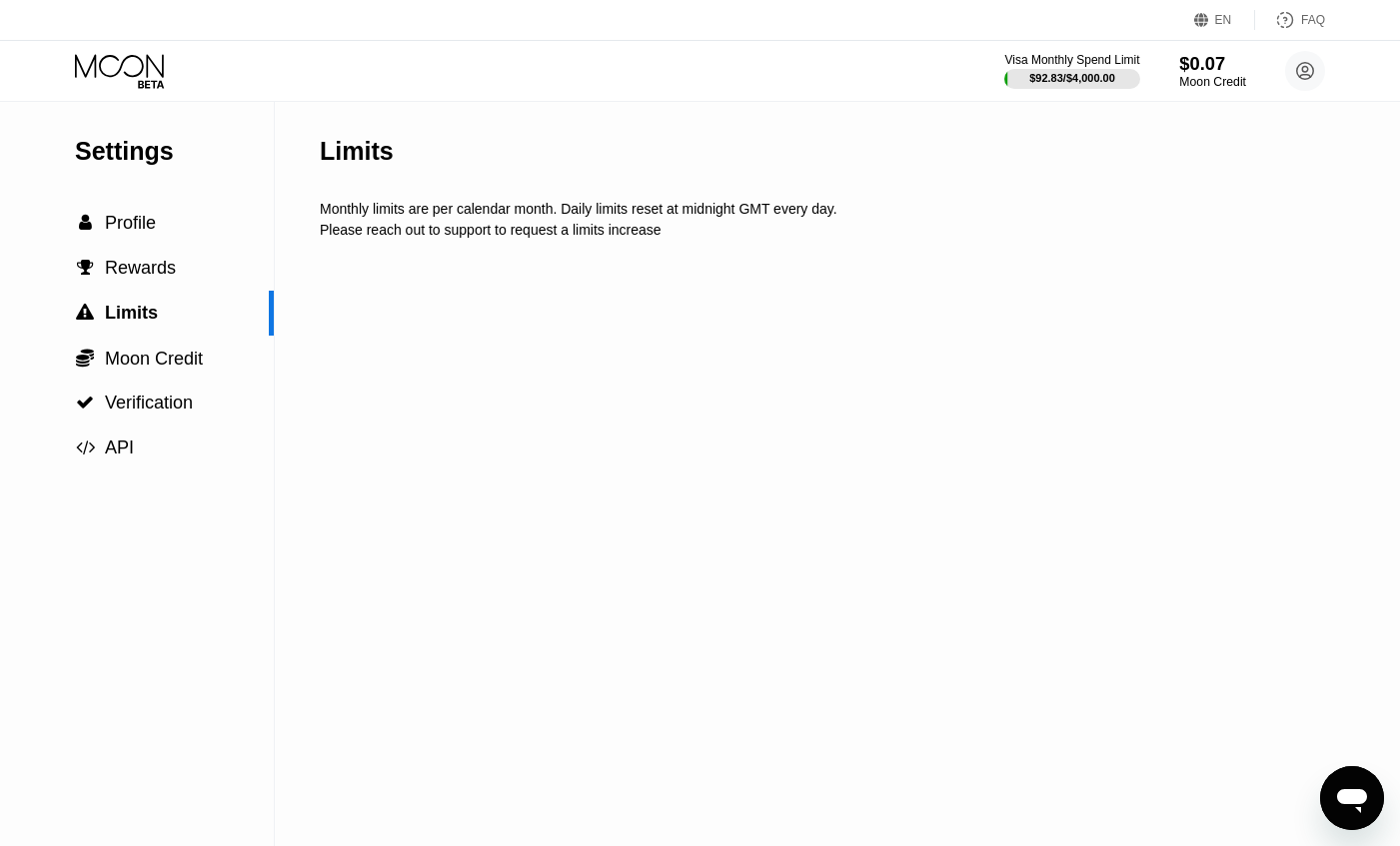 click on "$0.07" at bounding box center (1212, 63) 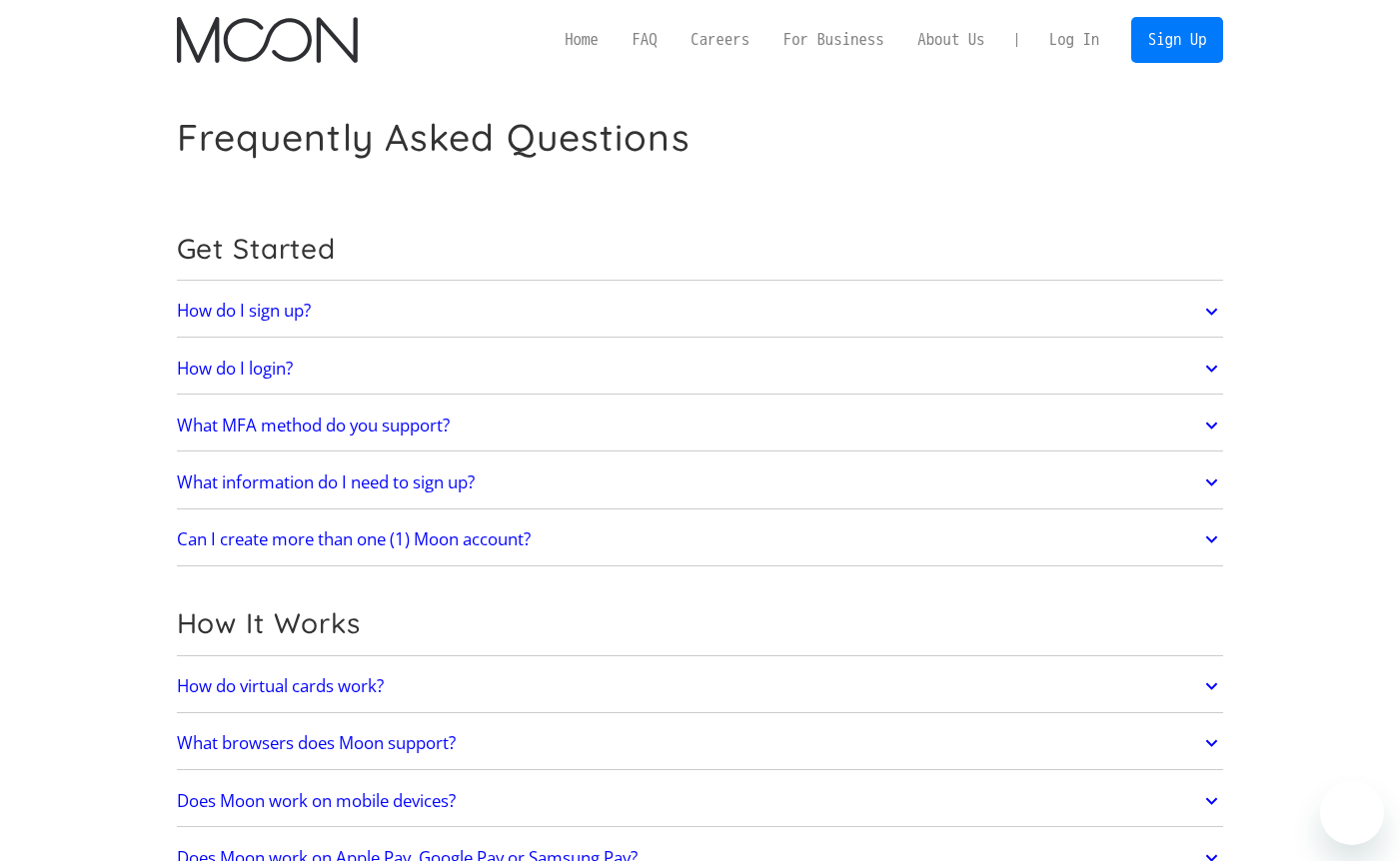 scroll, scrollTop: 0, scrollLeft: 0, axis: both 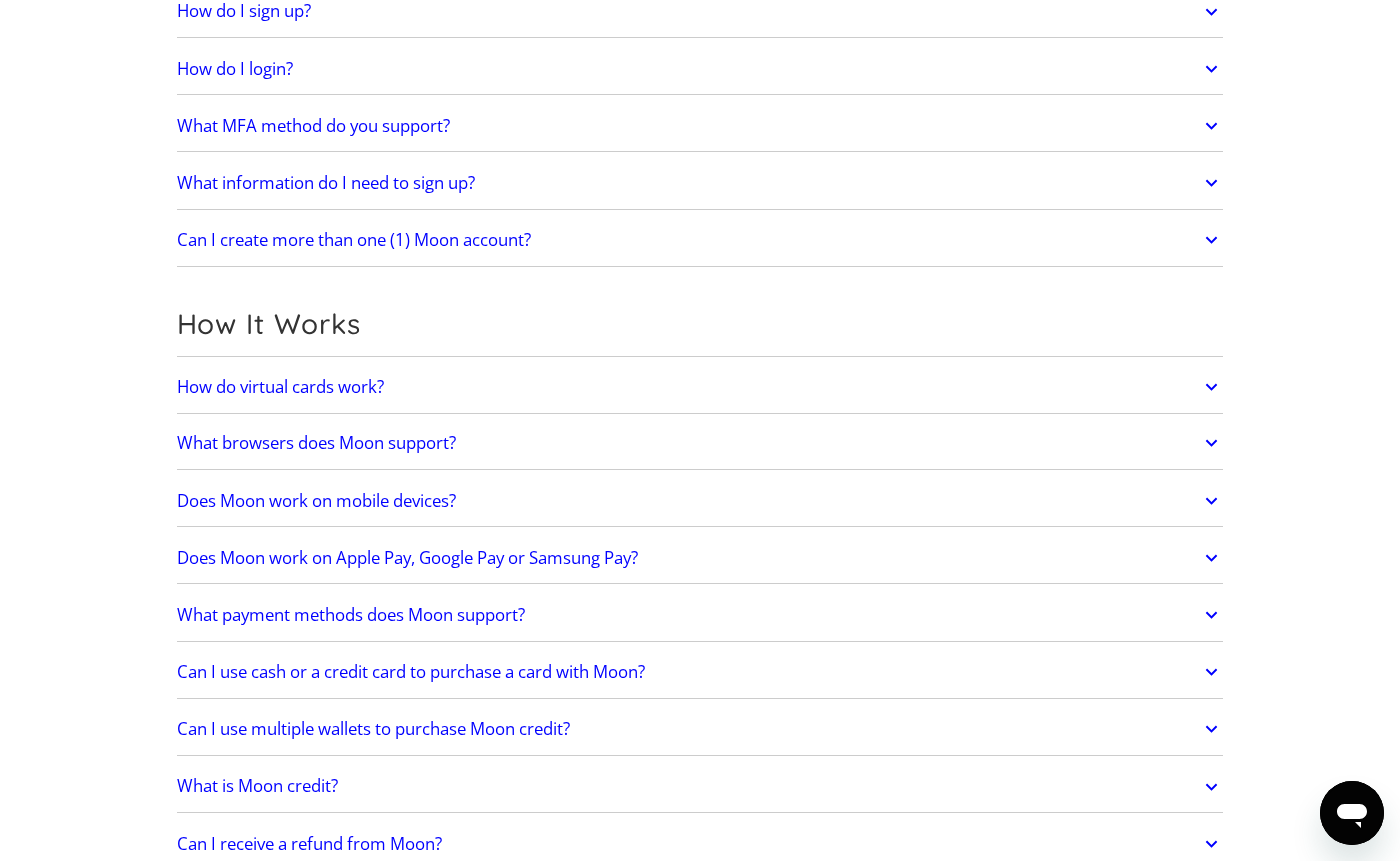 click on "Can I create more than one (1) Moon account?" at bounding box center [700, 240] 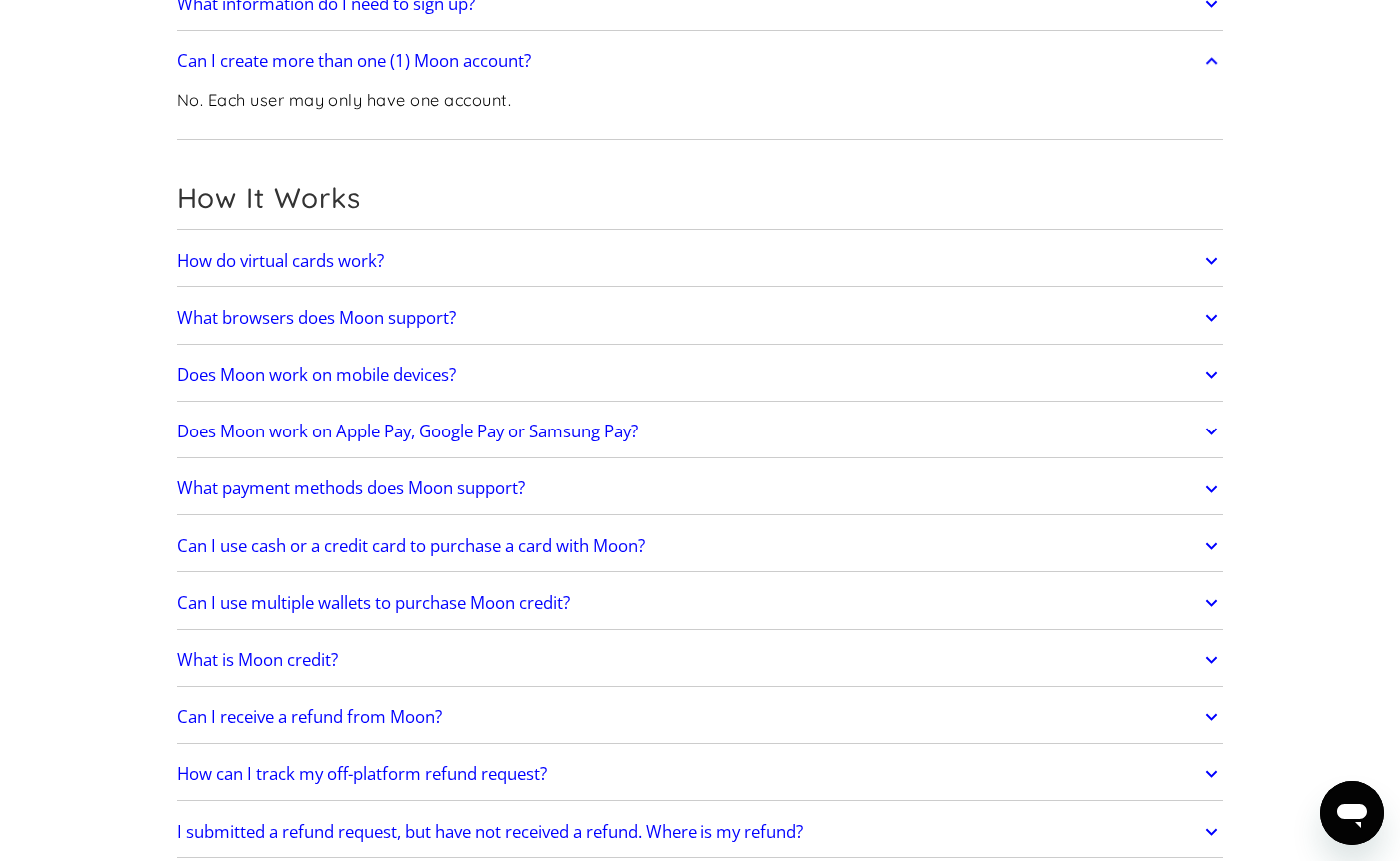 scroll, scrollTop: 499, scrollLeft: 0, axis: vertical 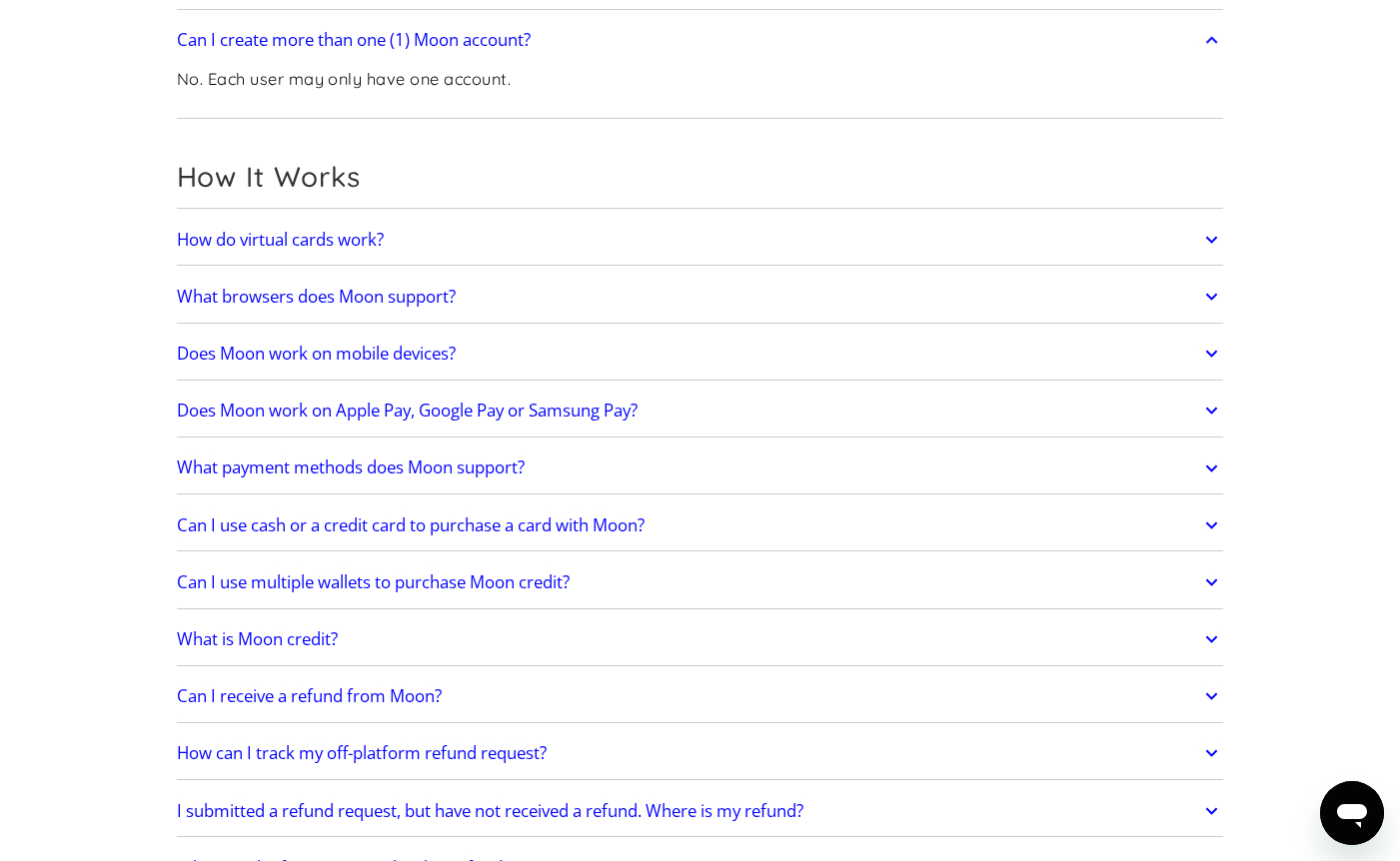 click 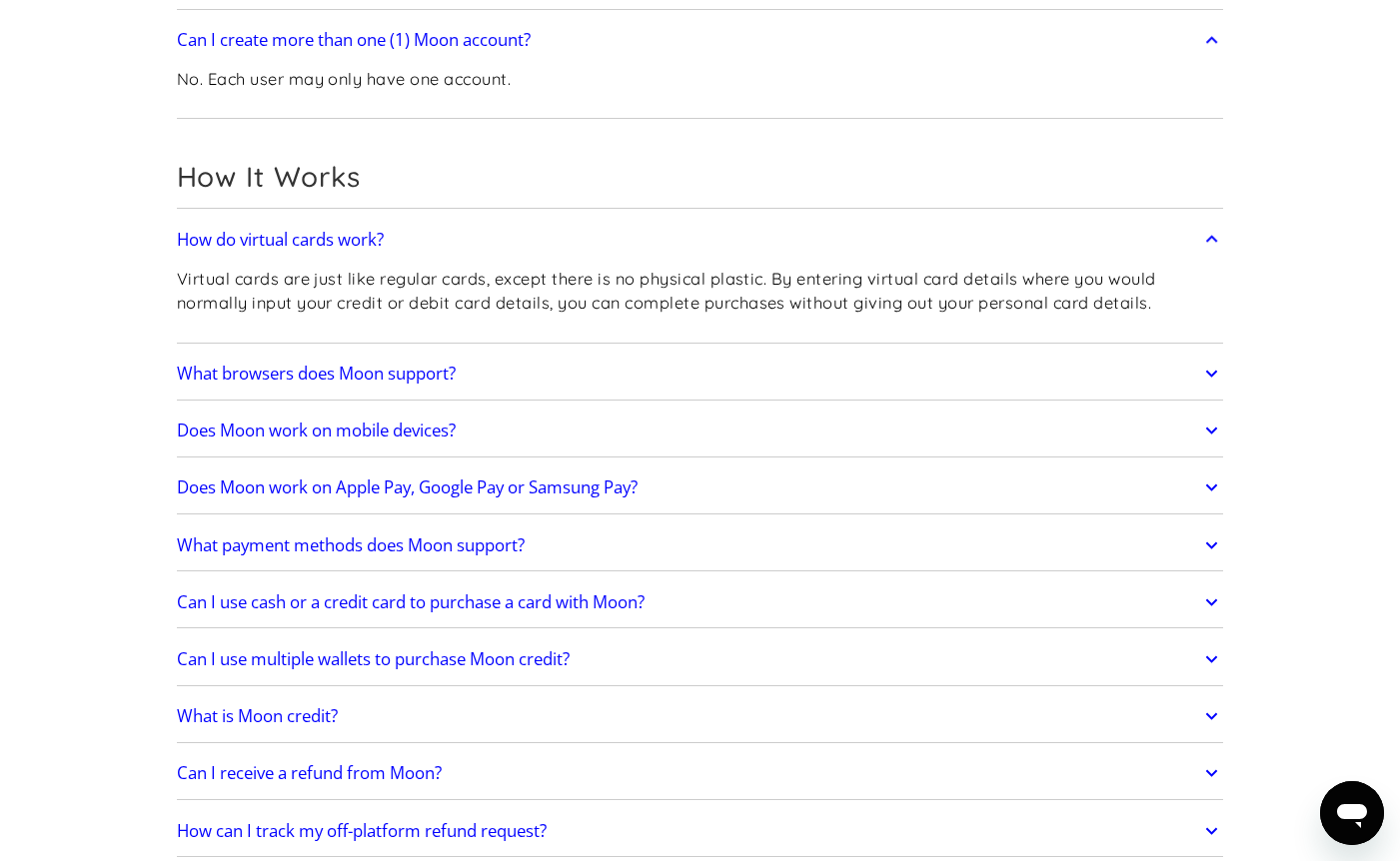 click 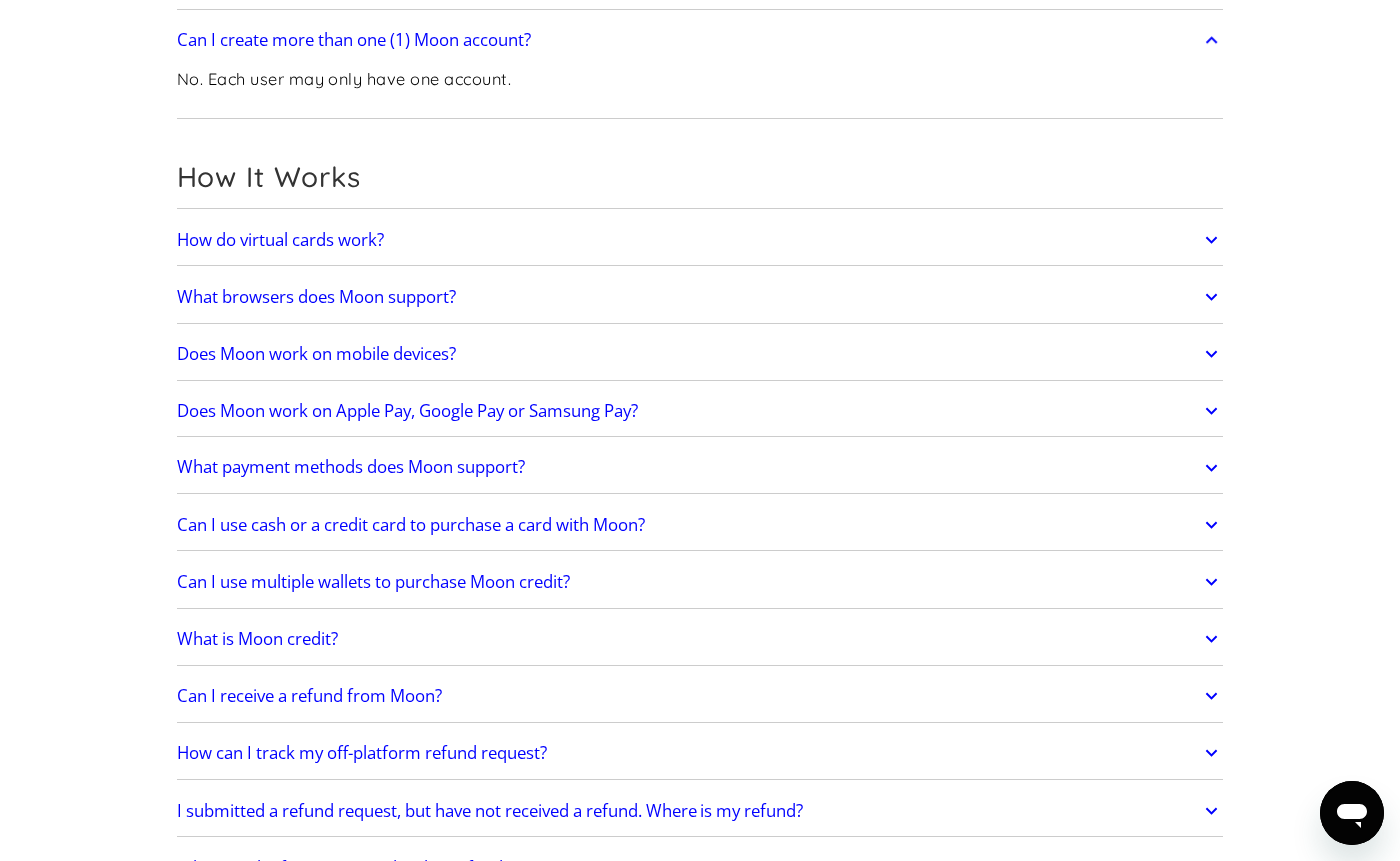 scroll, scrollTop: 599, scrollLeft: 0, axis: vertical 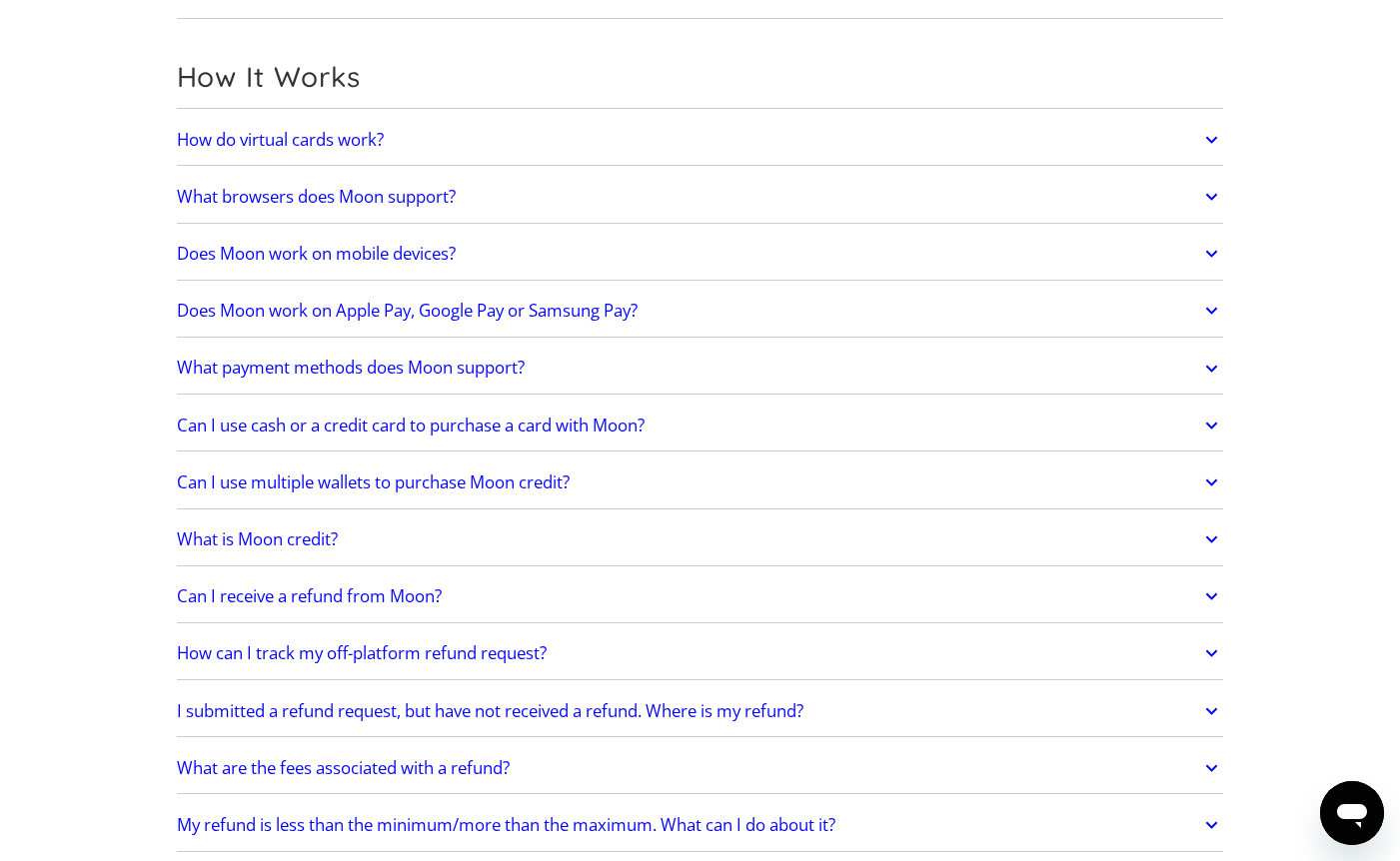 click 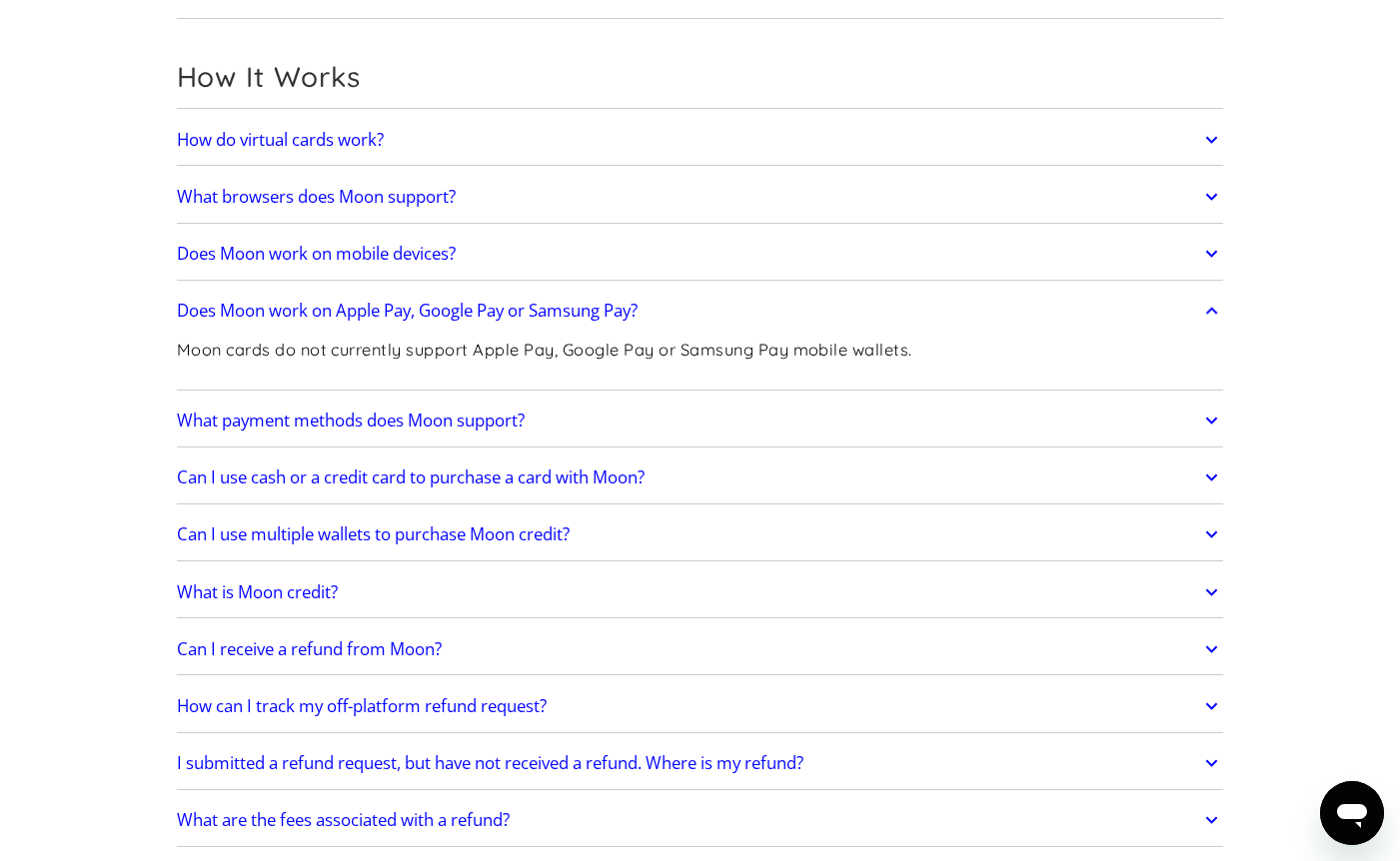 click 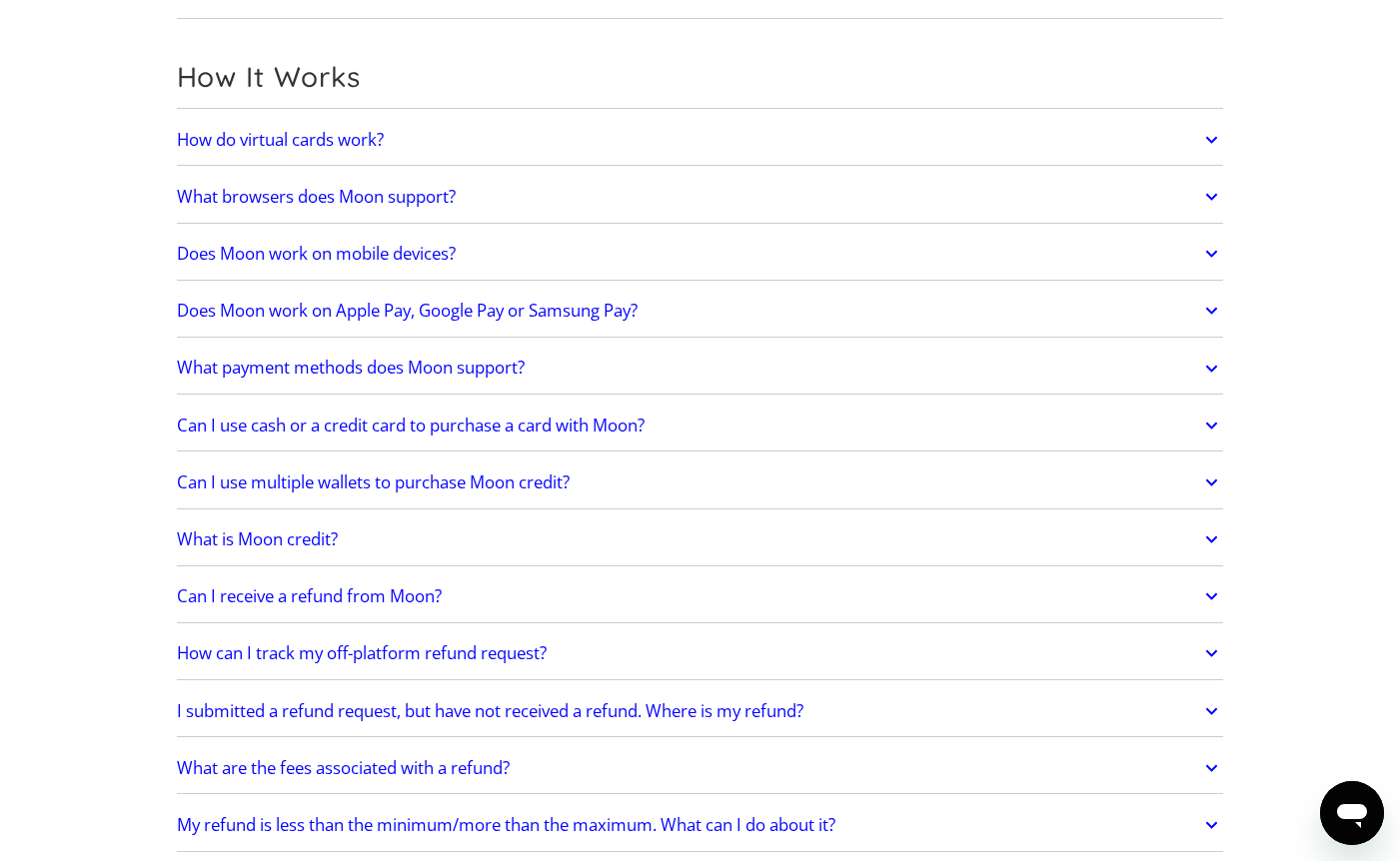 click 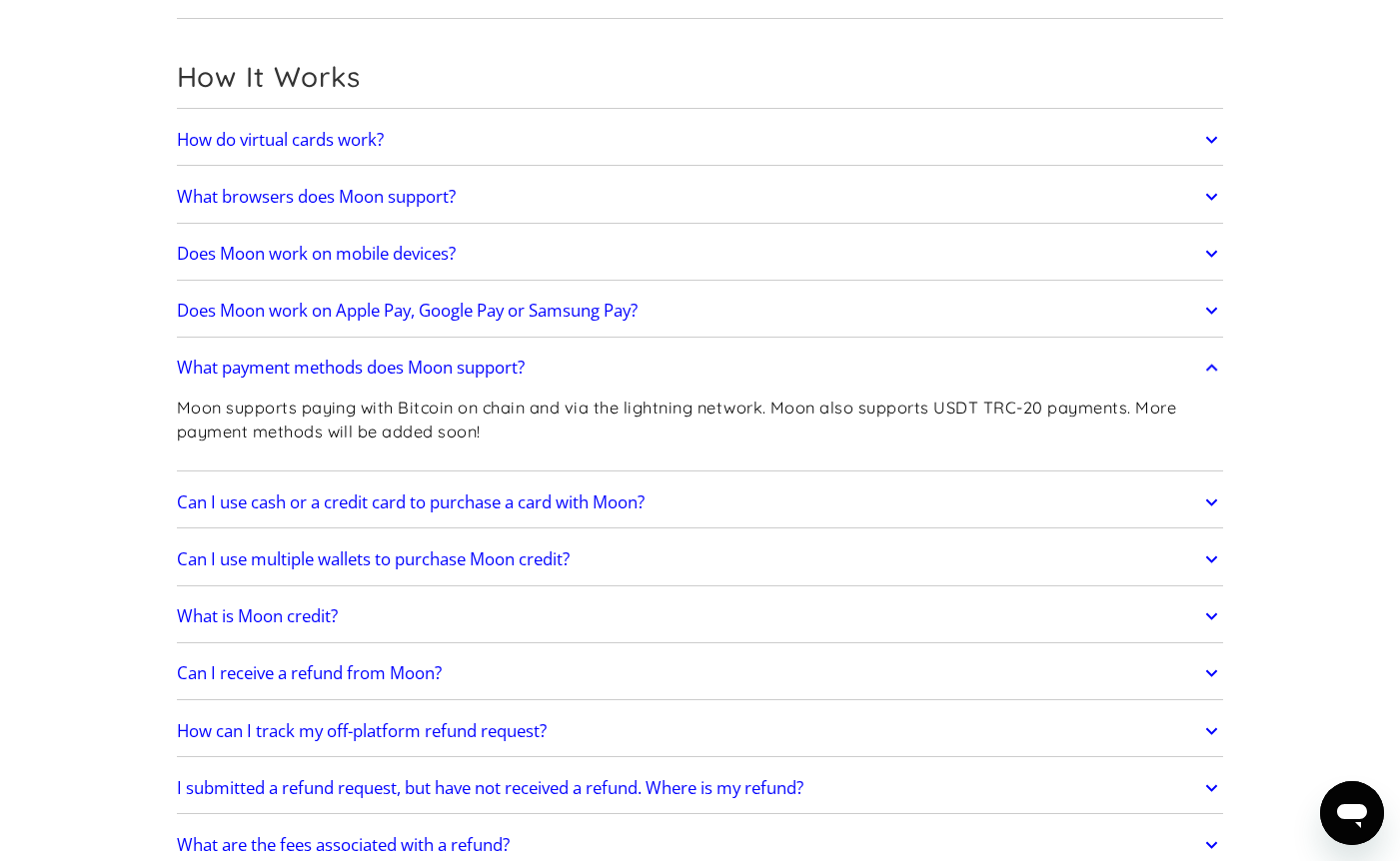 click 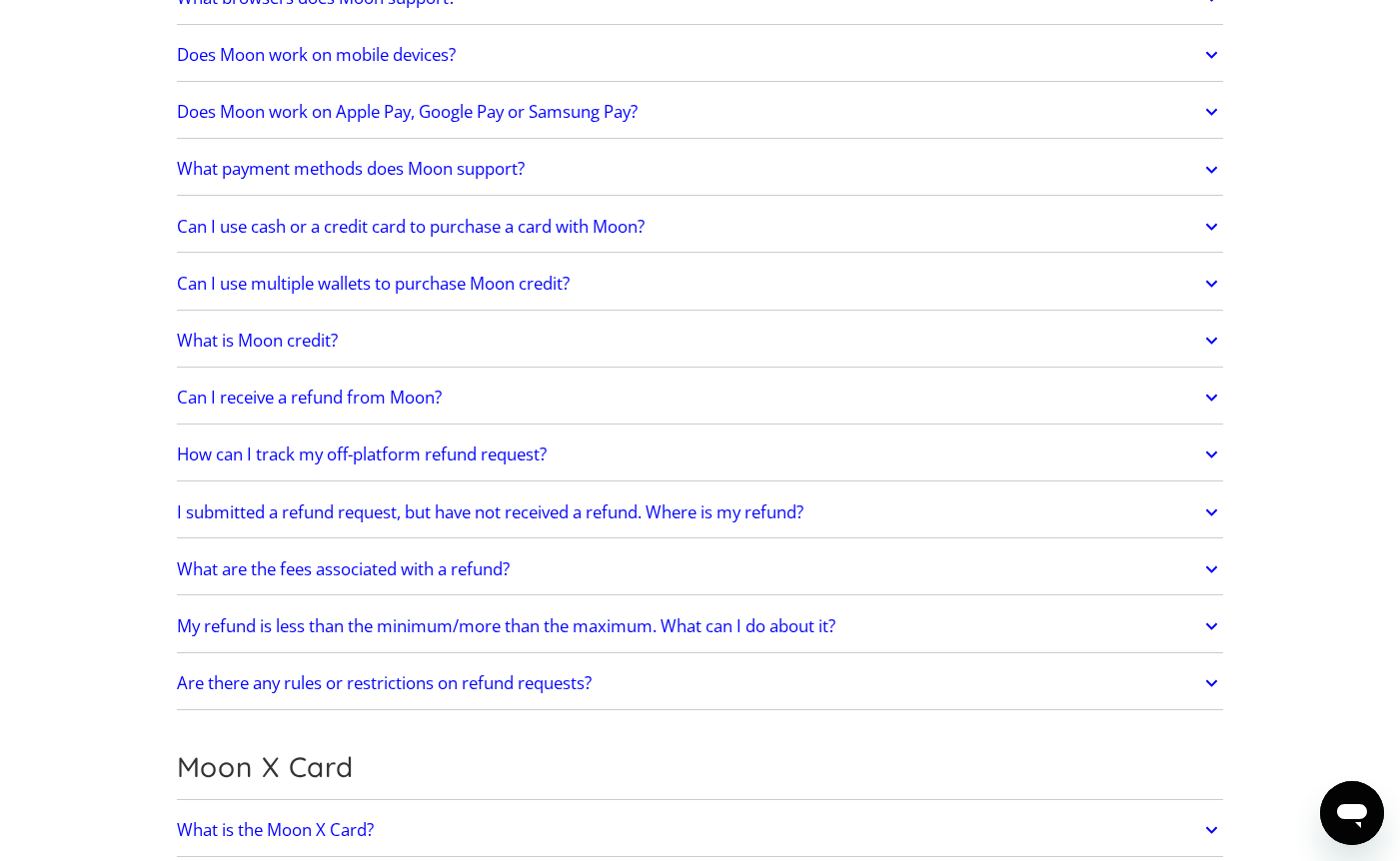 scroll, scrollTop: 799, scrollLeft: 0, axis: vertical 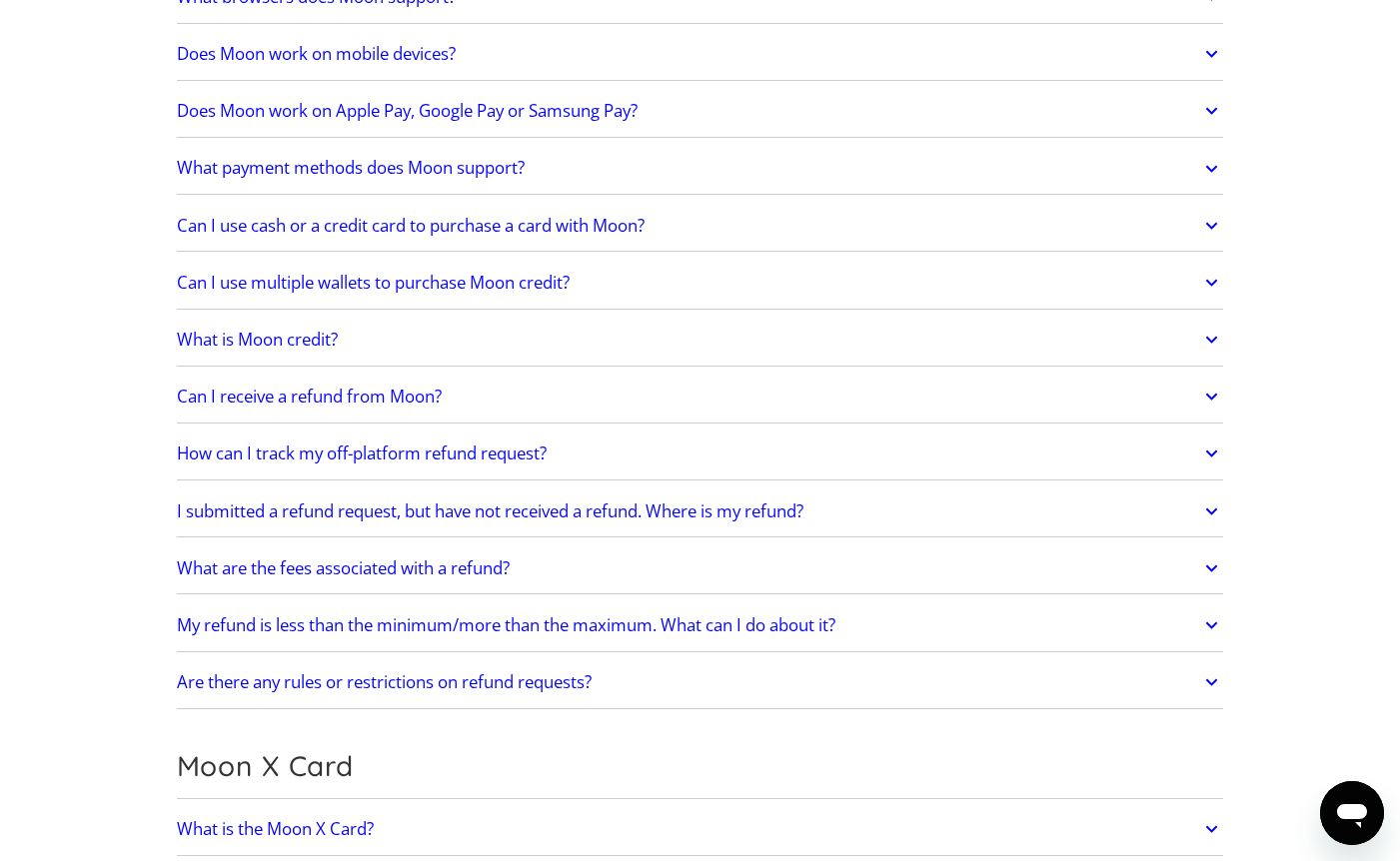click 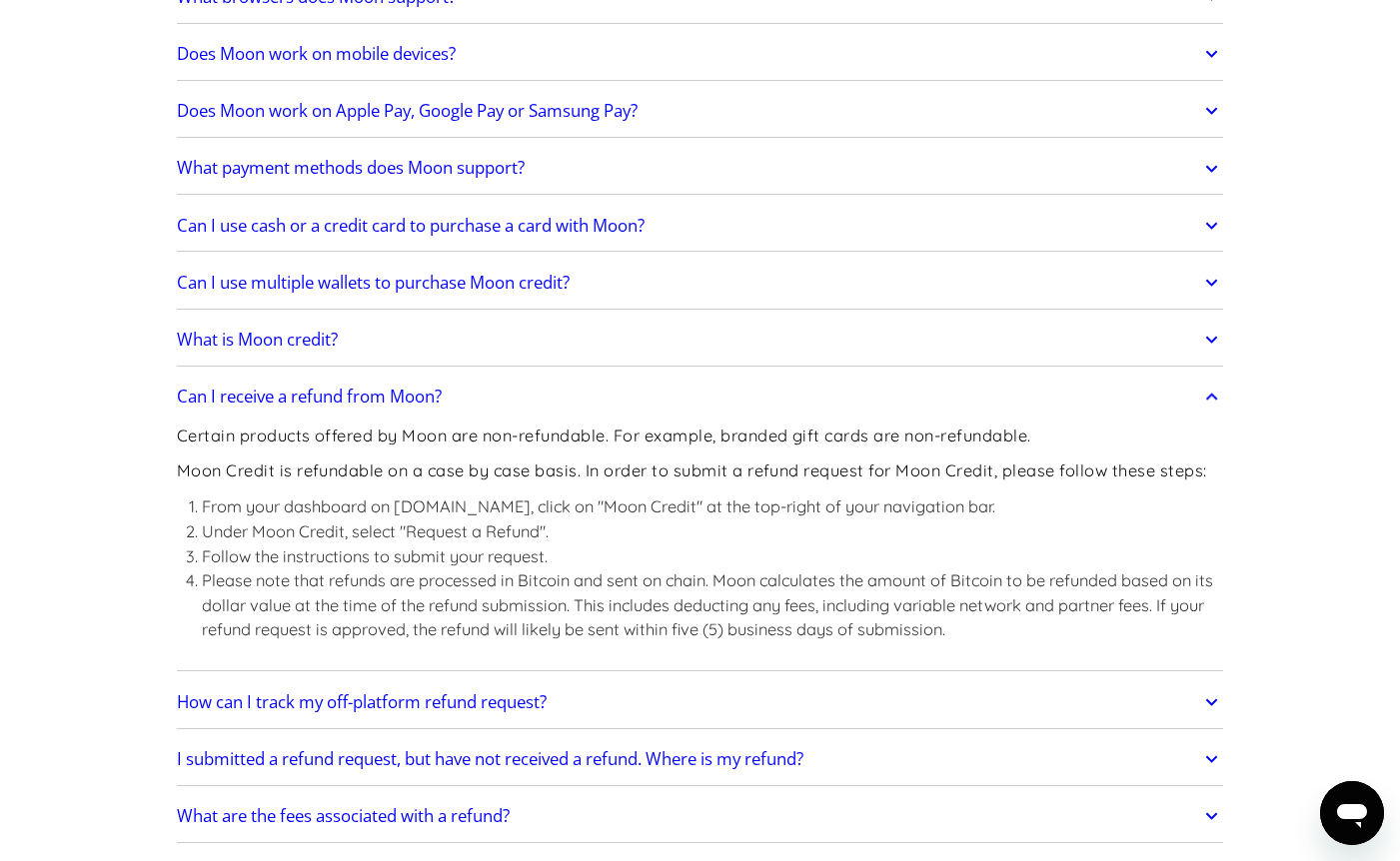 click 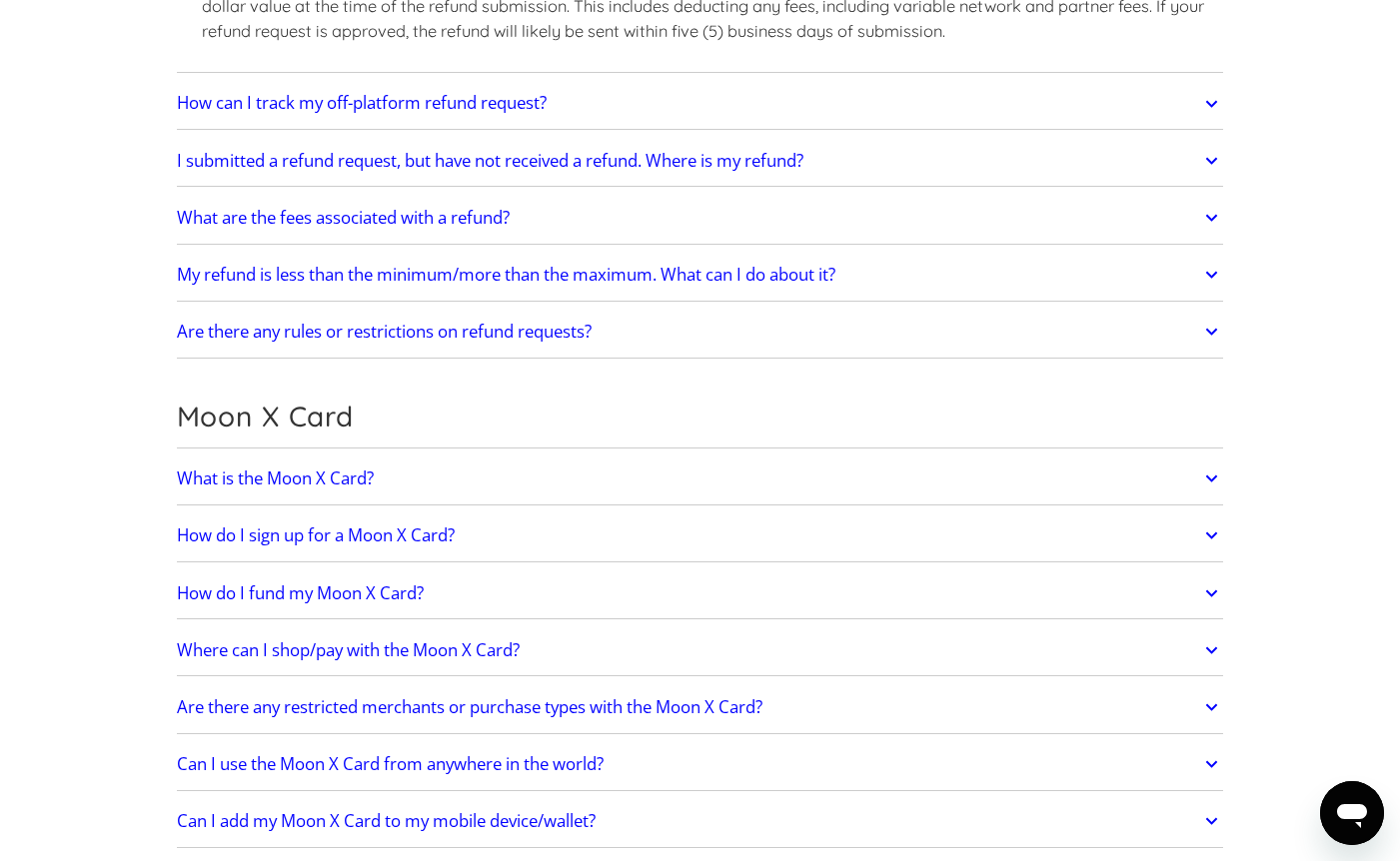 scroll, scrollTop: 1498, scrollLeft: 0, axis: vertical 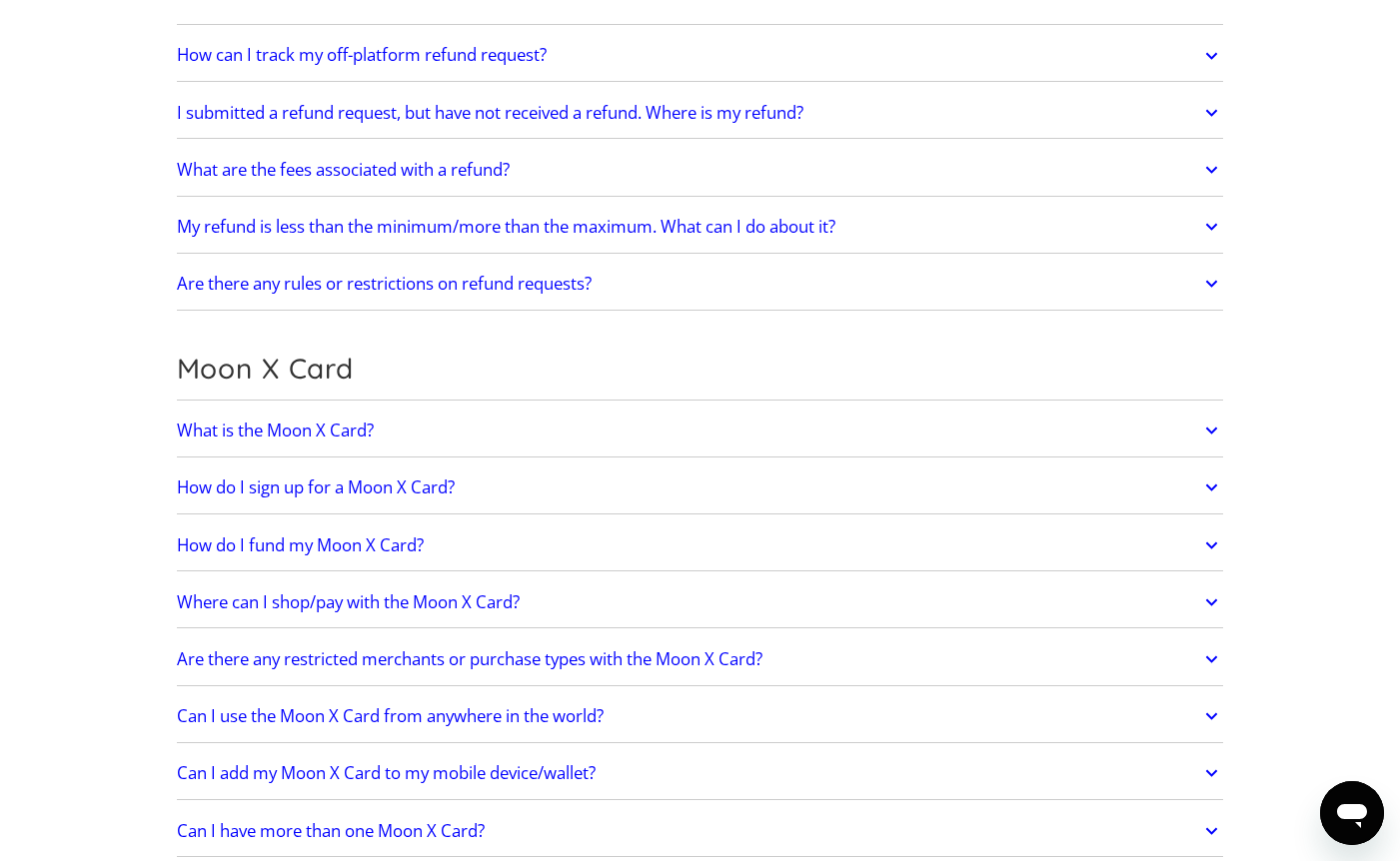 click 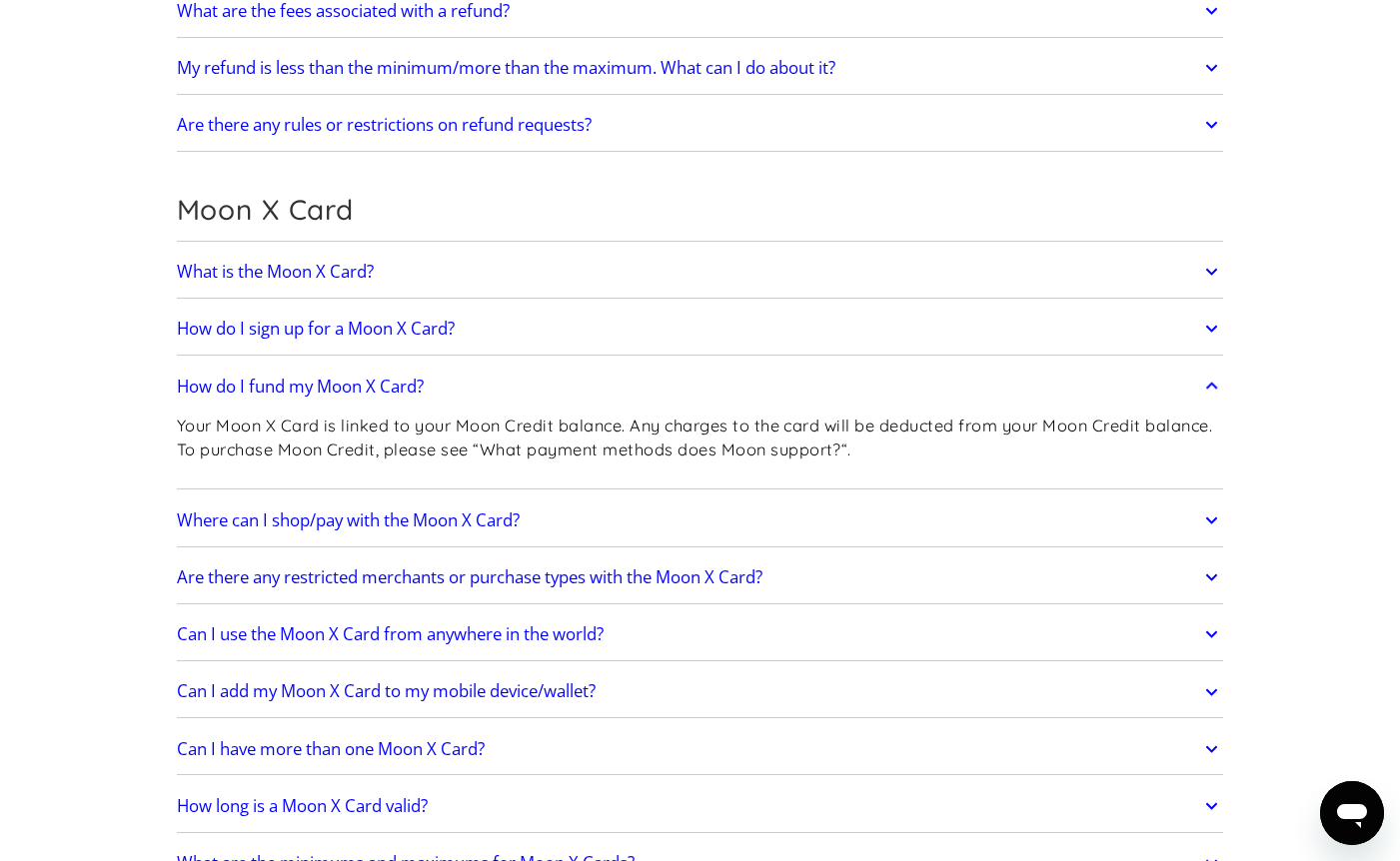scroll, scrollTop: 1698, scrollLeft: 0, axis: vertical 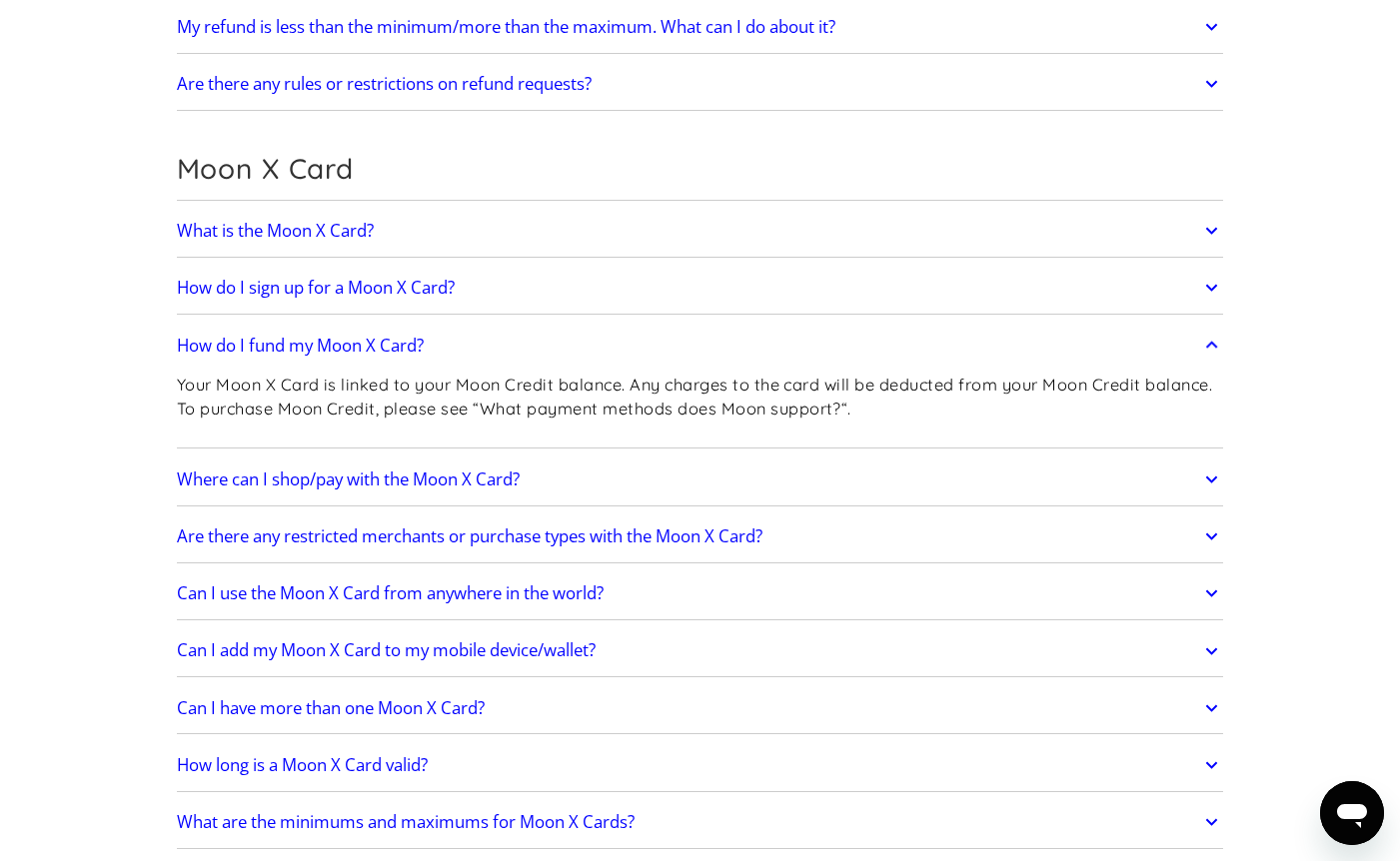 click on "Are there any restricted merchants or purchase types with the Moon X Card?" at bounding box center [470, 536] 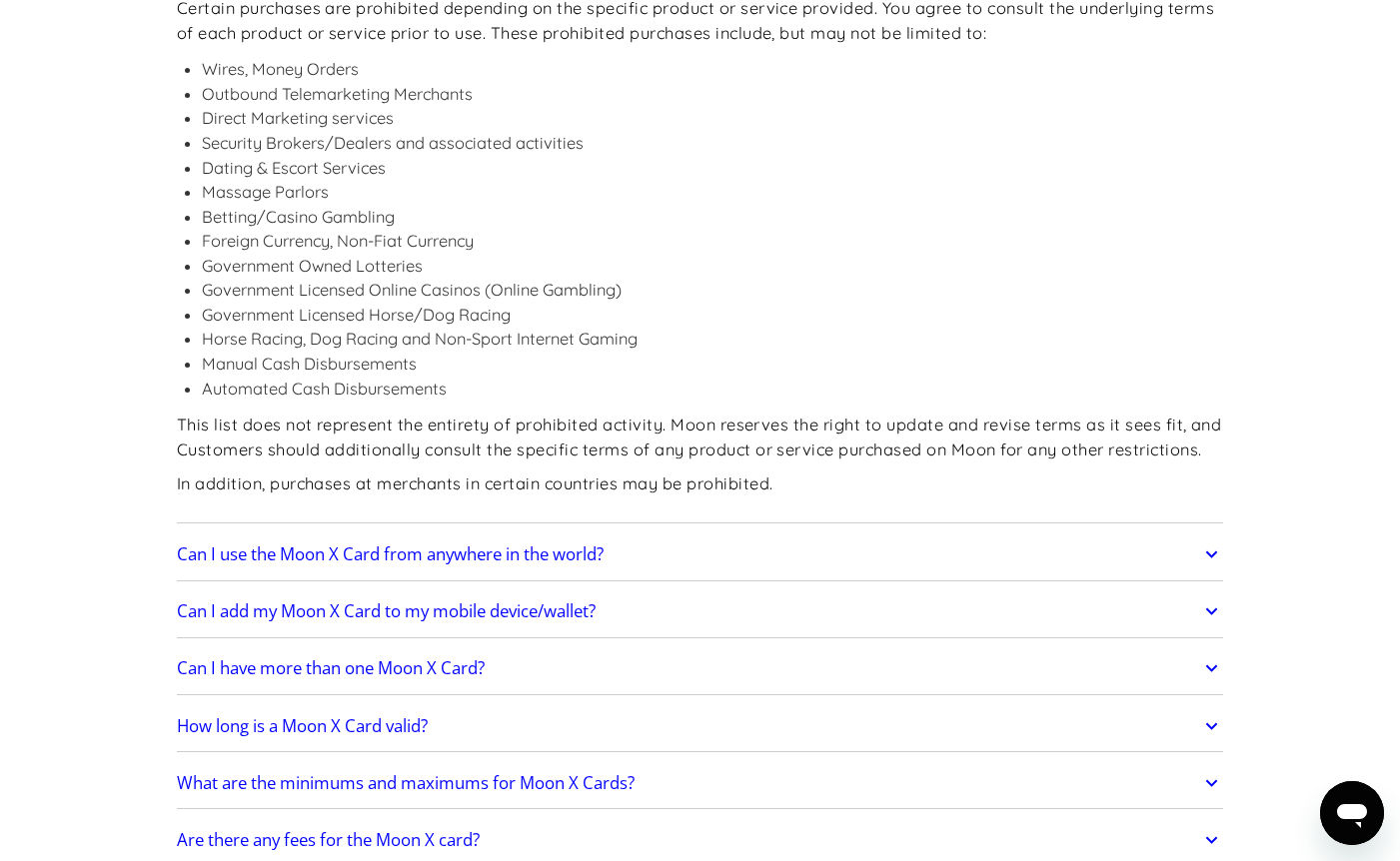 scroll, scrollTop: 2297, scrollLeft: 0, axis: vertical 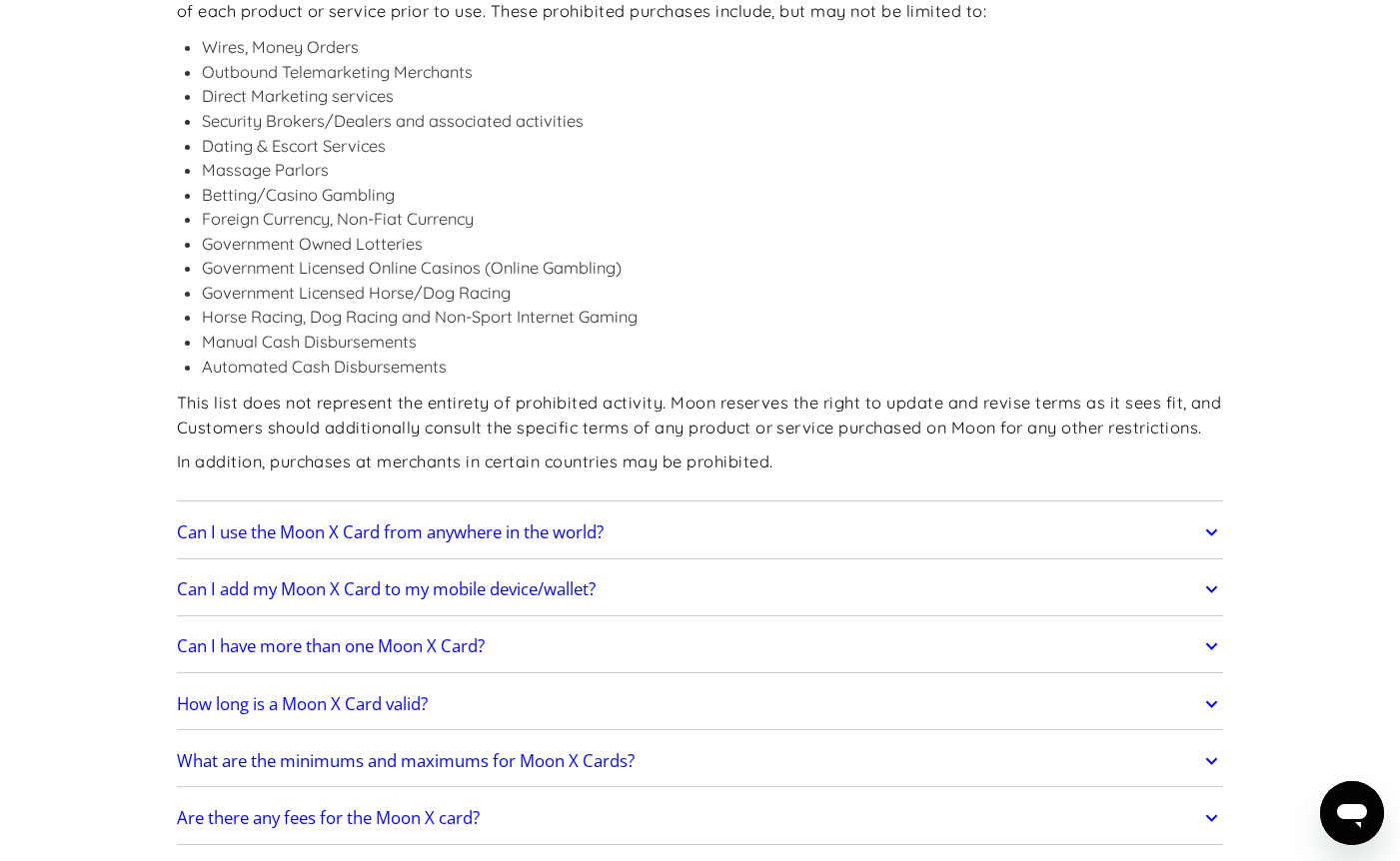 click on "Can I use the Moon X Card from anywhere in the world?" at bounding box center (700, 532) 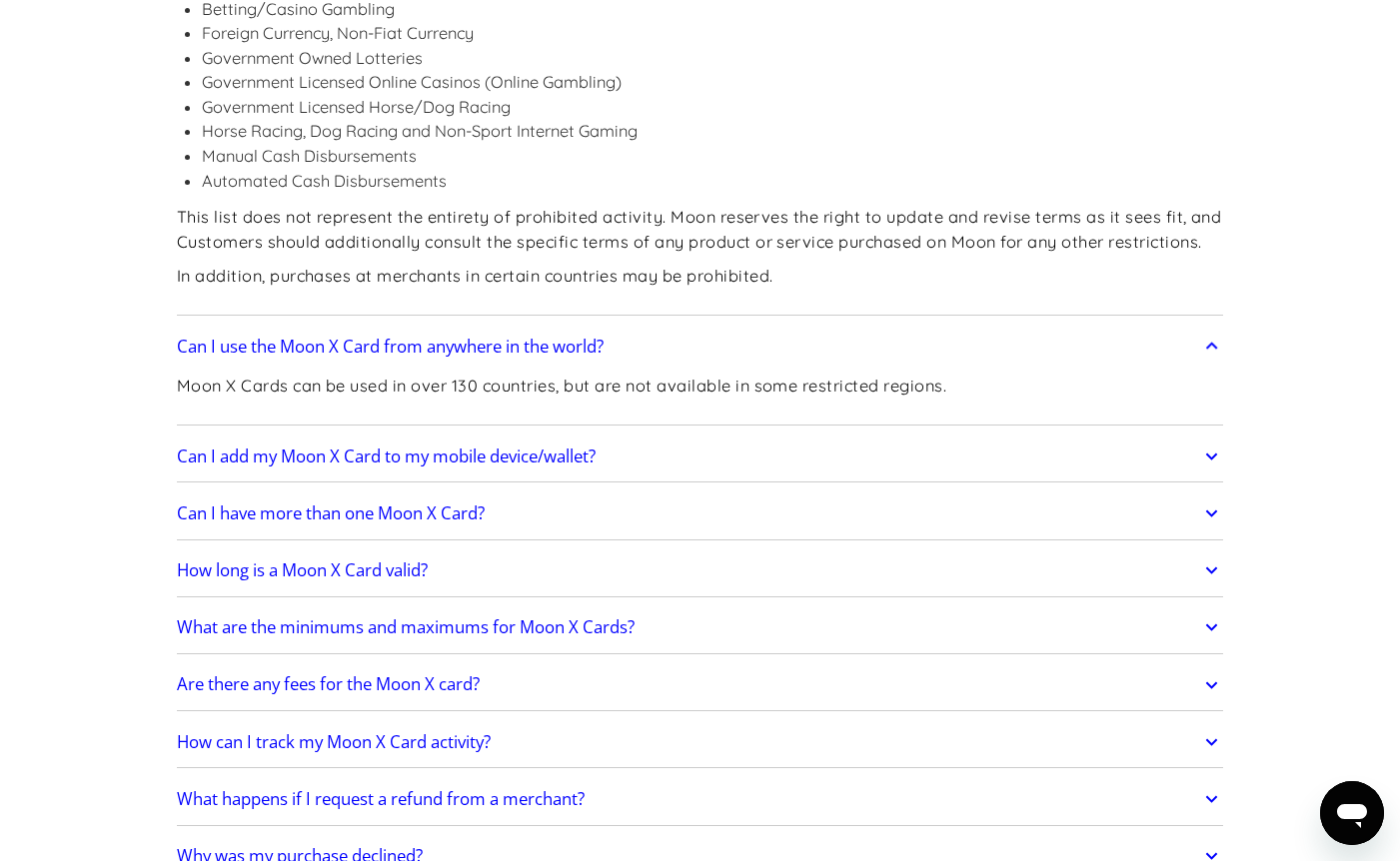 scroll, scrollTop: 2497, scrollLeft: 0, axis: vertical 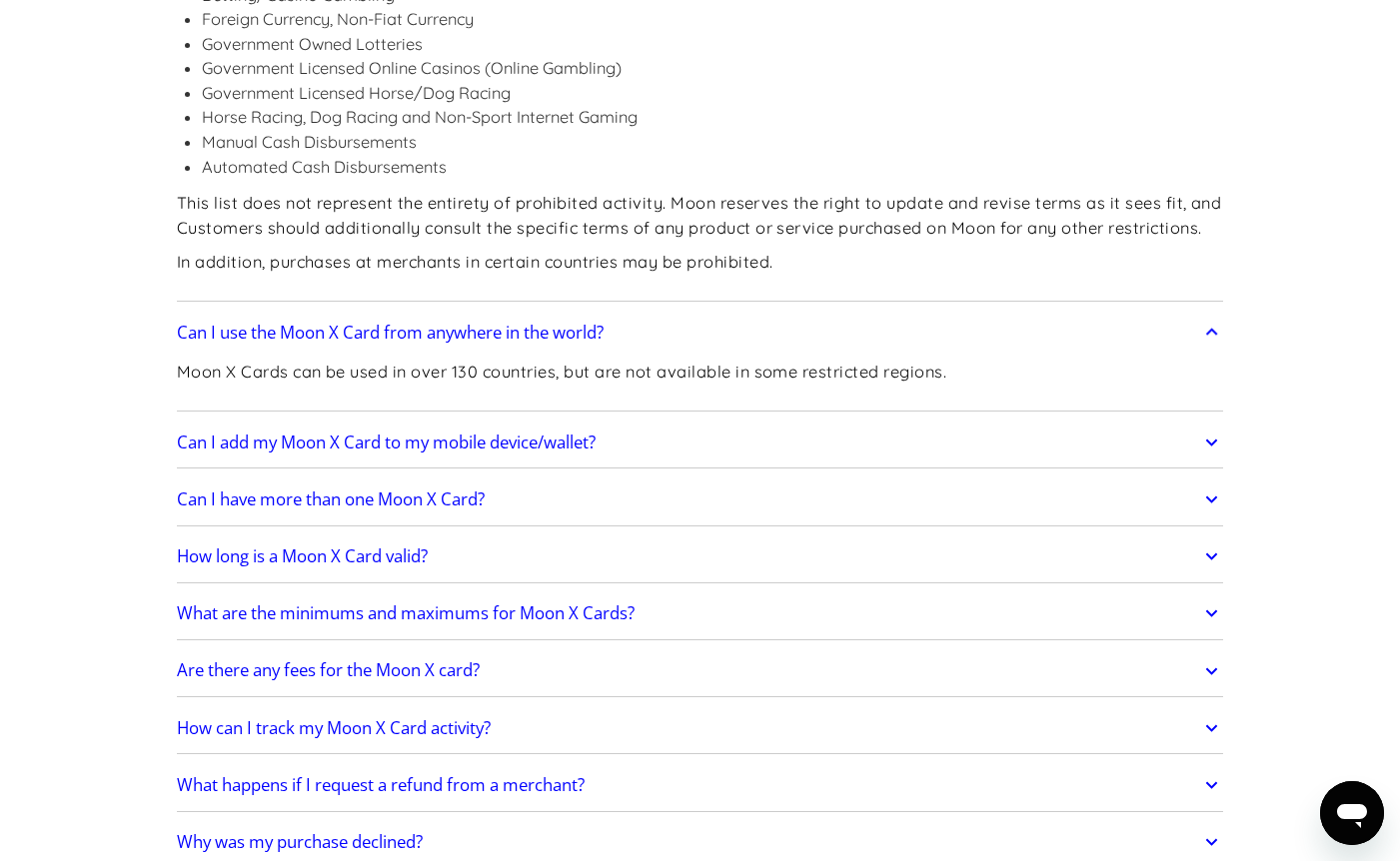 click on "Can I have more than one Moon X Card?" at bounding box center (700, 499) 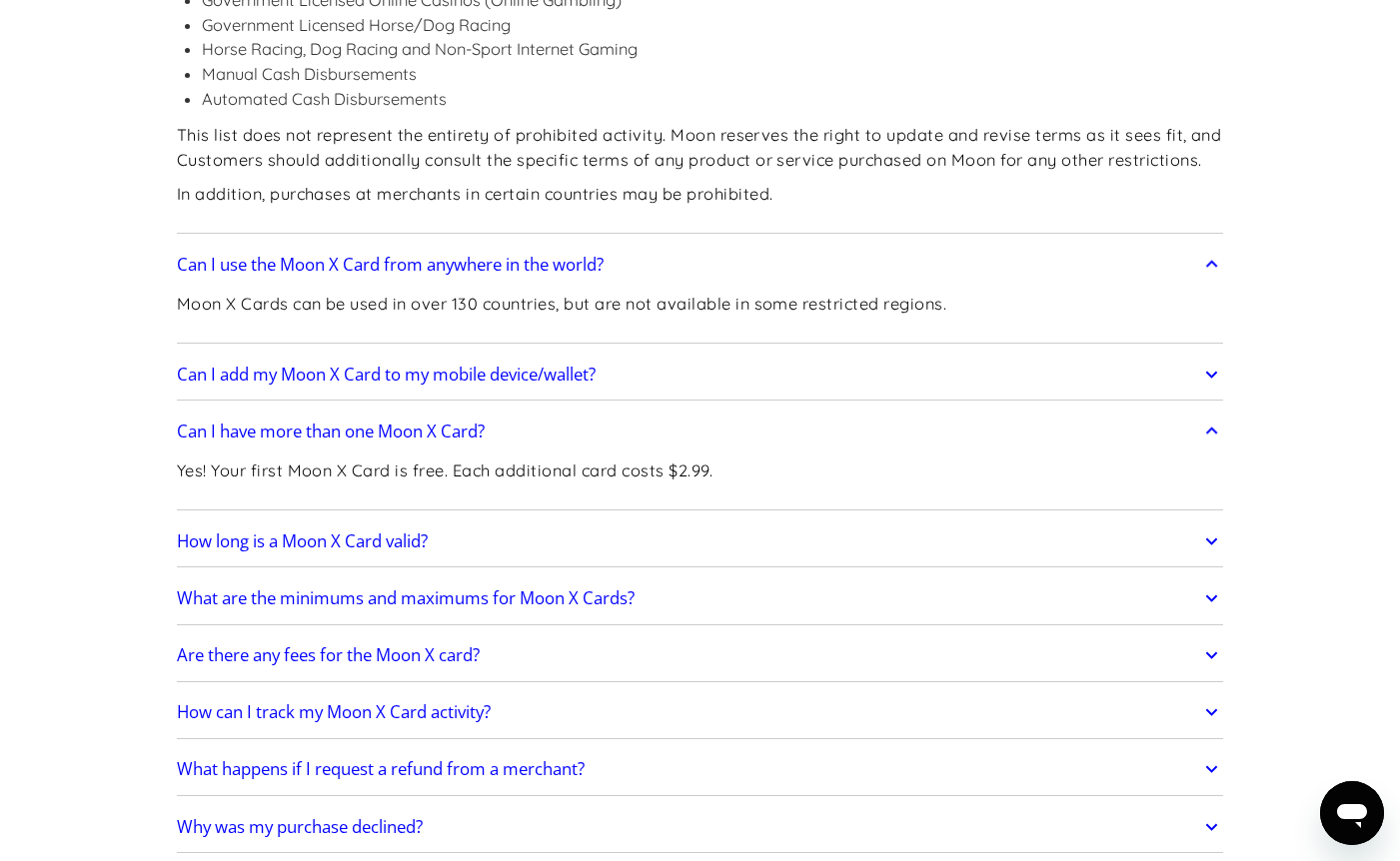 scroll, scrollTop: 2597, scrollLeft: 0, axis: vertical 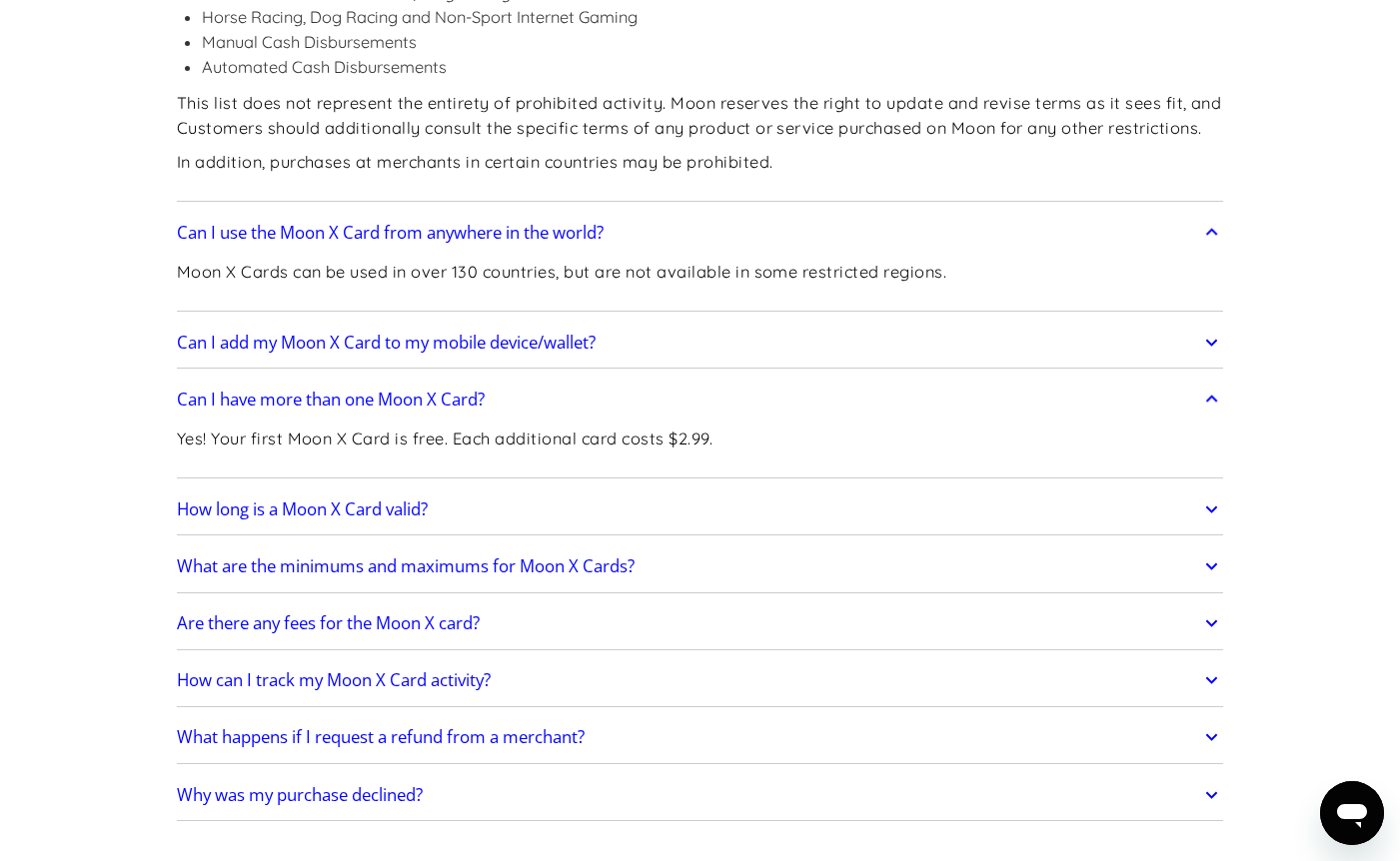 click on "What are the minimums and maximums for Moon X Cards?" at bounding box center [700, 566] 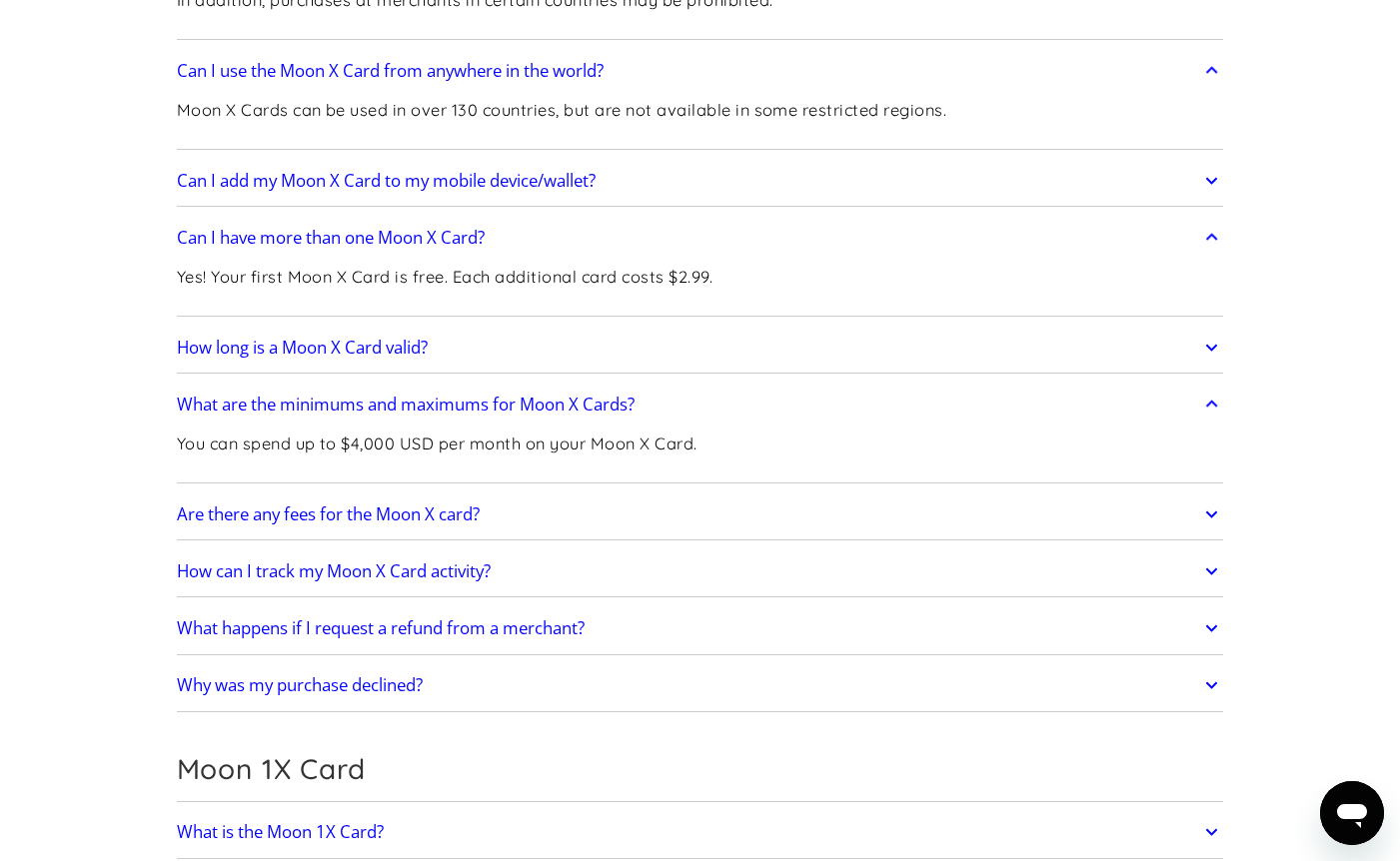 scroll, scrollTop: 2797, scrollLeft: 0, axis: vertical 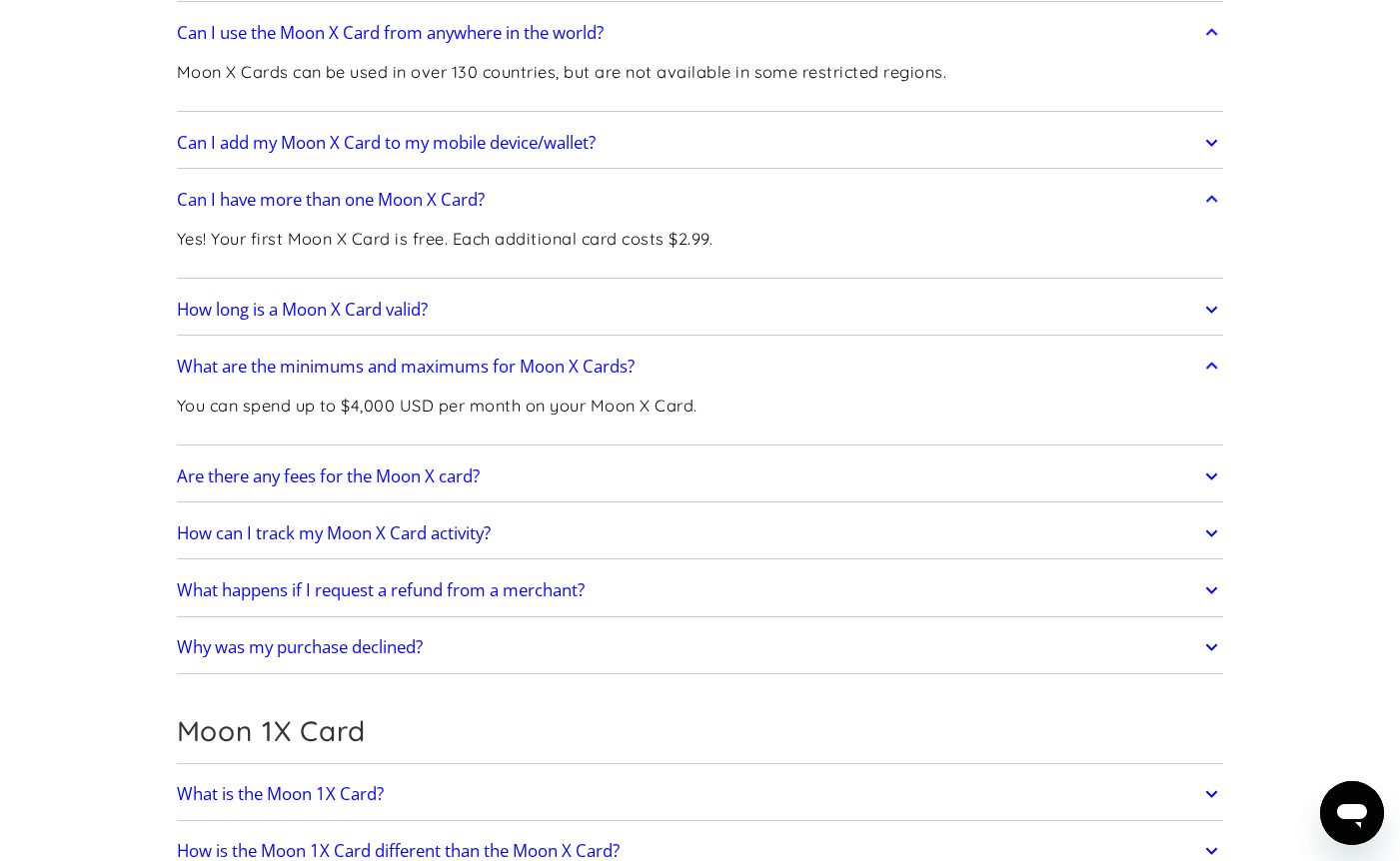 click on "Are there any fees for the Moon X card?" at bounding box center (700, 476) 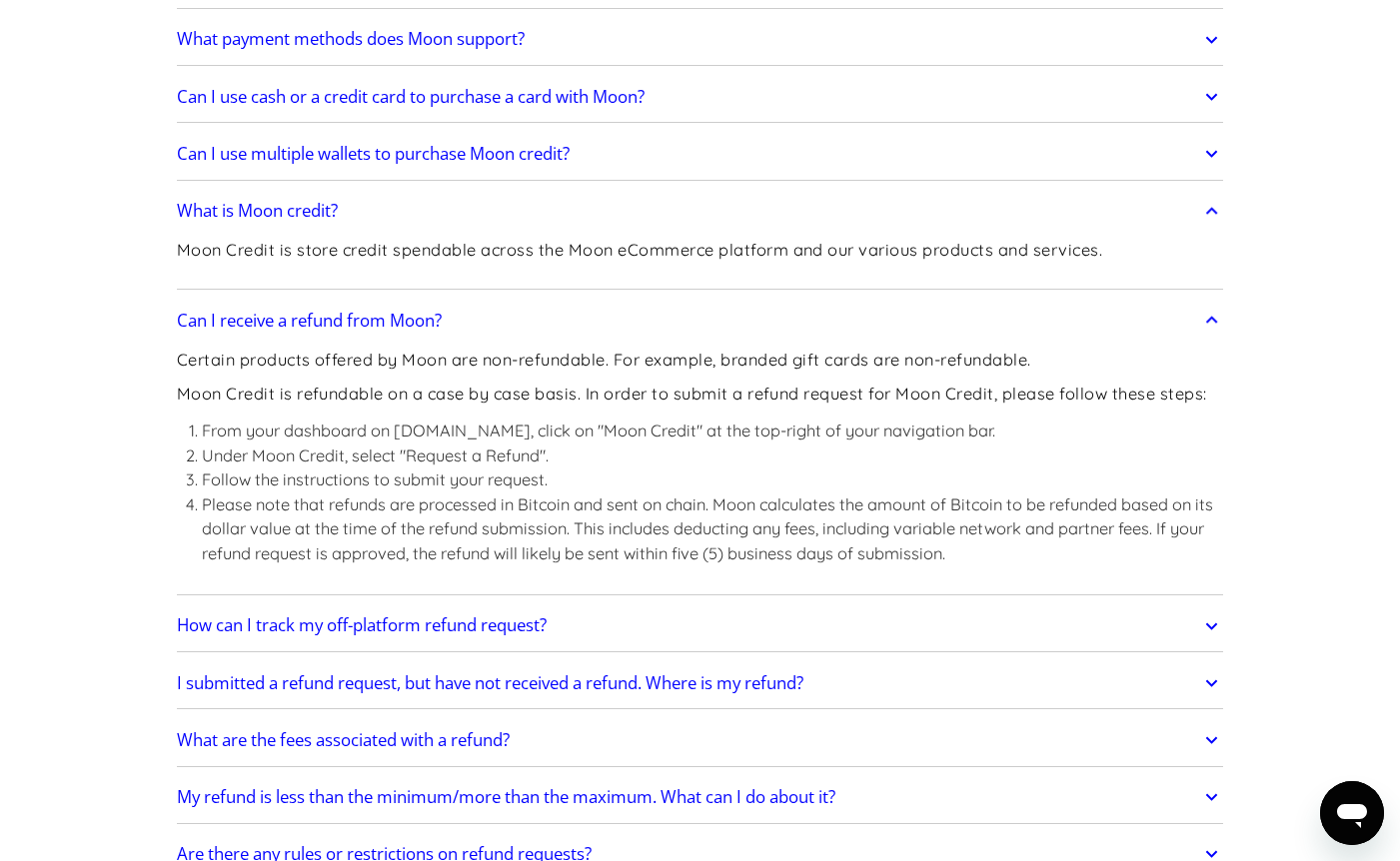 scroll, scrollTop: 387, scrollLeft: 0, axis: vertical 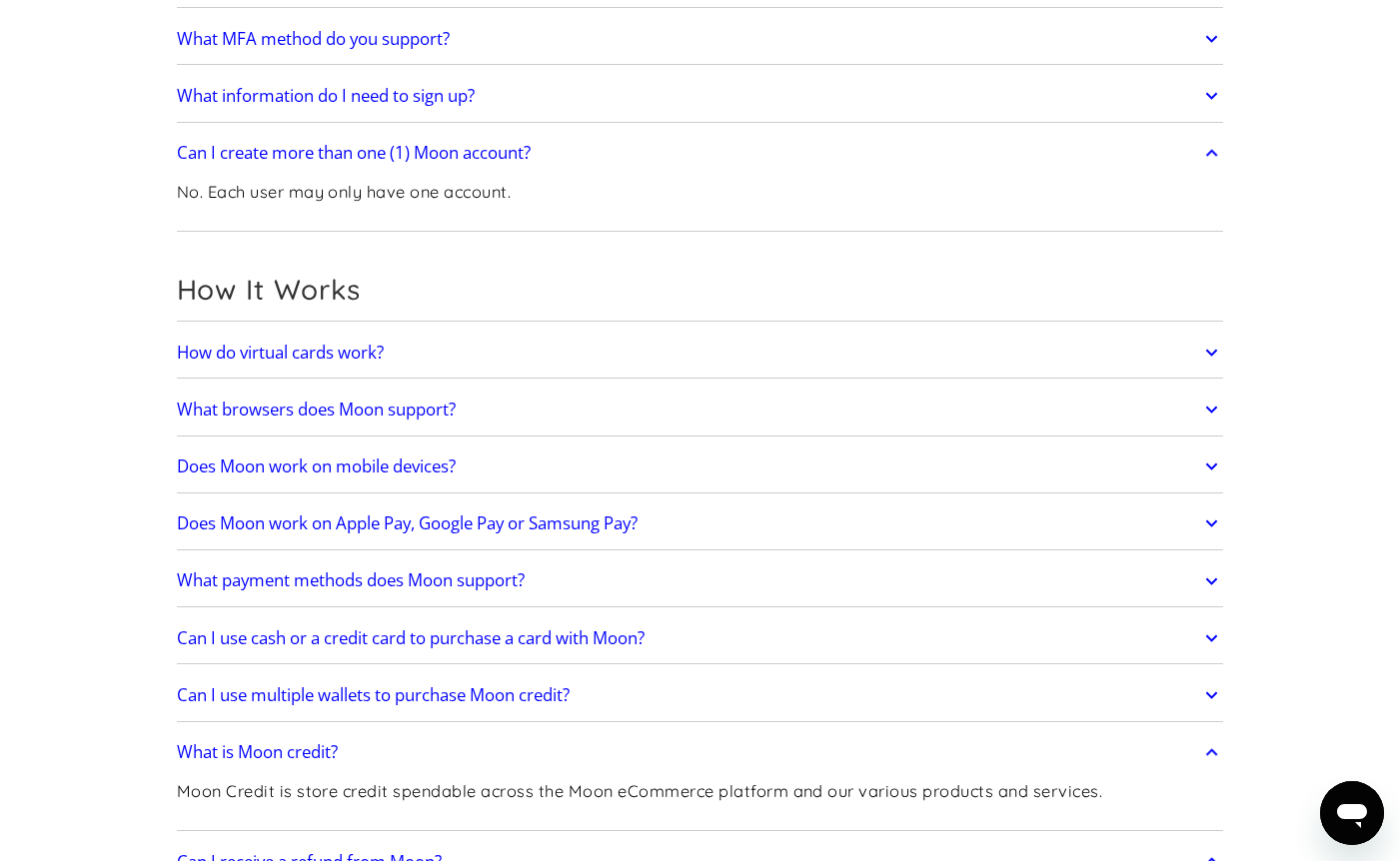 click at bounding box center (1352, 813) 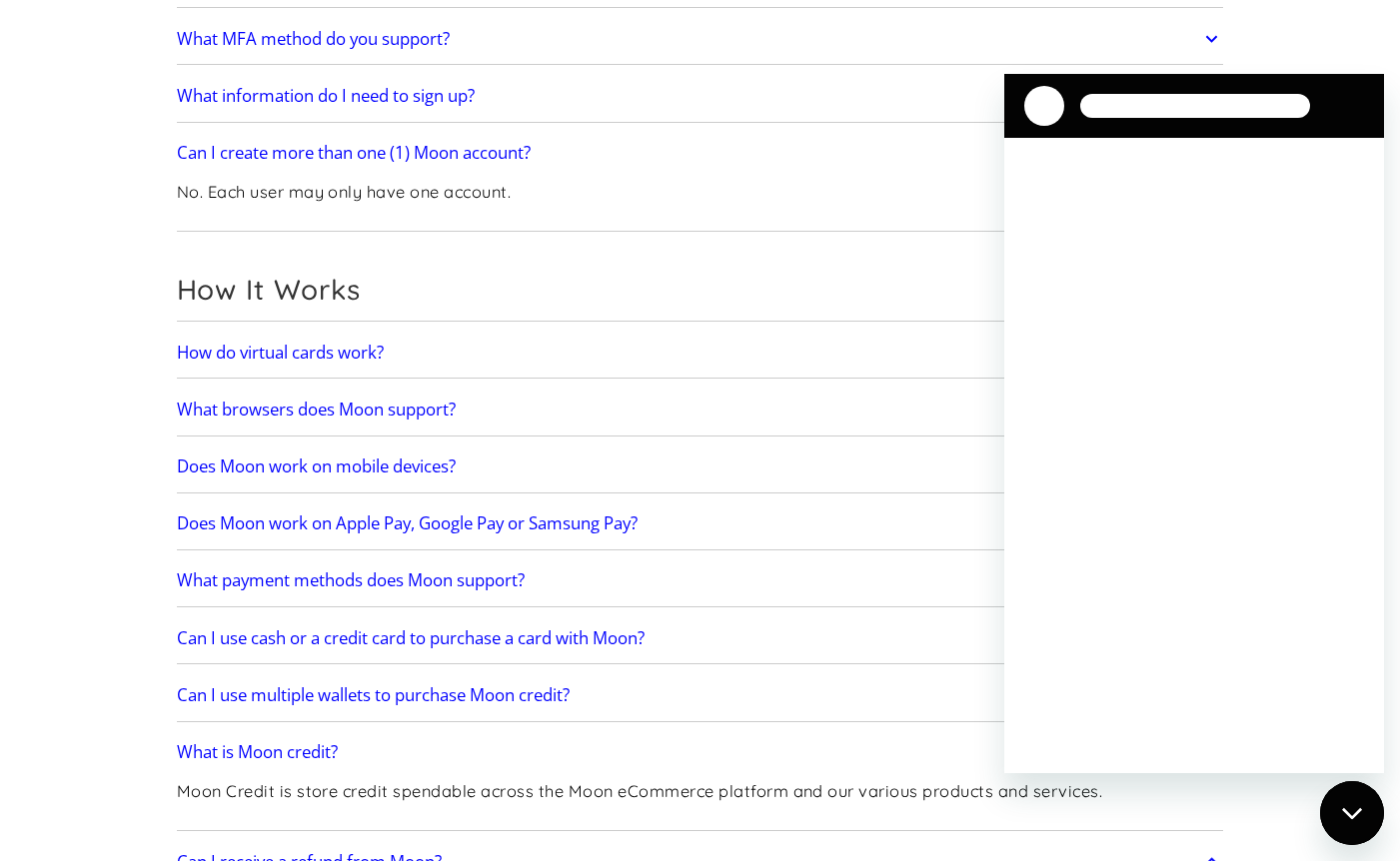 scroll, scrollTop: 0, scrollLeft: 0, axis: both 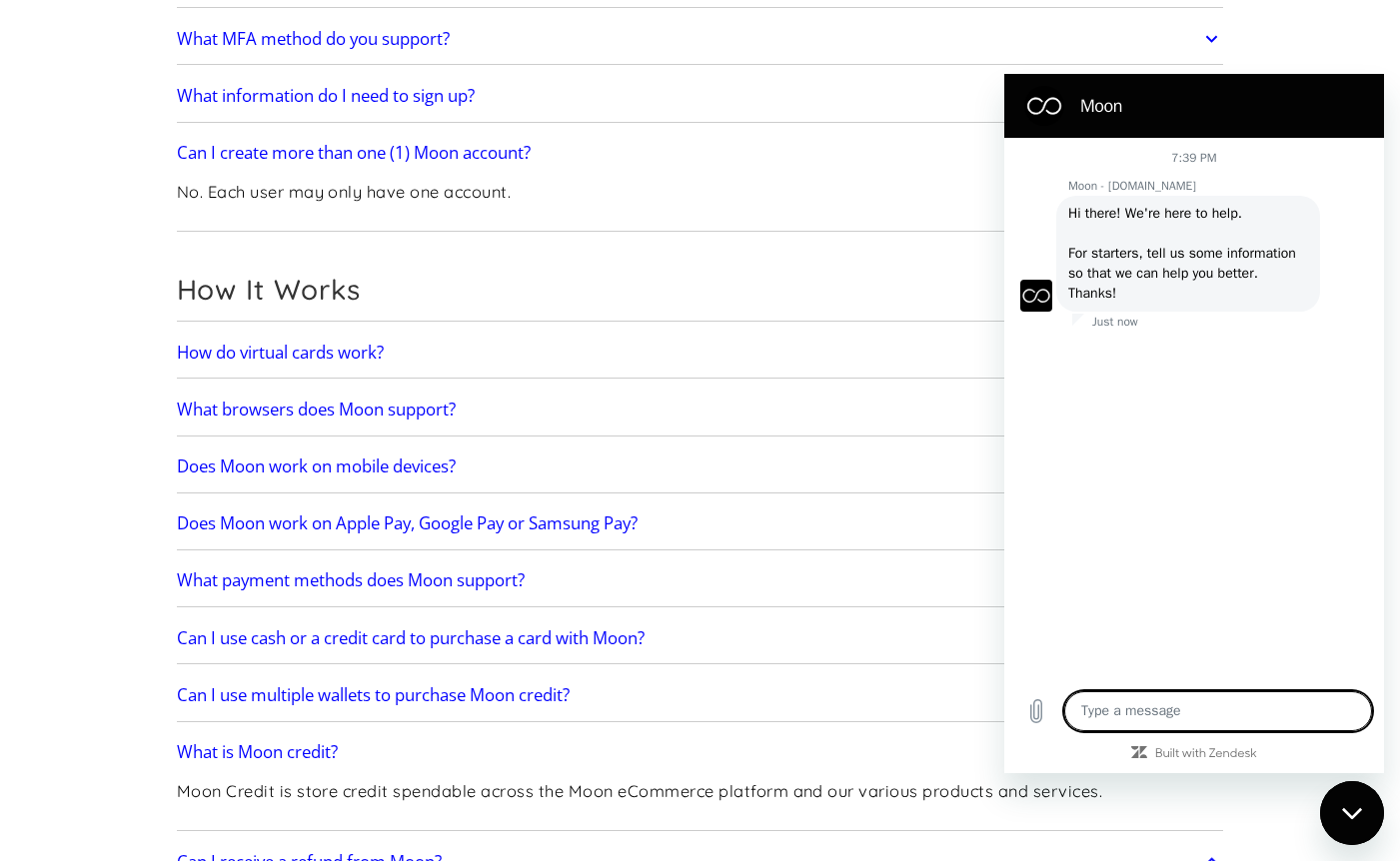 type on "x" 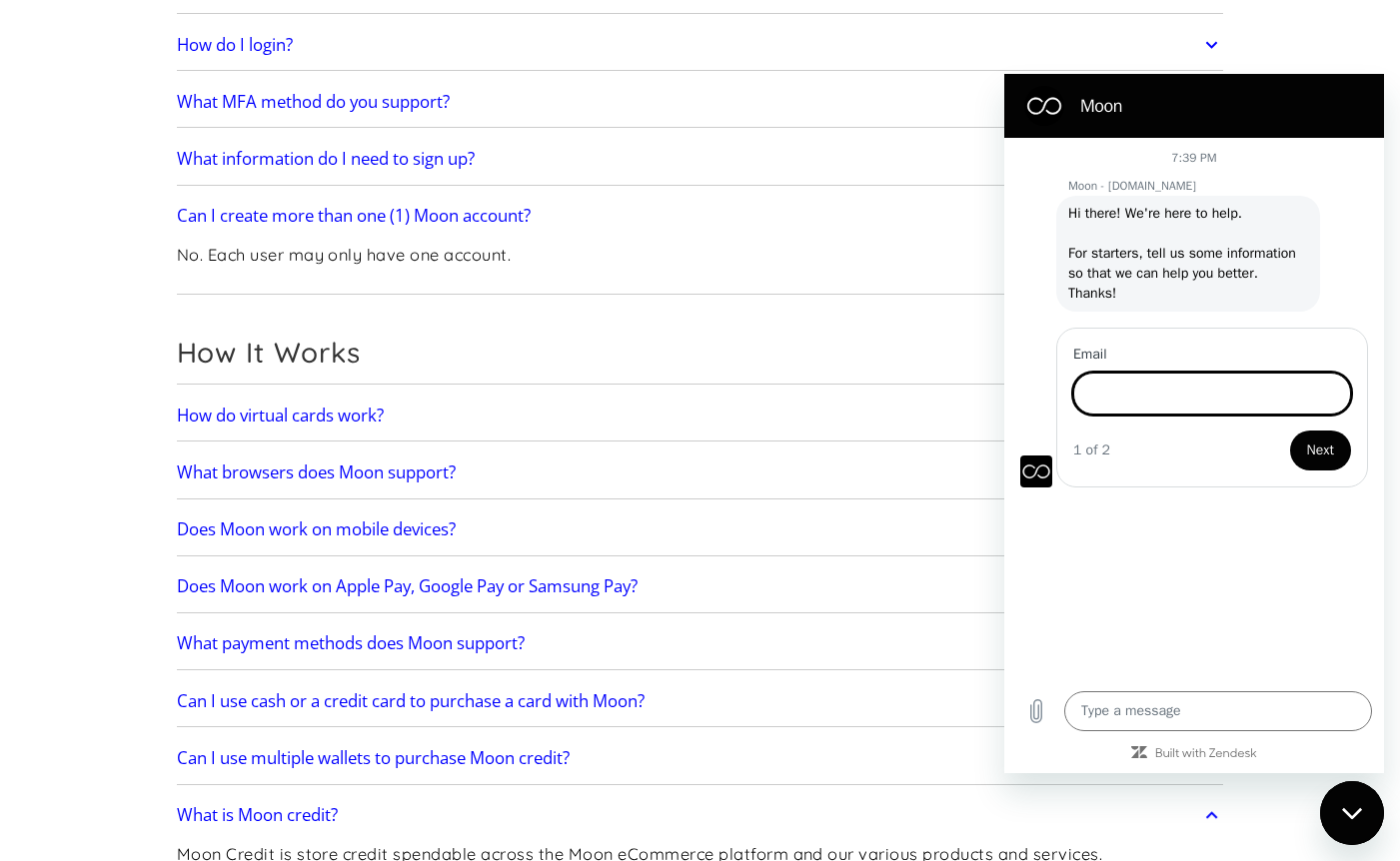 scroll, scrollTop: 287, scrollLeft: 0, axis: vertical 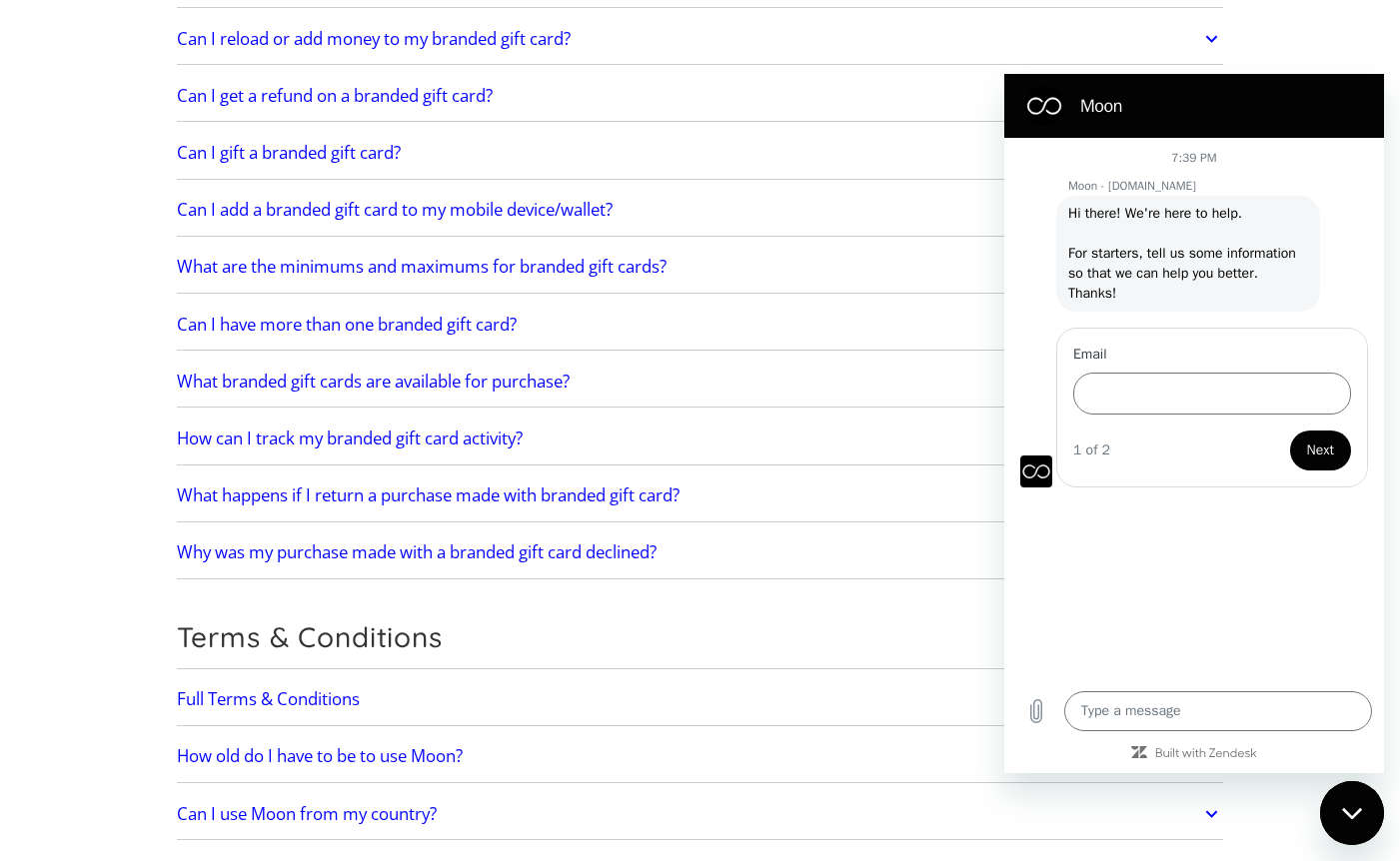 click 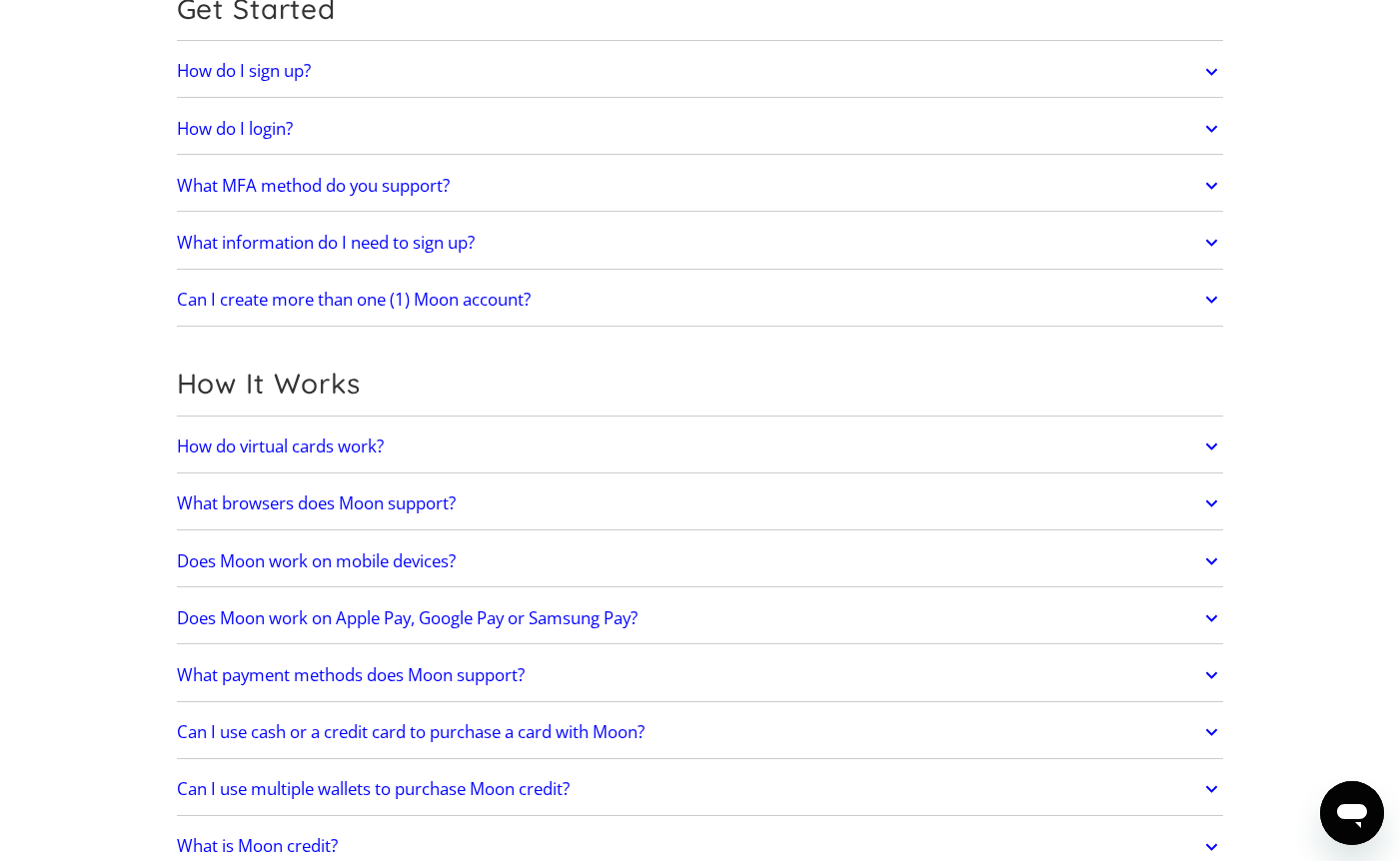 scroll, scrollTop: 0, scrollLeft: 0, axis: both 